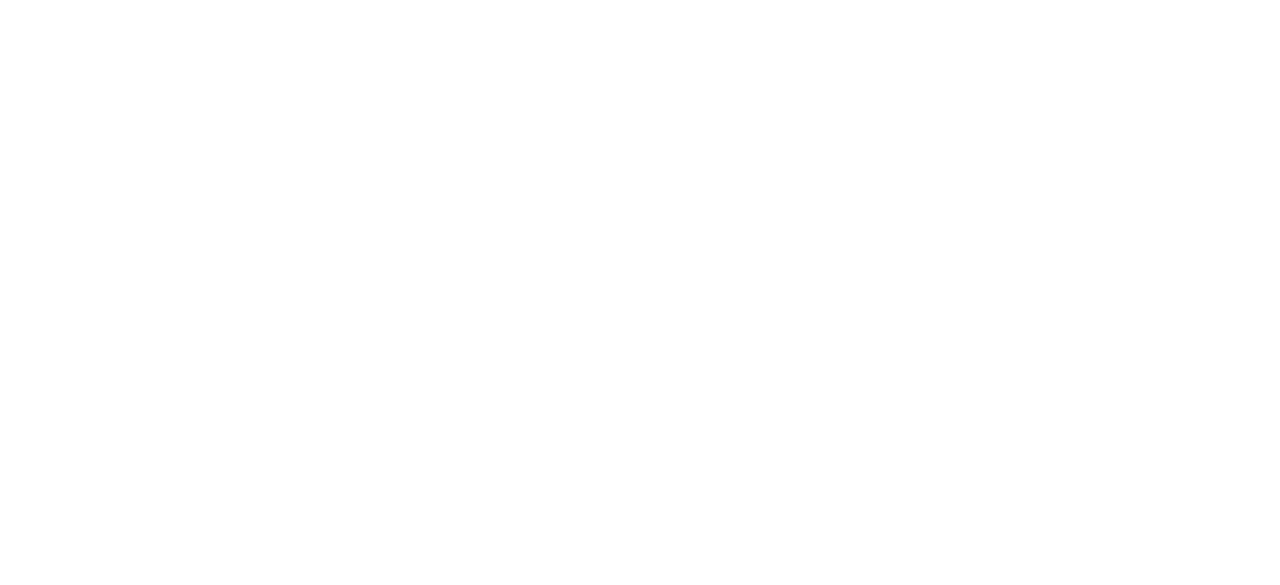 scroll, scrollTop: 0, scrollLeft: 0, axis: both 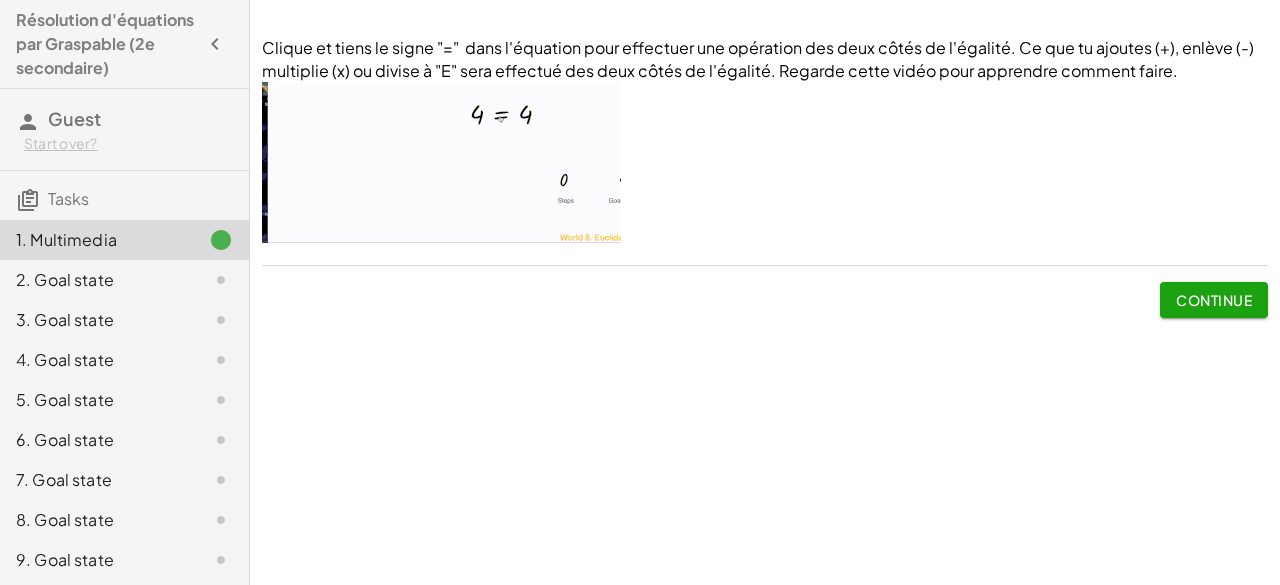 click on "Continue" 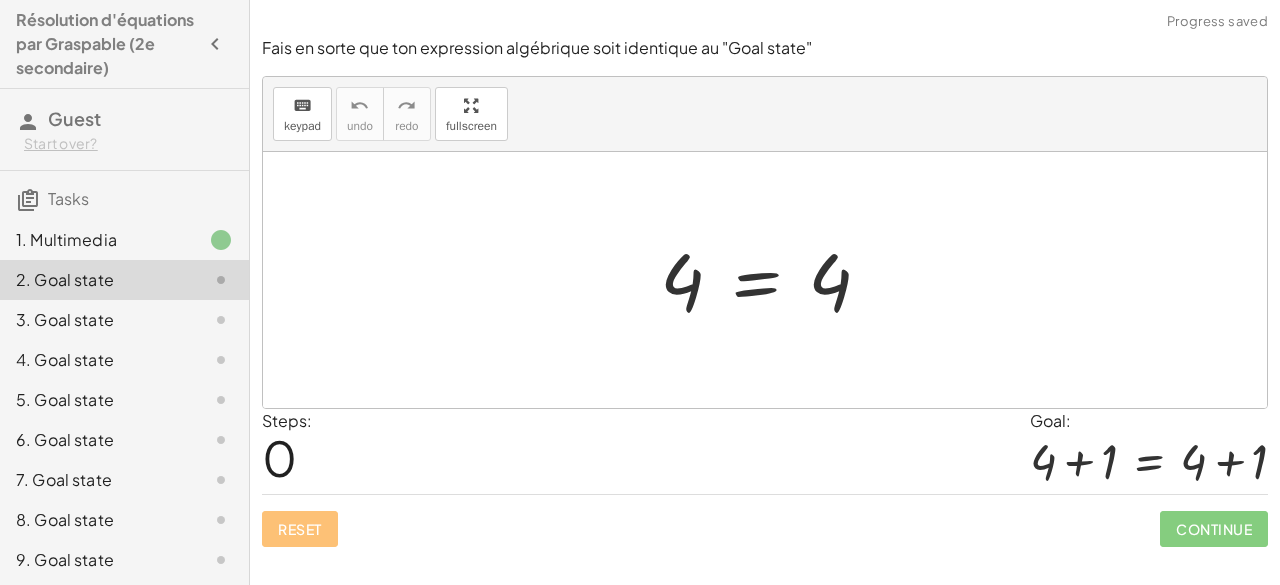 click at bounding box center (773, 280) 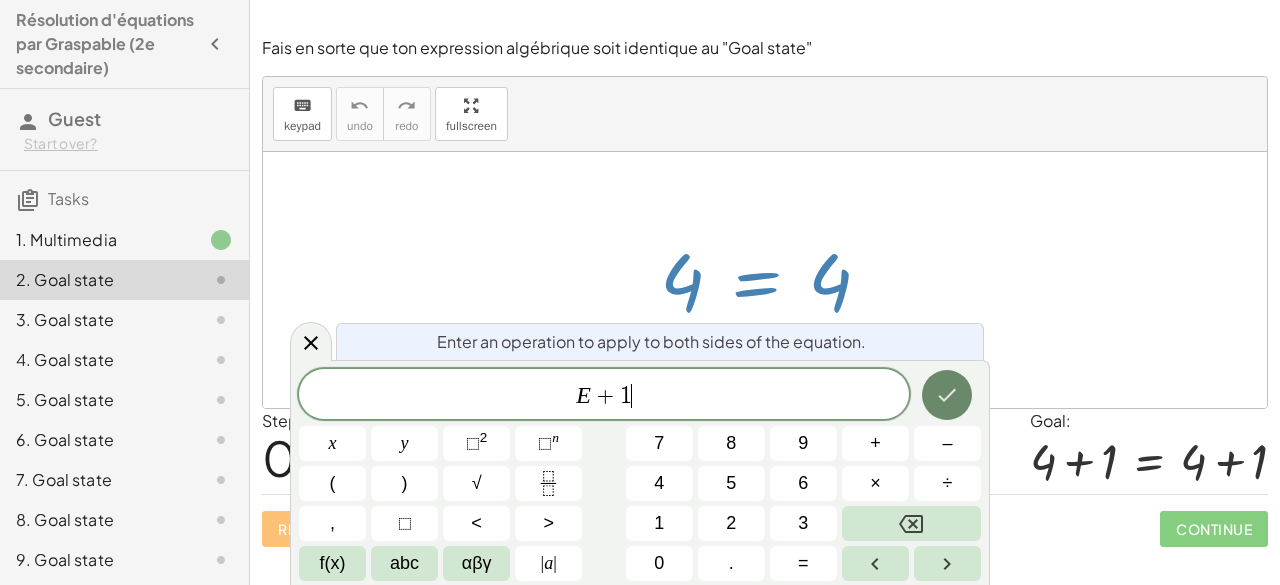 click 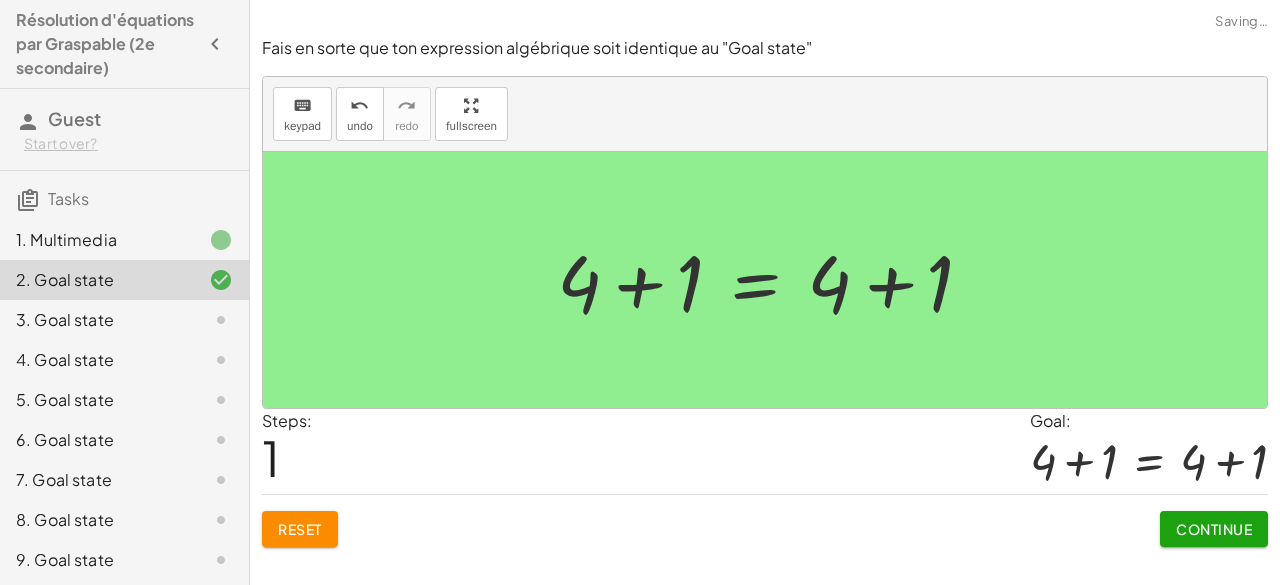 click on "Continue" at bounding box center (1214, 529) 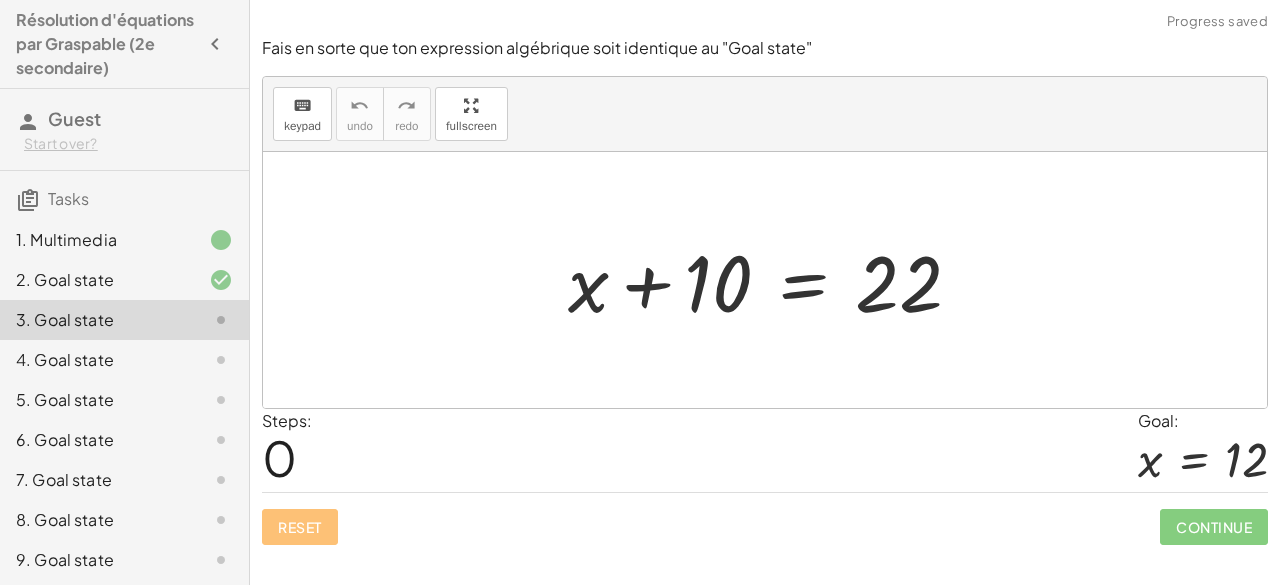 click at bounding box center [773, 280] 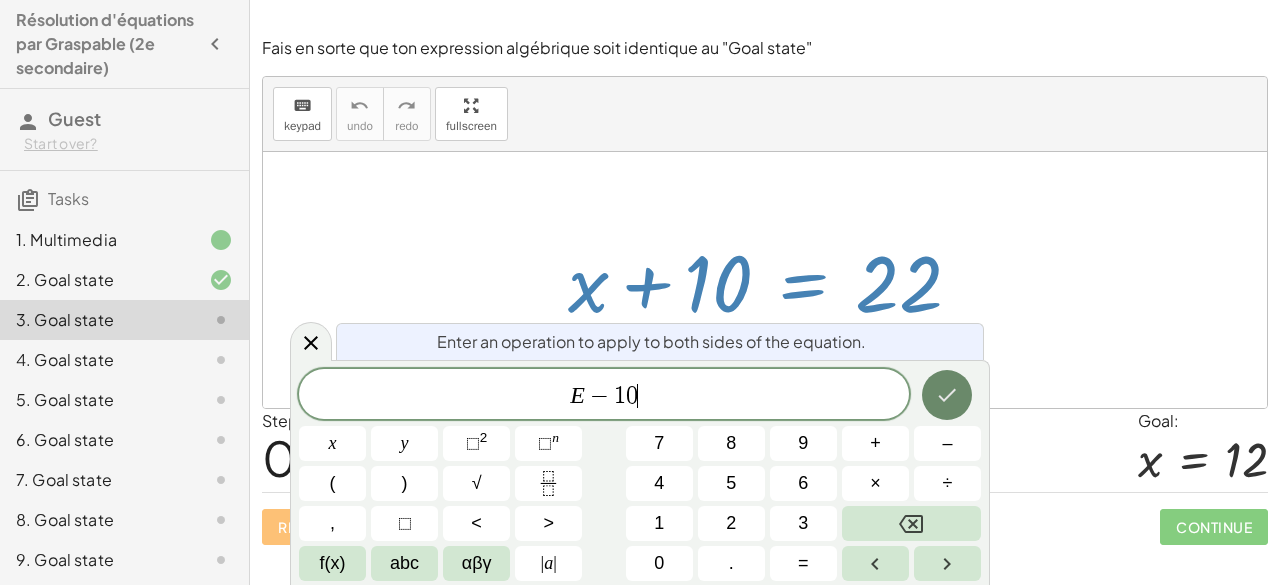 click at bounding box center (947, 395) 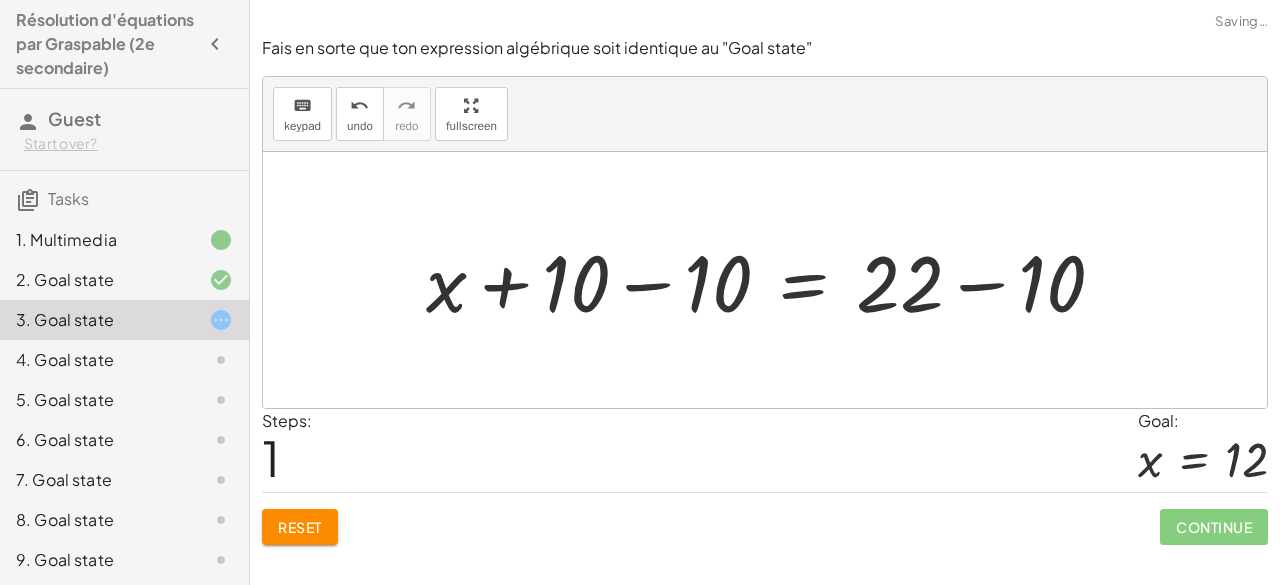 click at bounding box center [773, 280] 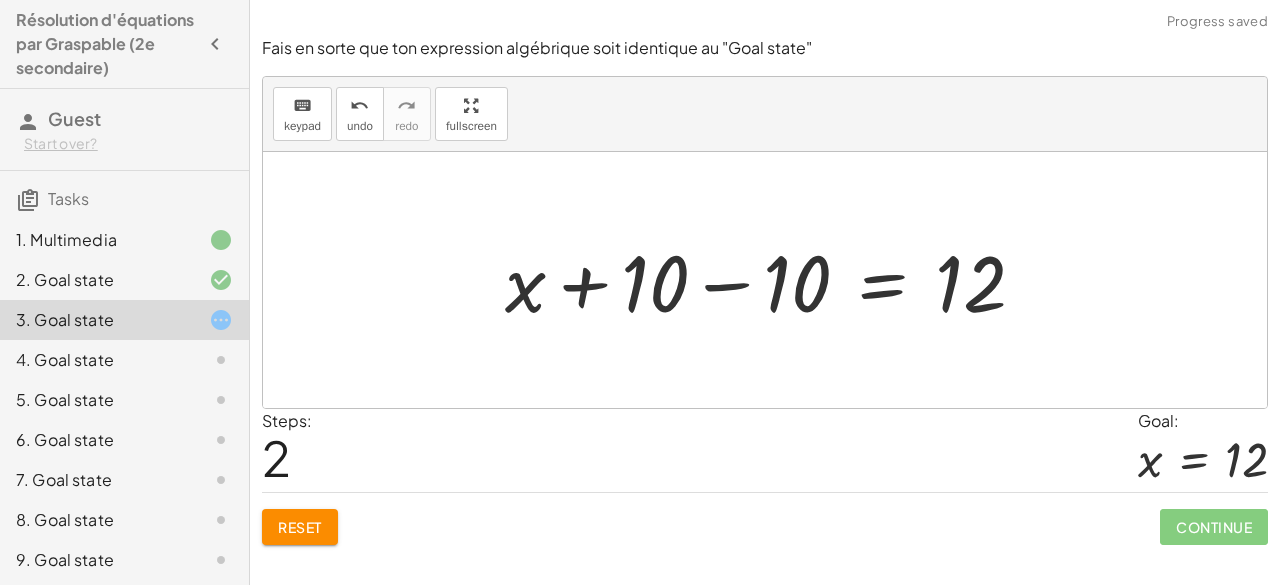 click at bounding box center [773, 280] 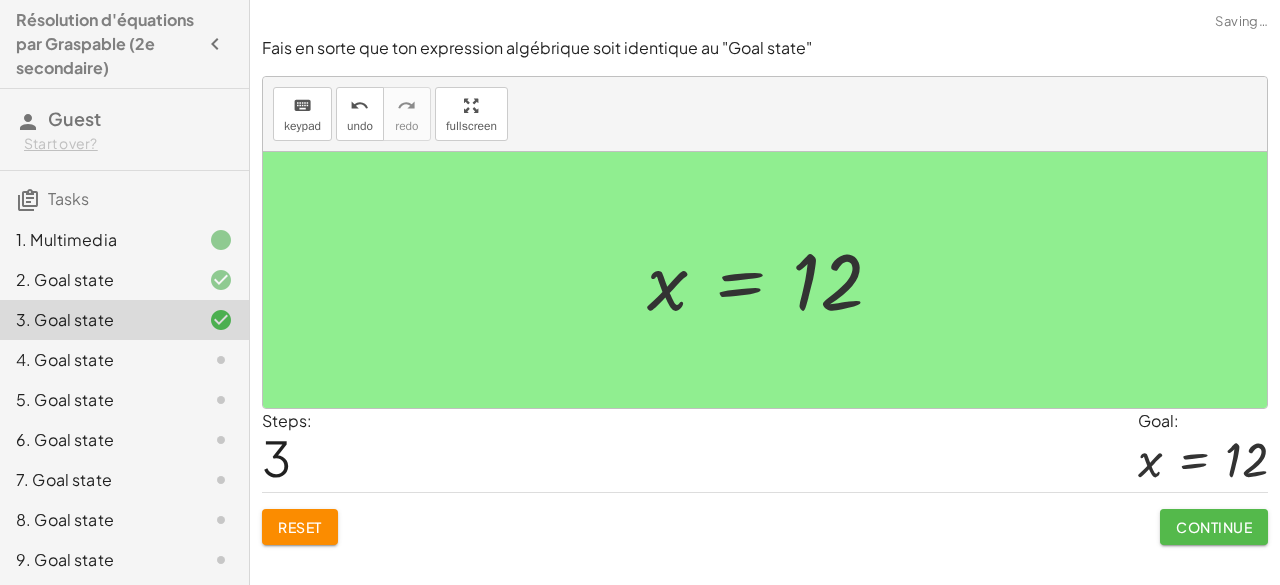 click on "Continue" 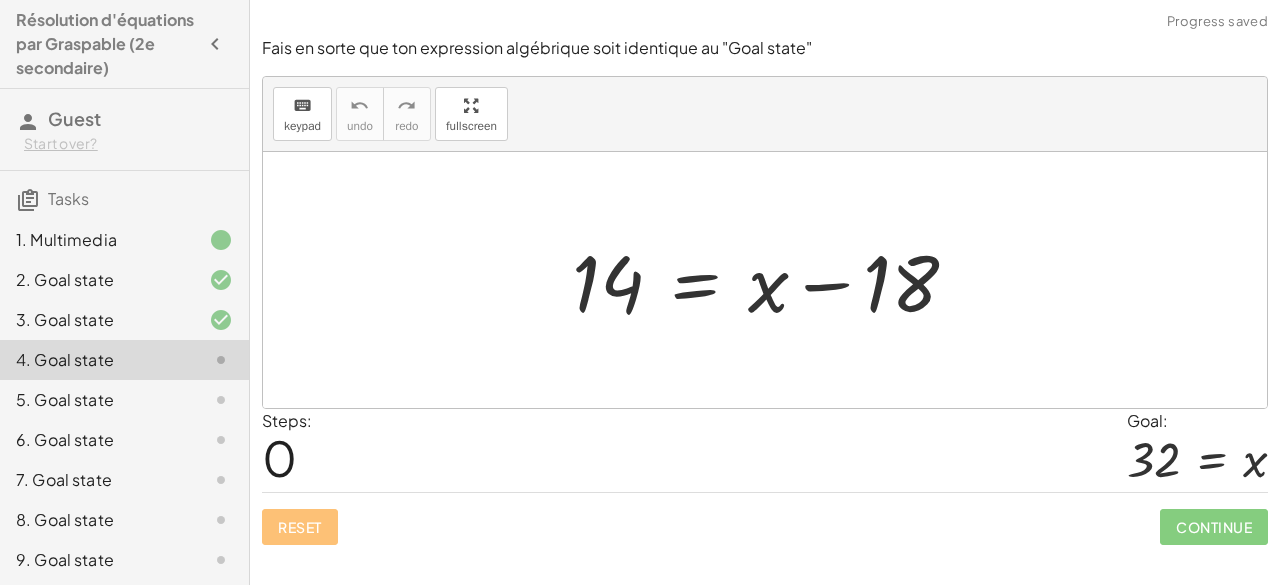 click at bounding box center [773, 280] 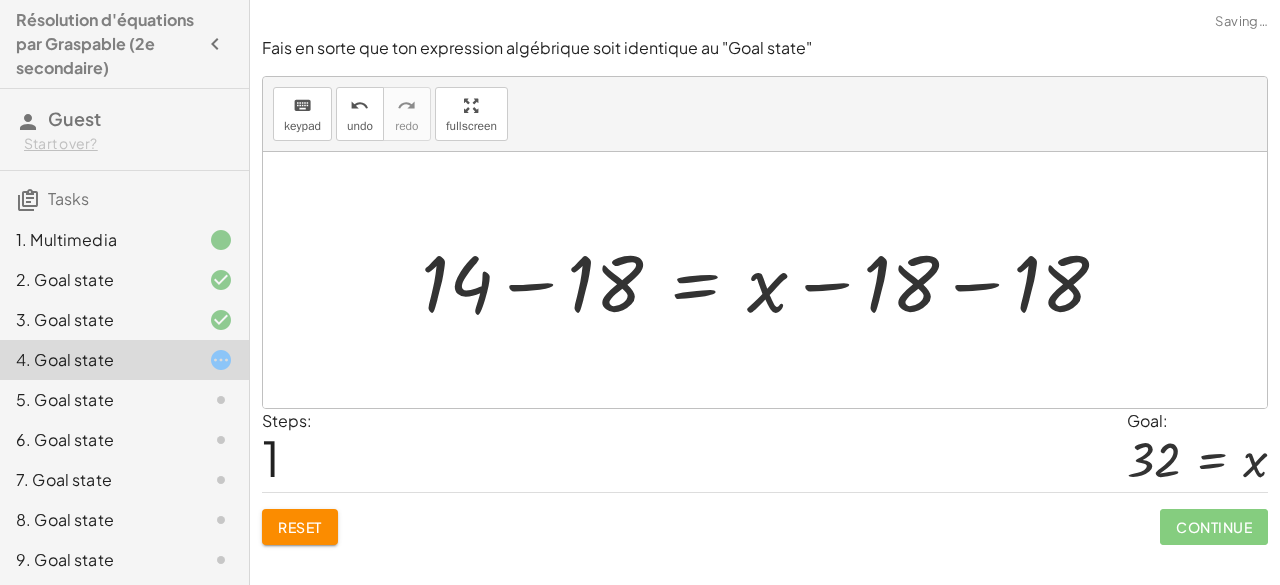click at bounding box center (772, 280) 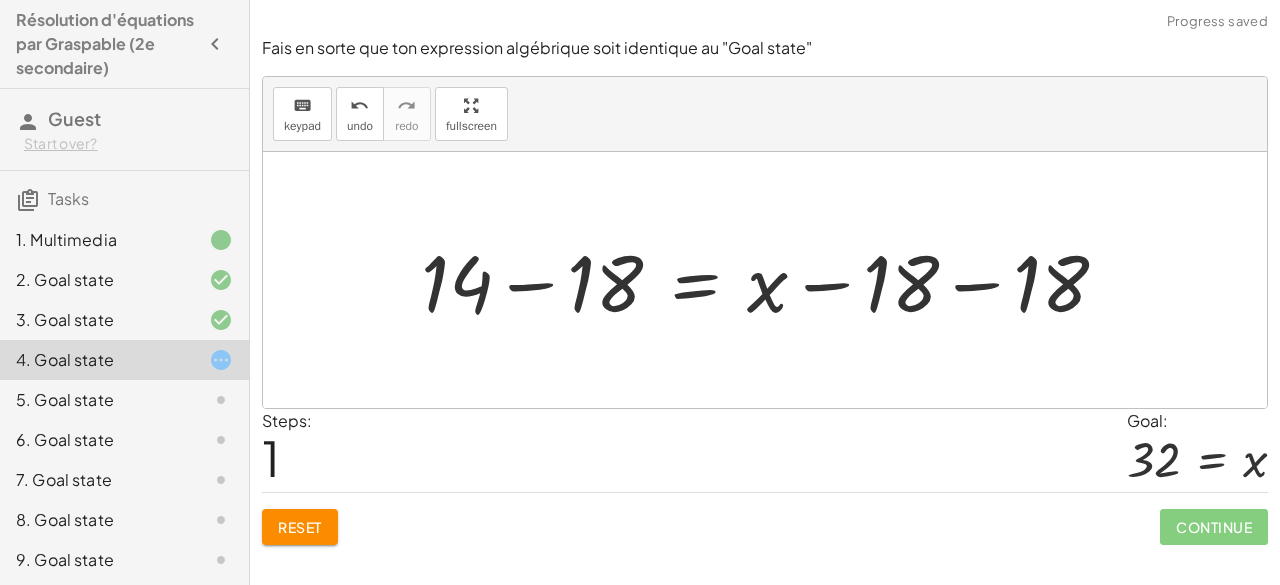 click on "Reset" 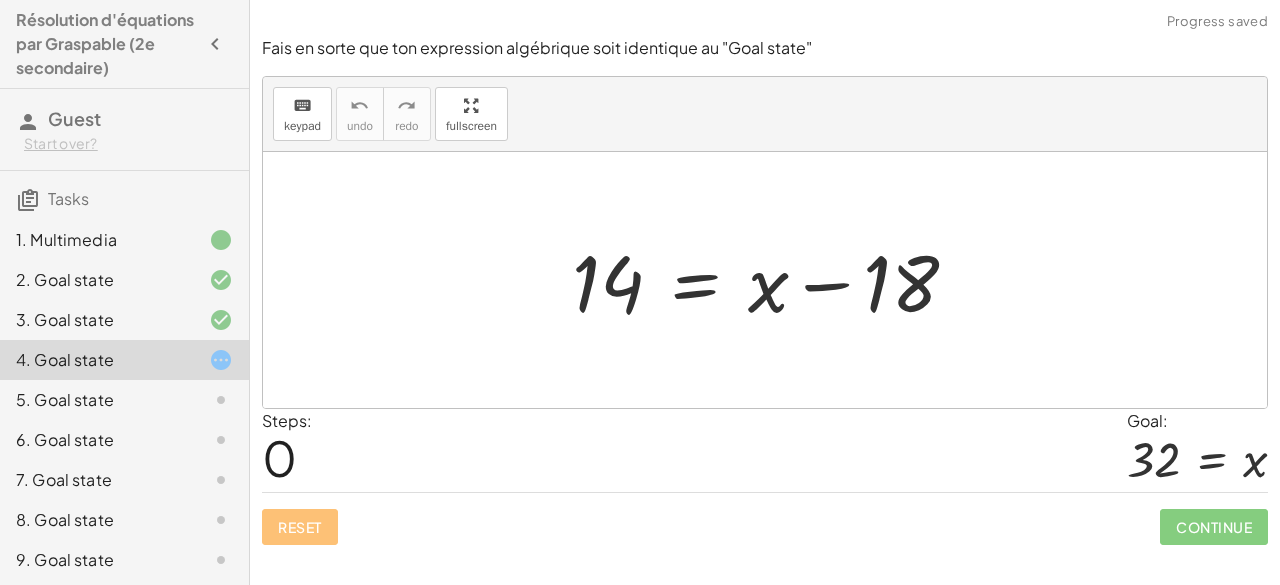 click at bounding box center [773, 280] 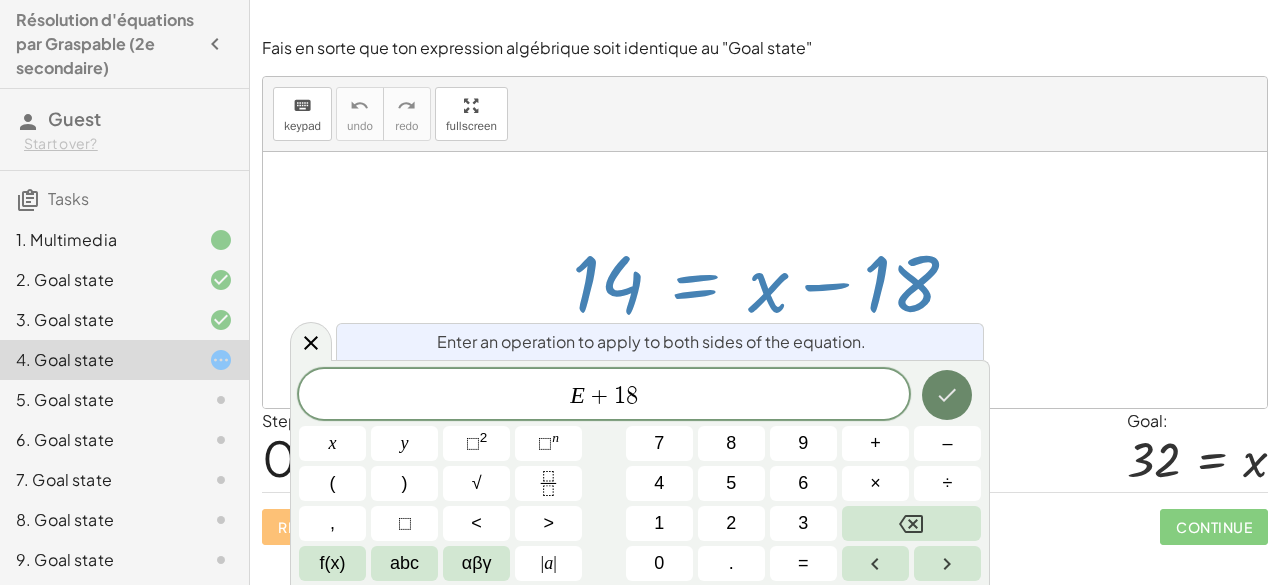 click 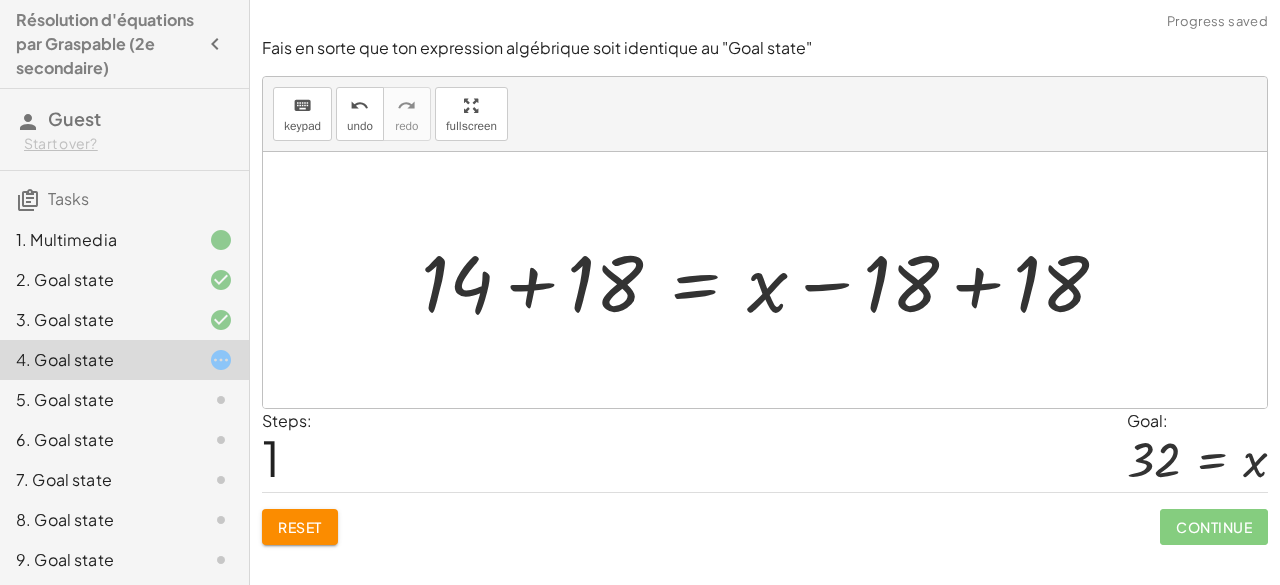 click at bounding box center (772, 280) 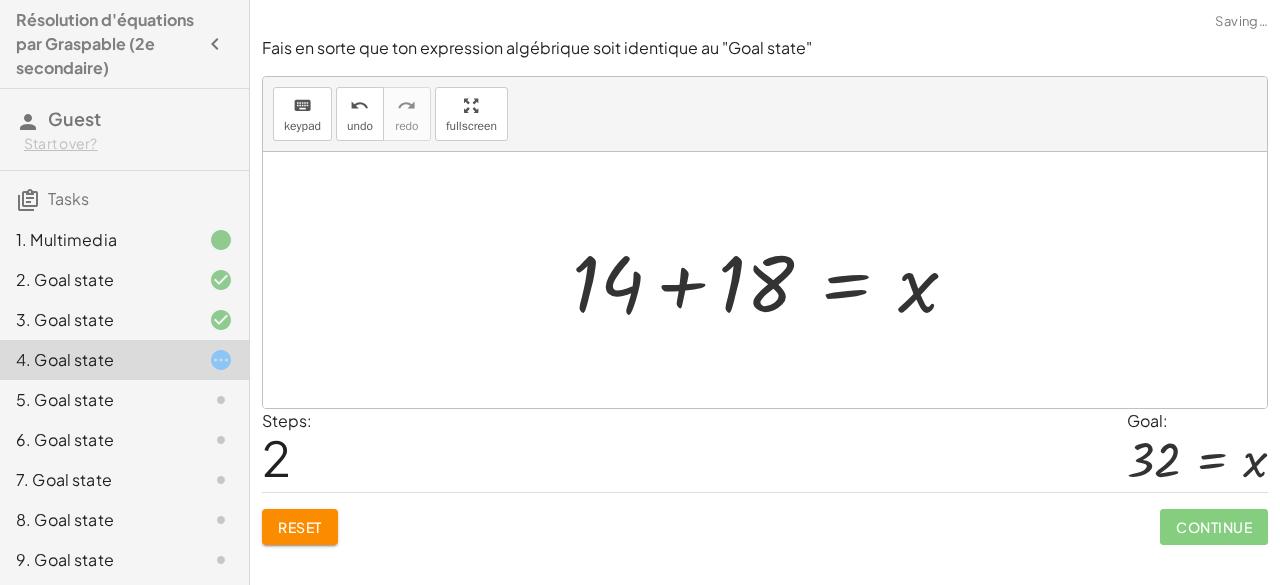 click at bounding box center [773, 280] 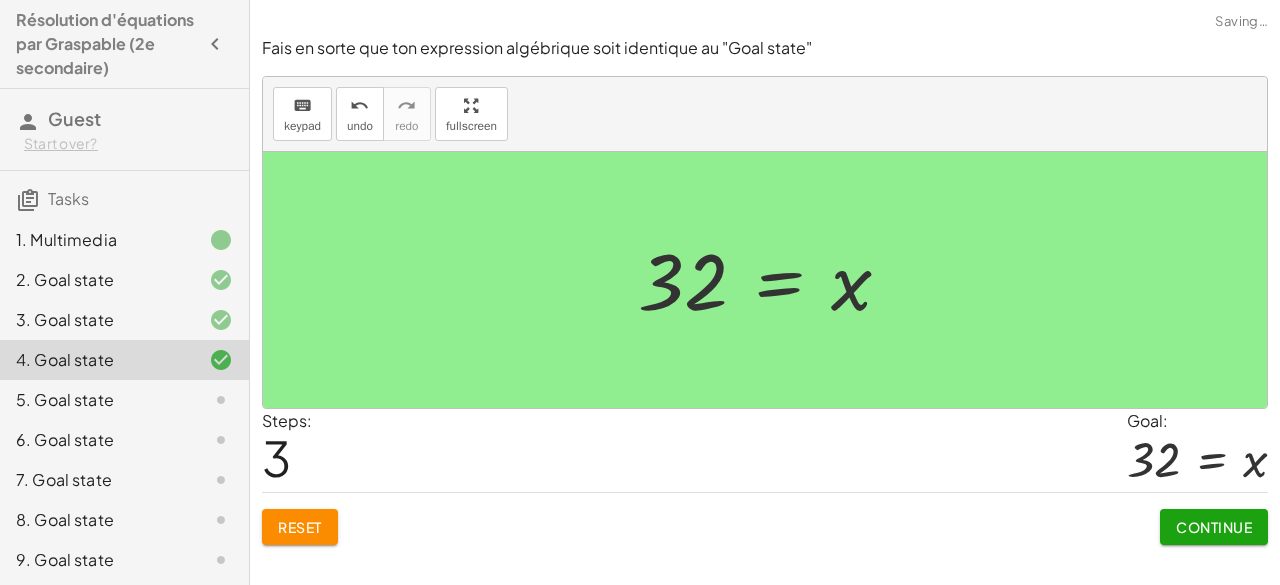 click on "Continue" at bounding box center (1214, 527) 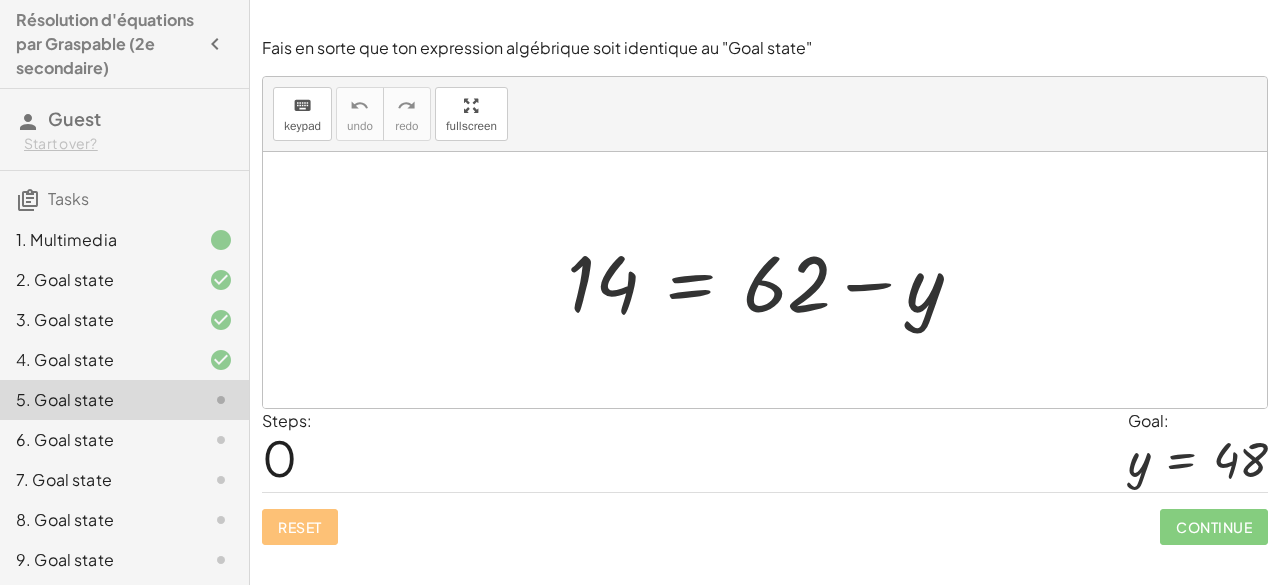 click at bounding box center (772, 280) 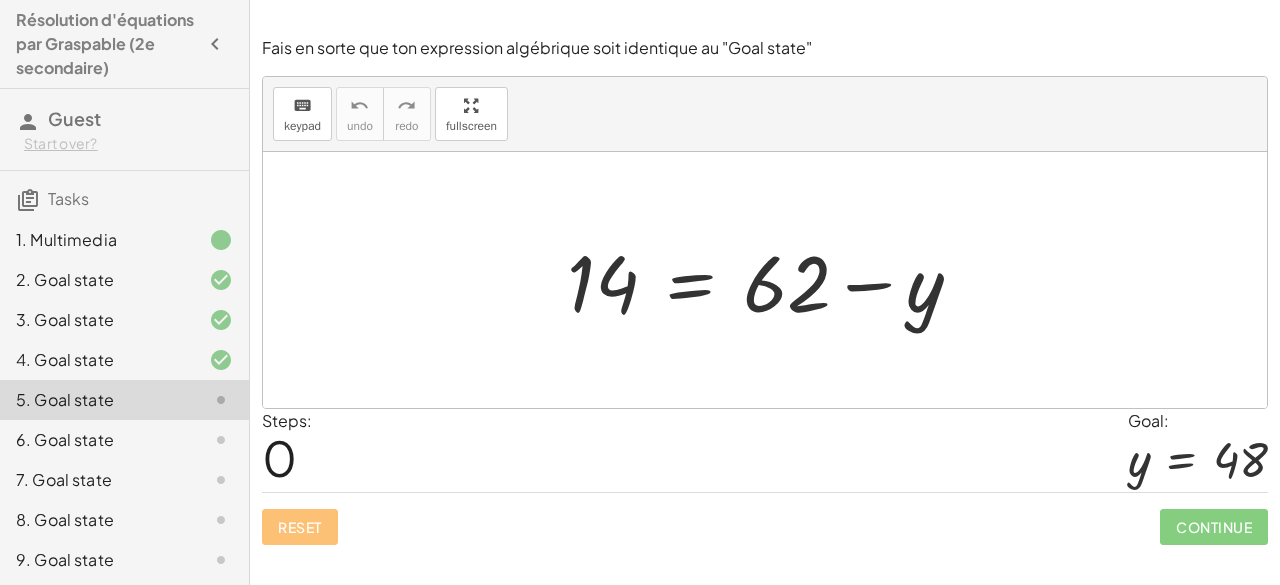 click at bounding box center [772, 280] 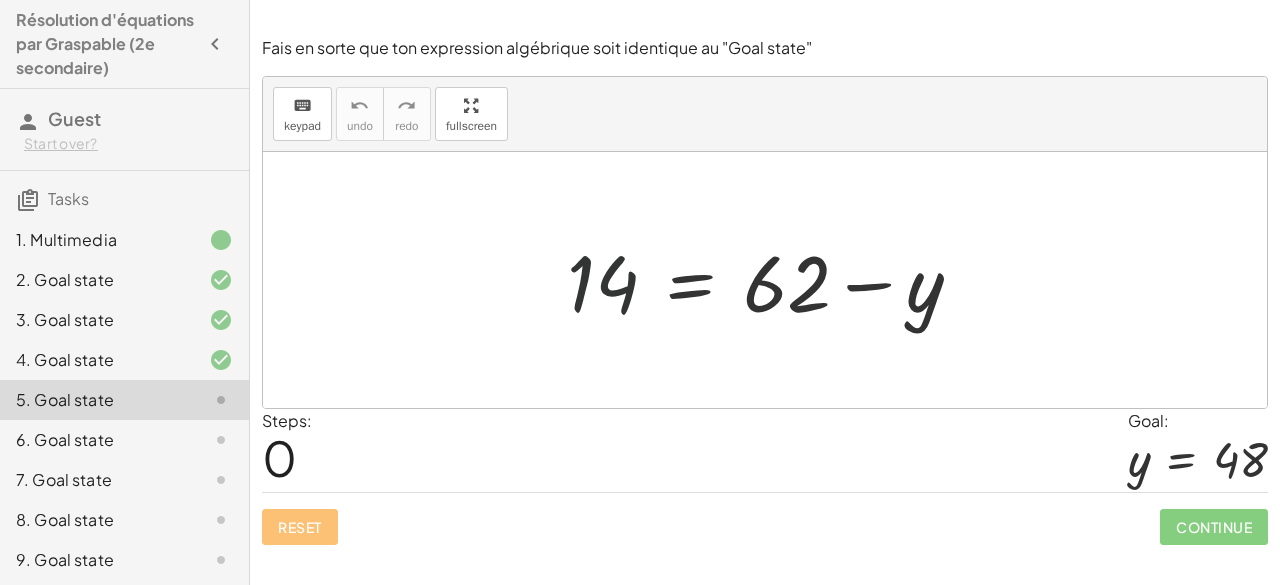 click at bounding box center (772, 280) 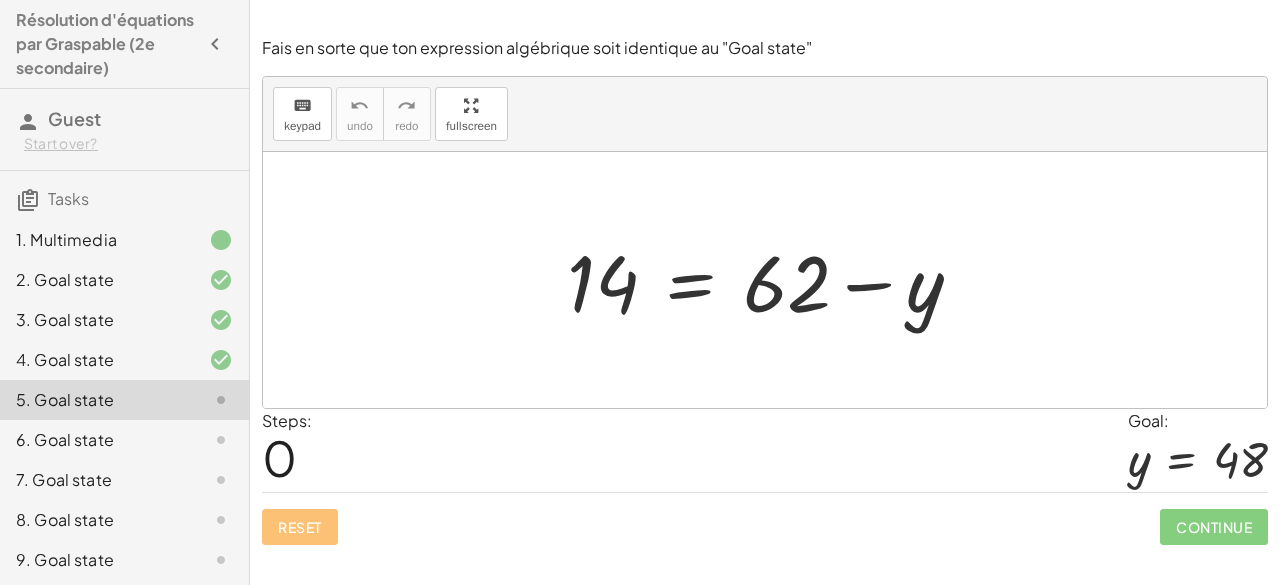 click at bounding box center (772, 280) 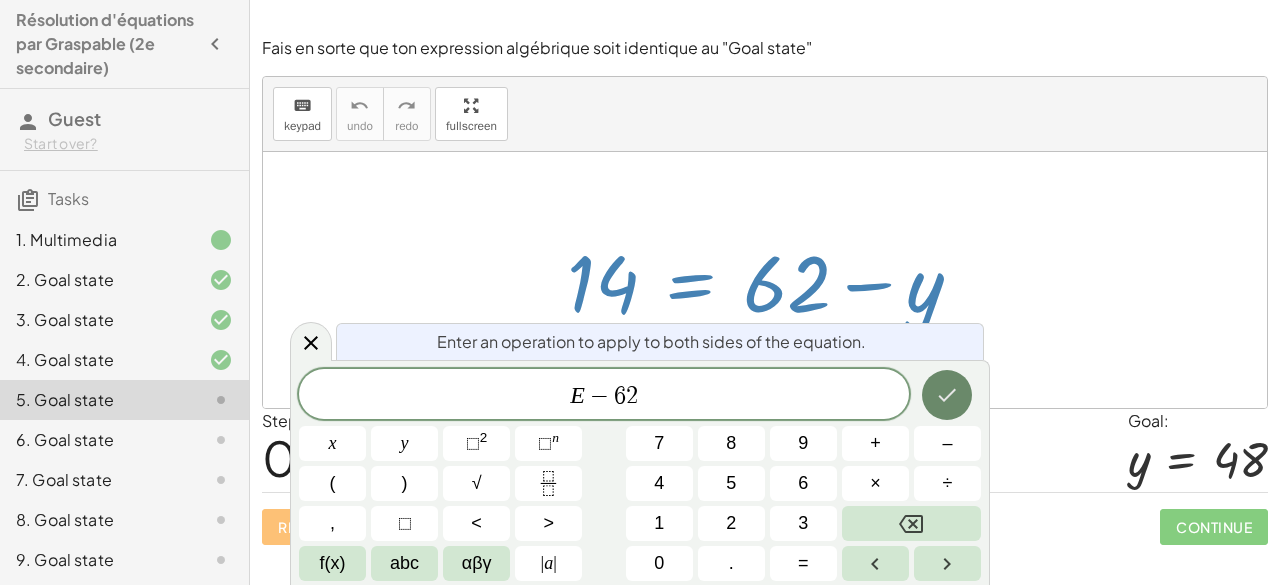 click 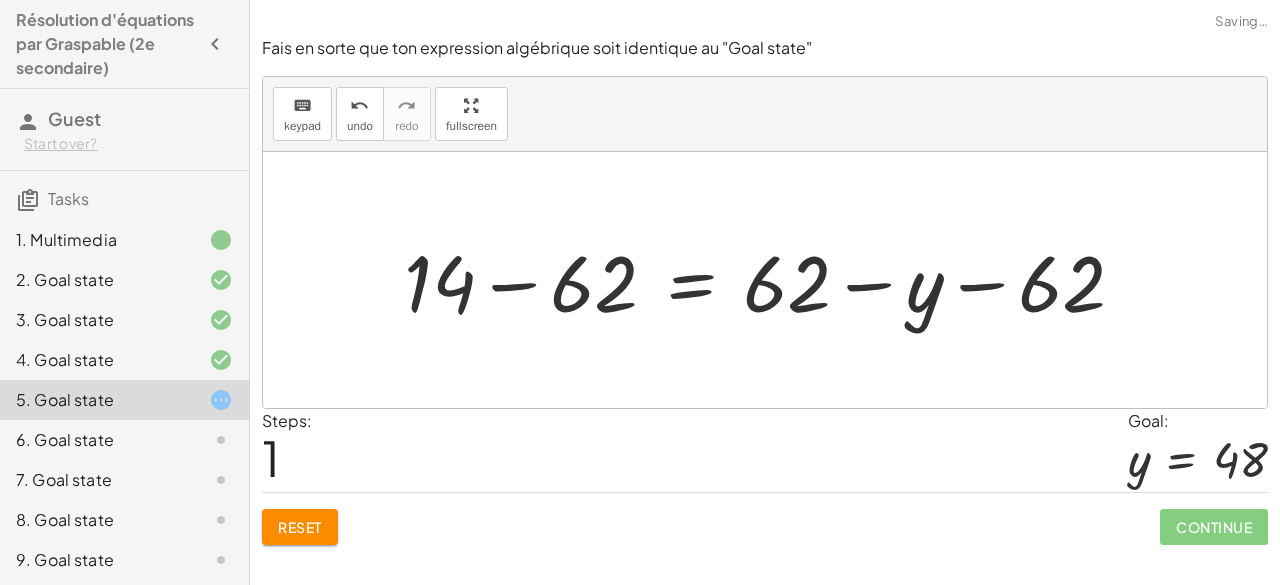 click at bounding box center (772, 280) 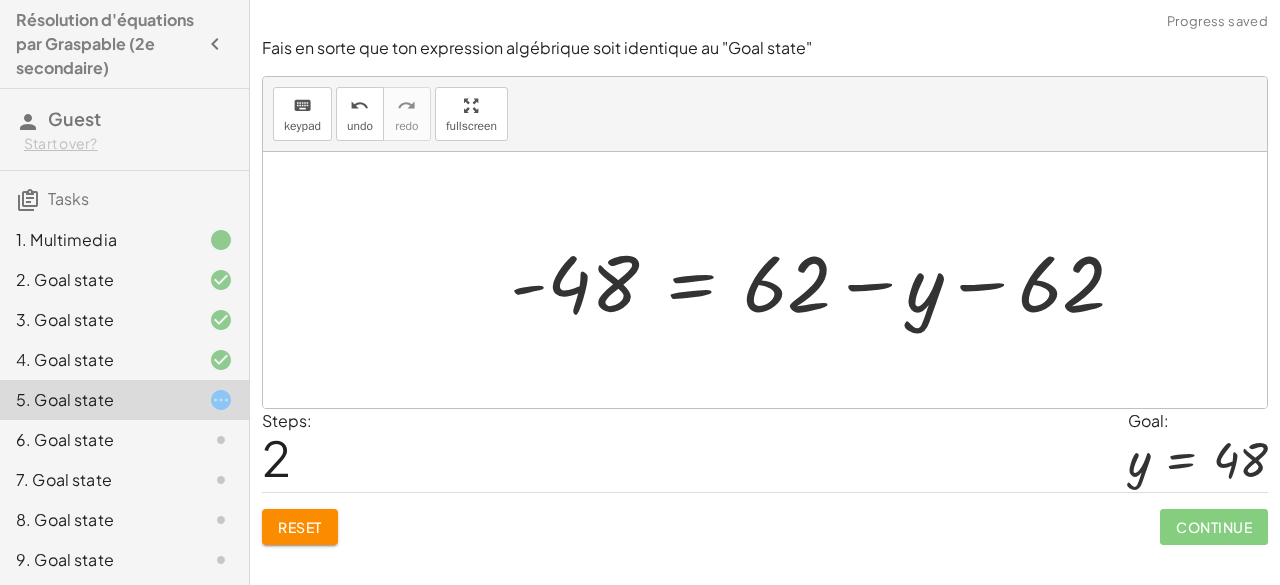click at bounding box center (825, 280) 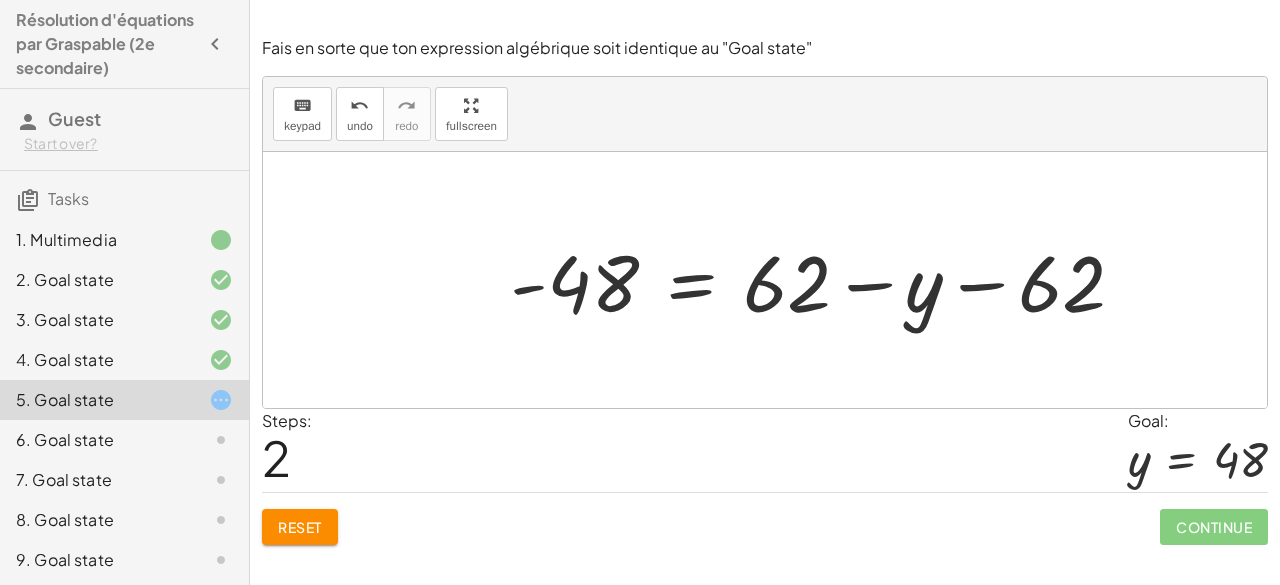click at bounding box center (825, 280) 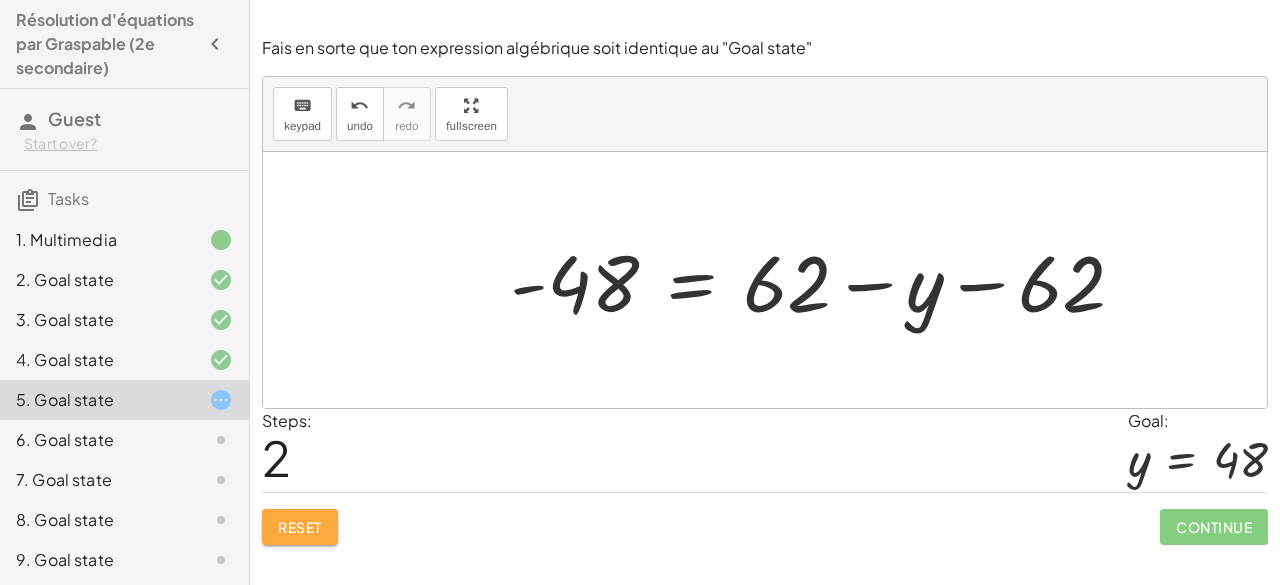 click on "Reset" at bounding box center (300, 527) 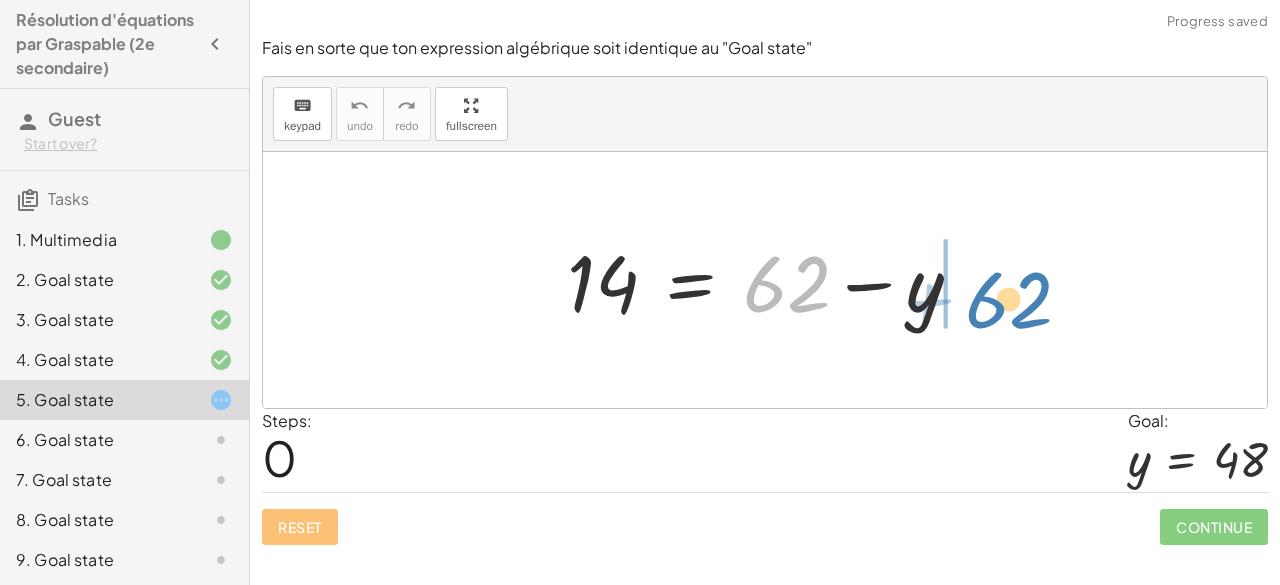 drag, startPoint x: 812, startPoint y: 280, endPoint x: 1038, endPoint y: 295, distance: 226.49724 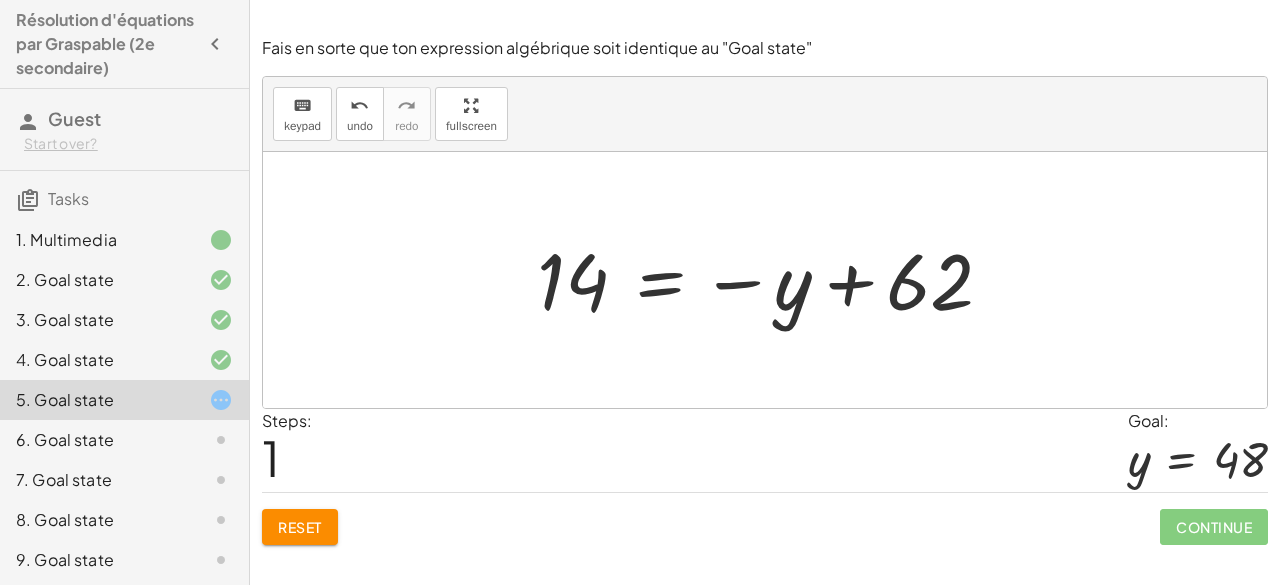 click at bounding box center (773, 280) 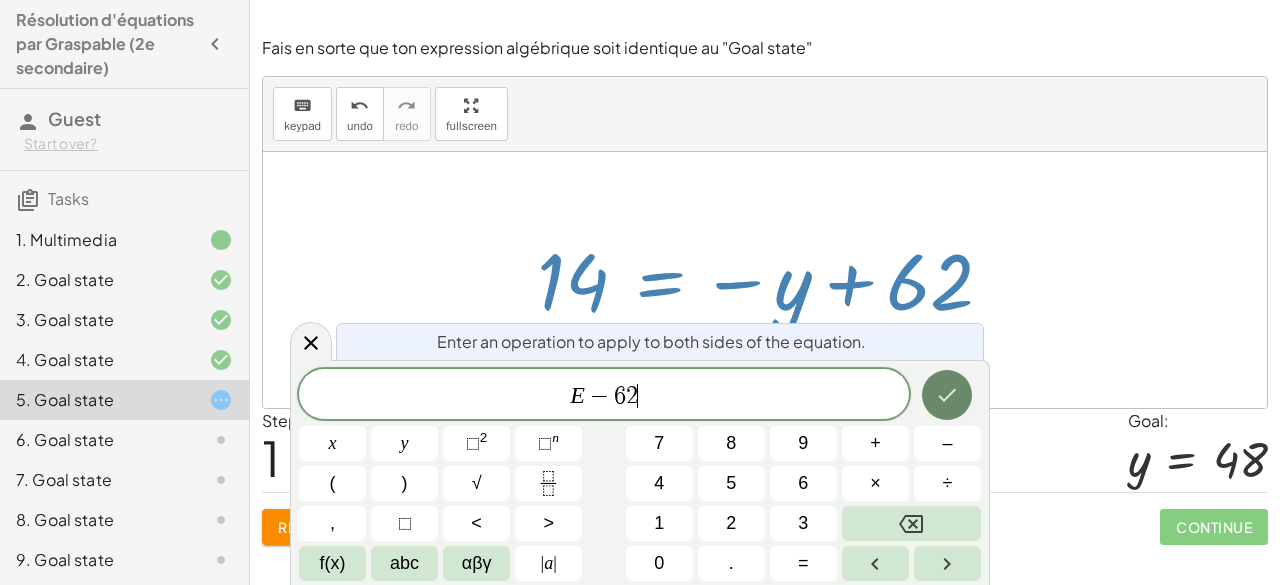 click 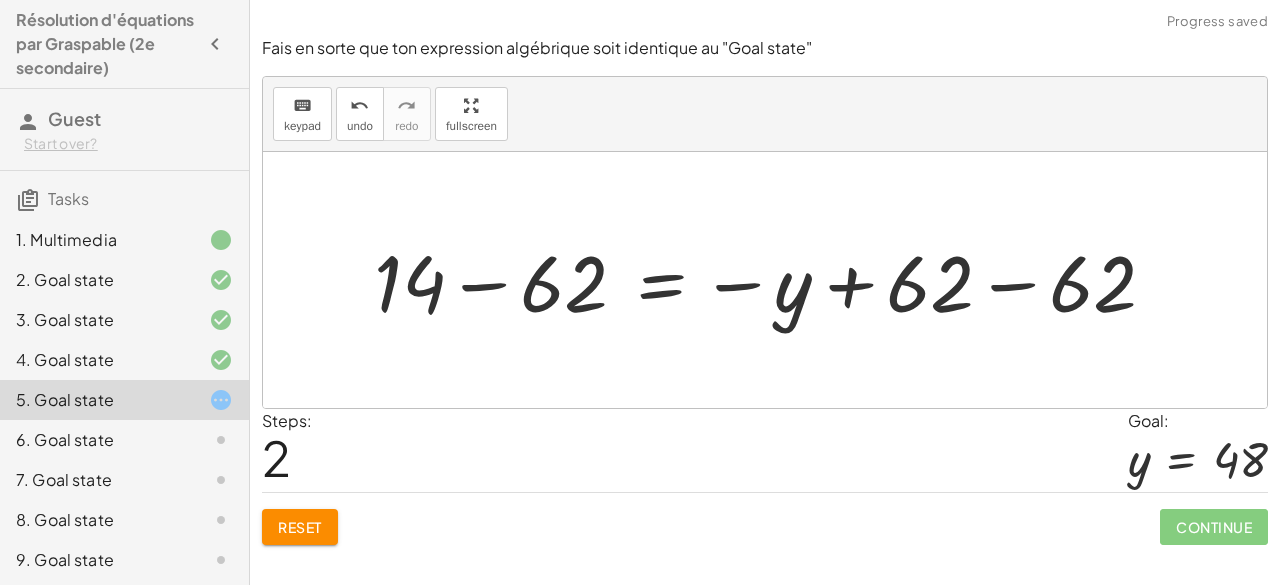 click at bounding box center (773, 280) 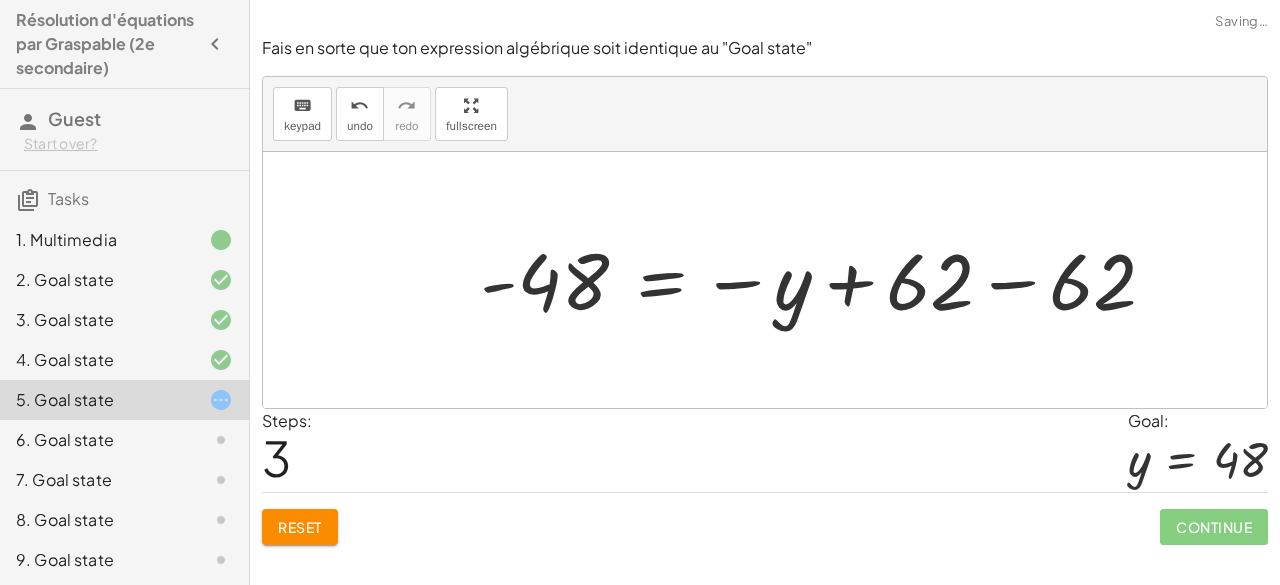 click at bounding box center (826, 280) 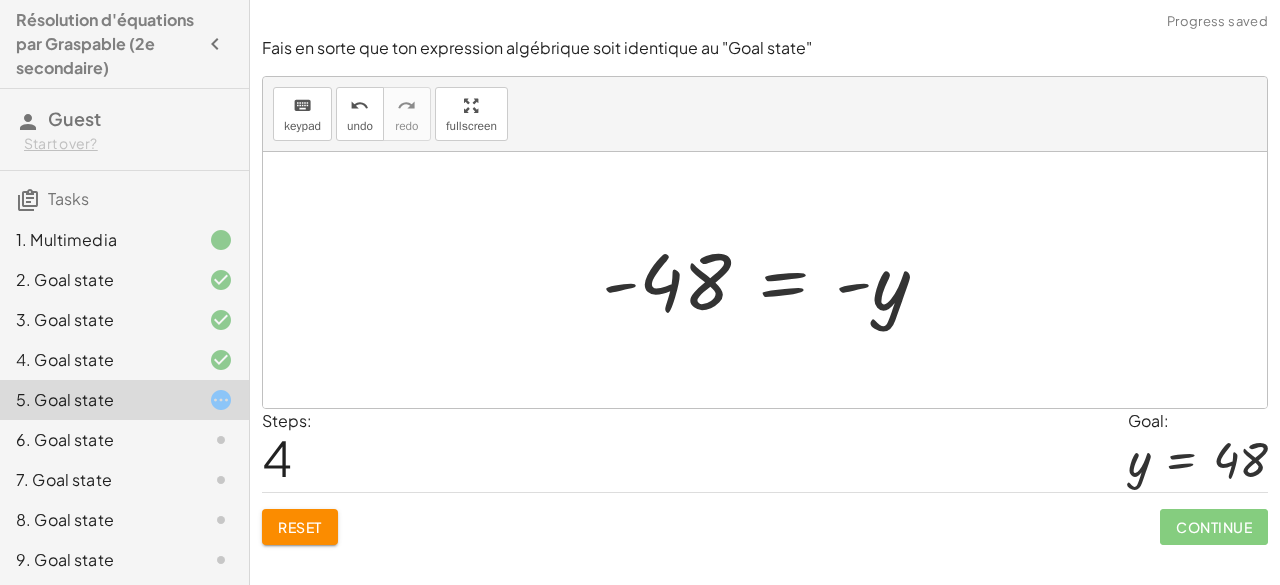 click at bounding box center [773, 280] 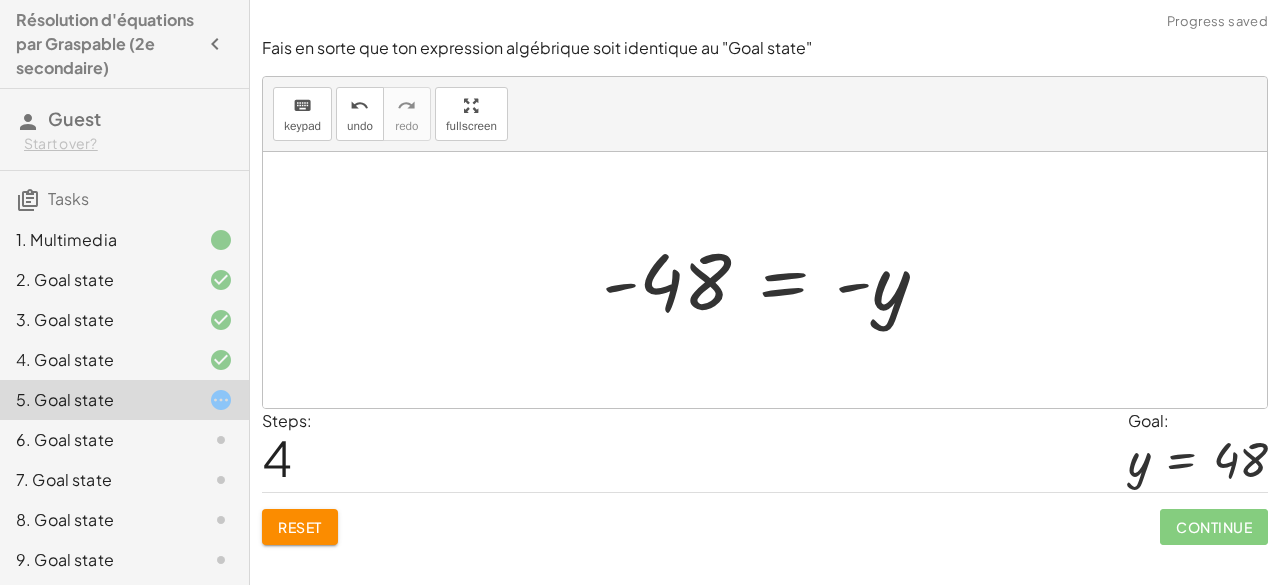 click at bounding box center (773, 280) 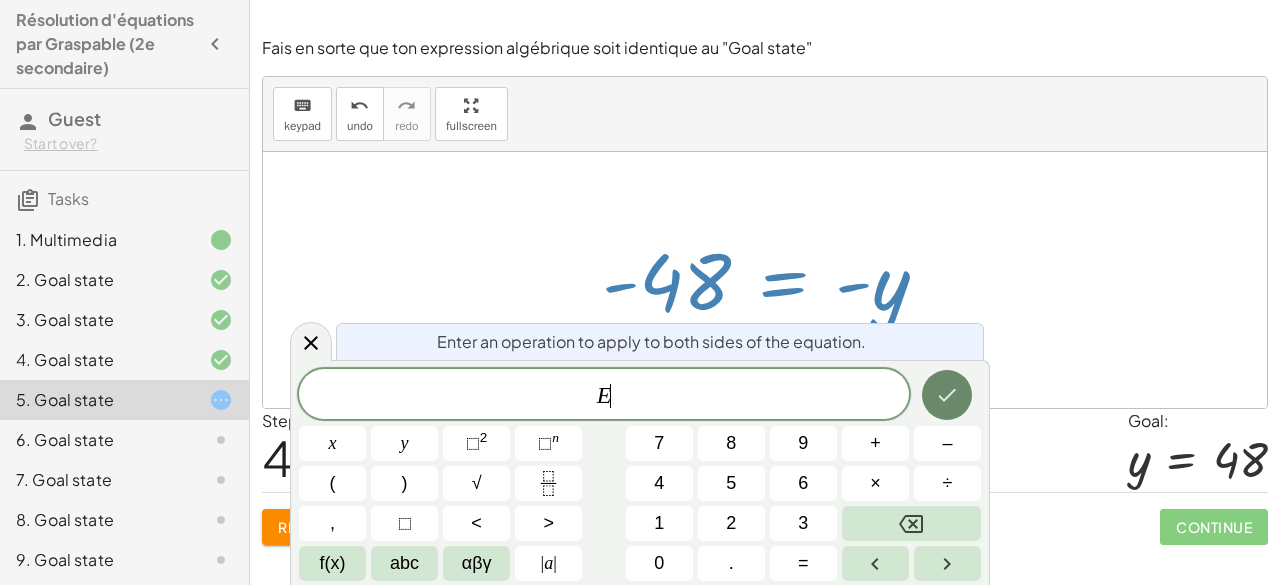 click at bounding box center (947, 395) 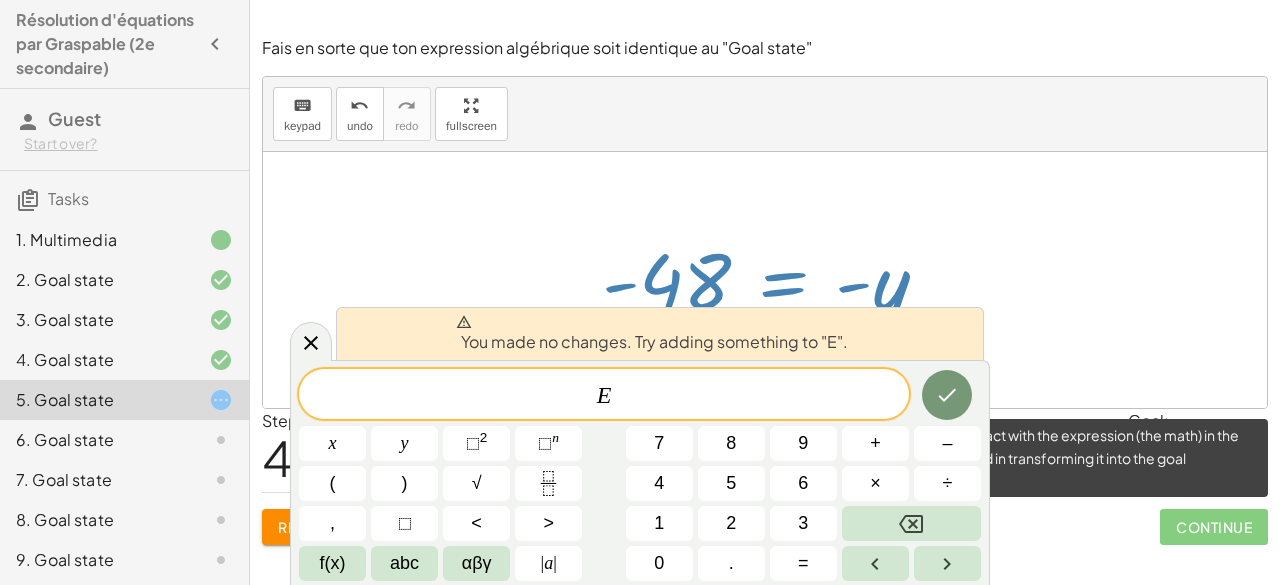 click on "Continue" 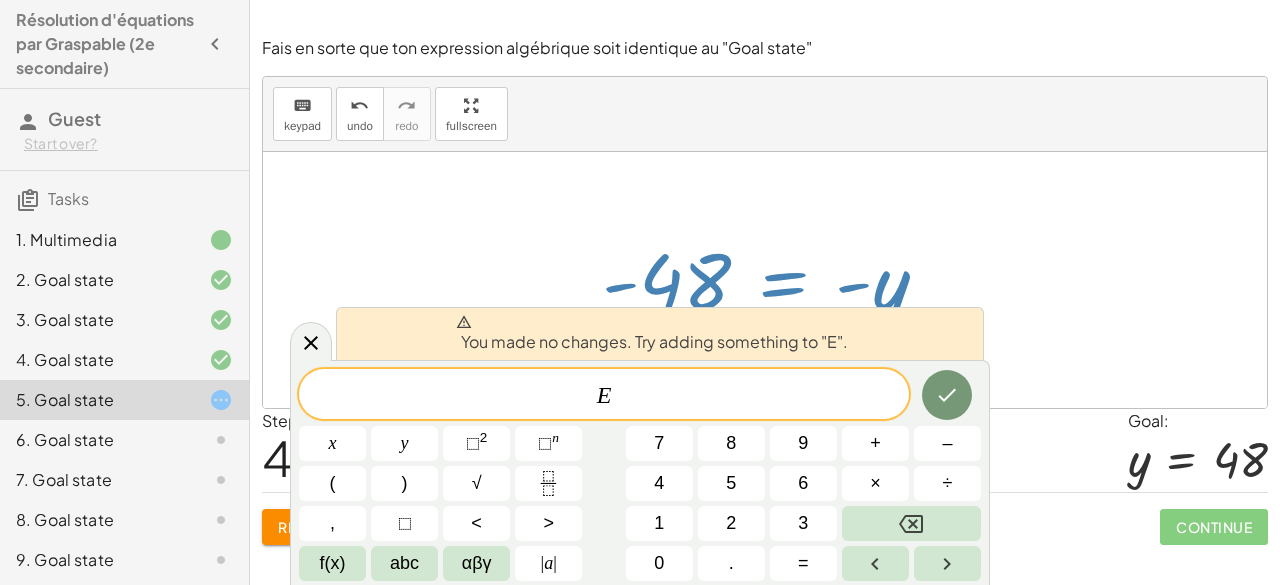 click on "Continue" 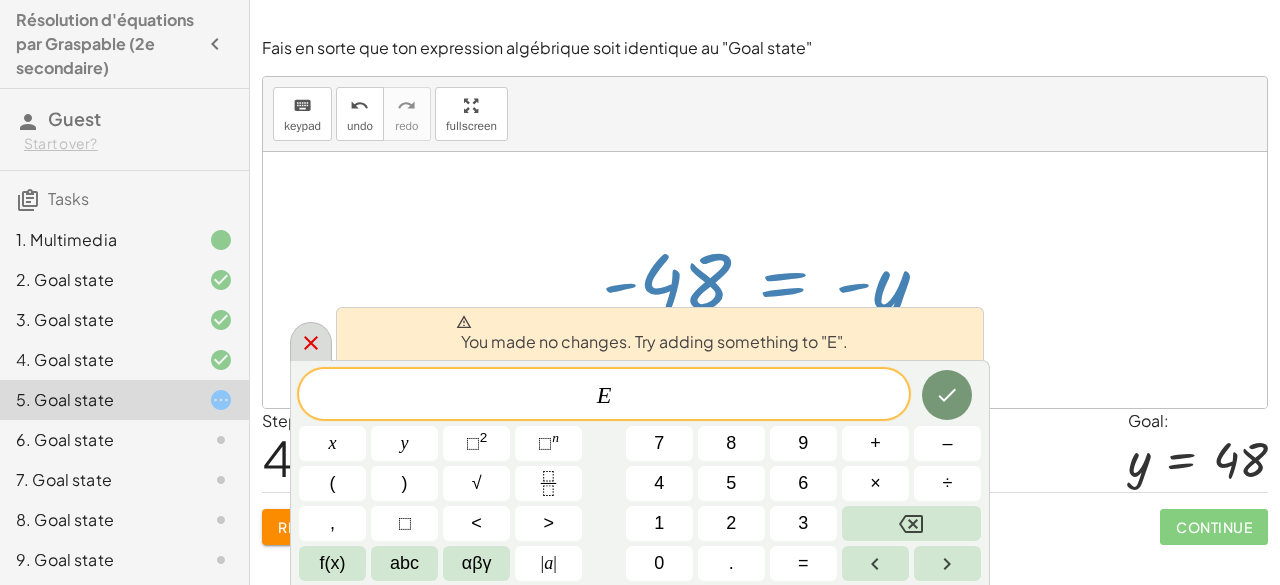 click 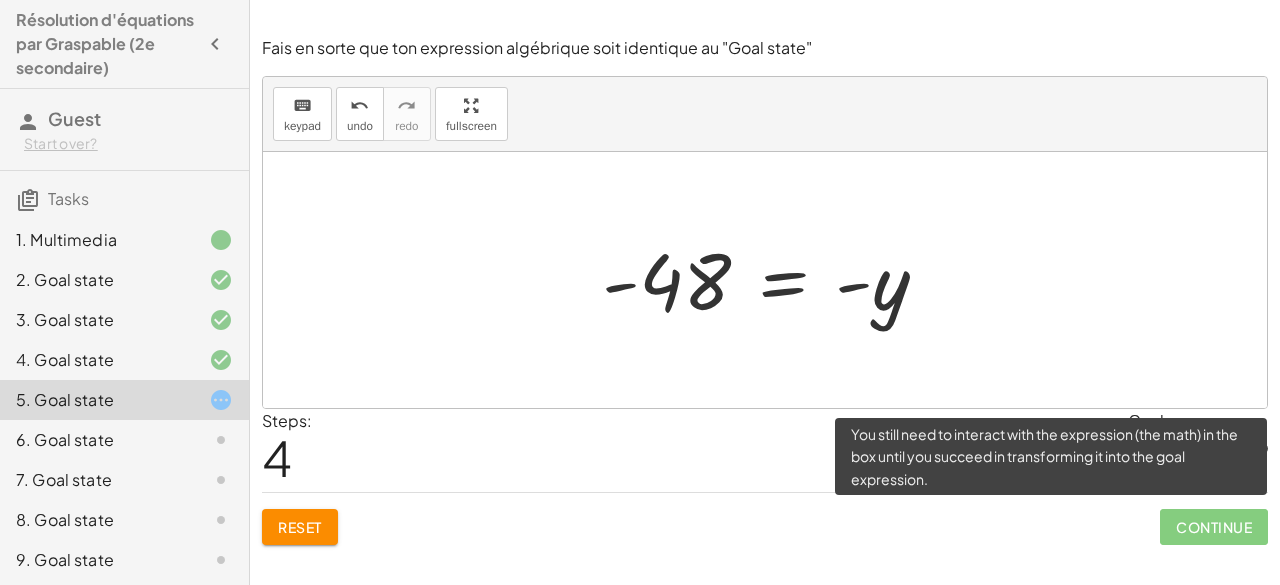 click on "Continue" 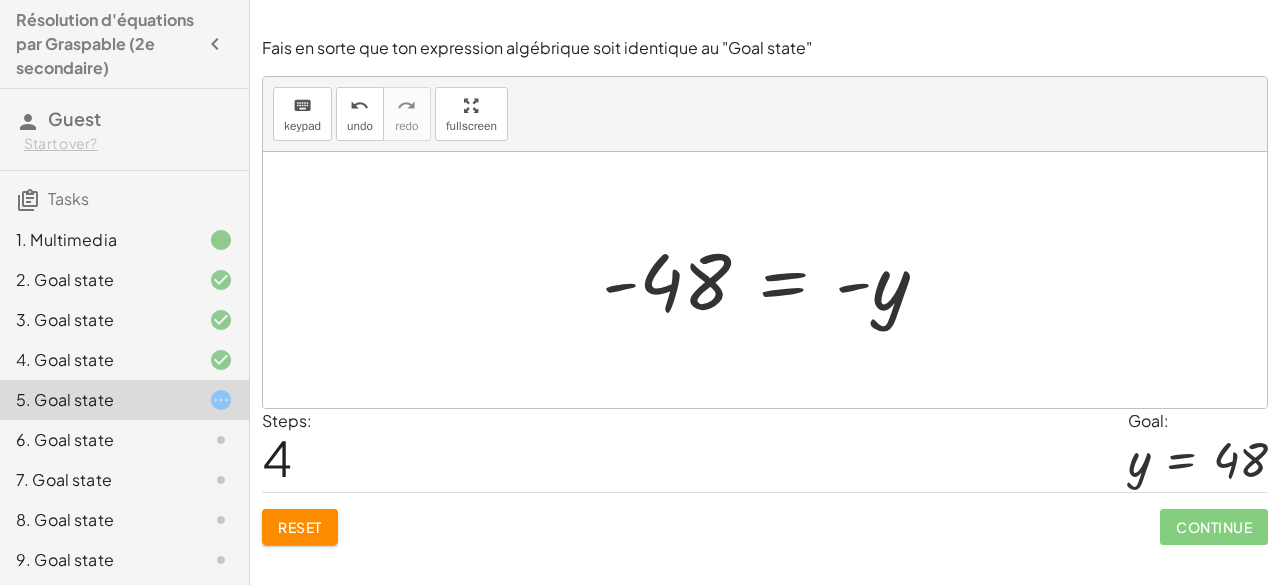click at bounding box center [773, 280] 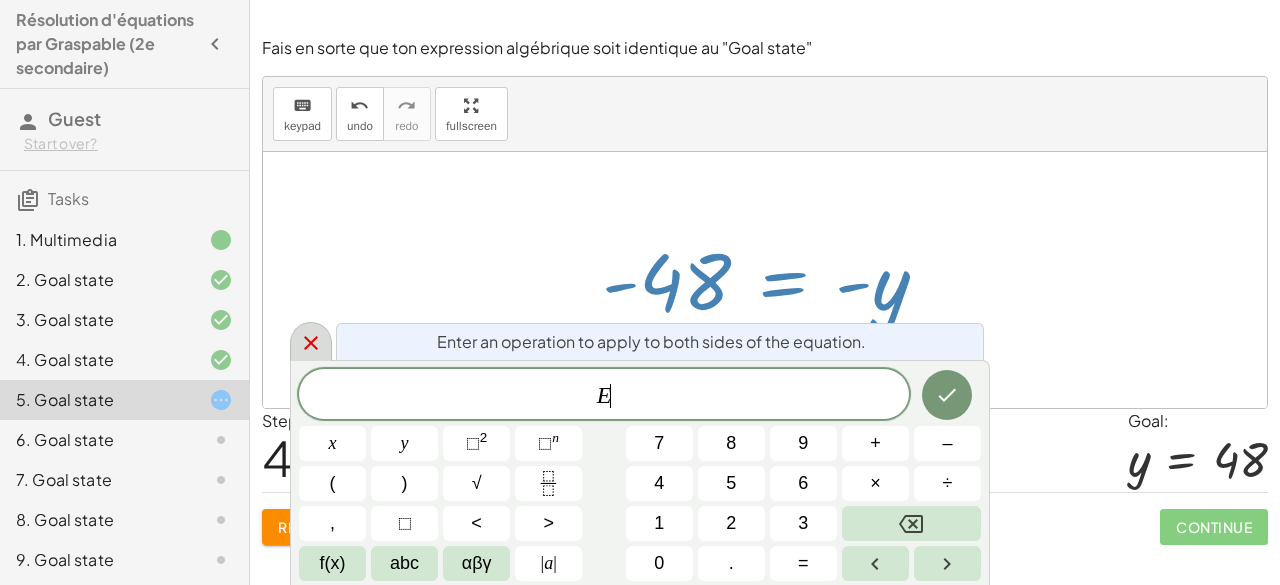 click 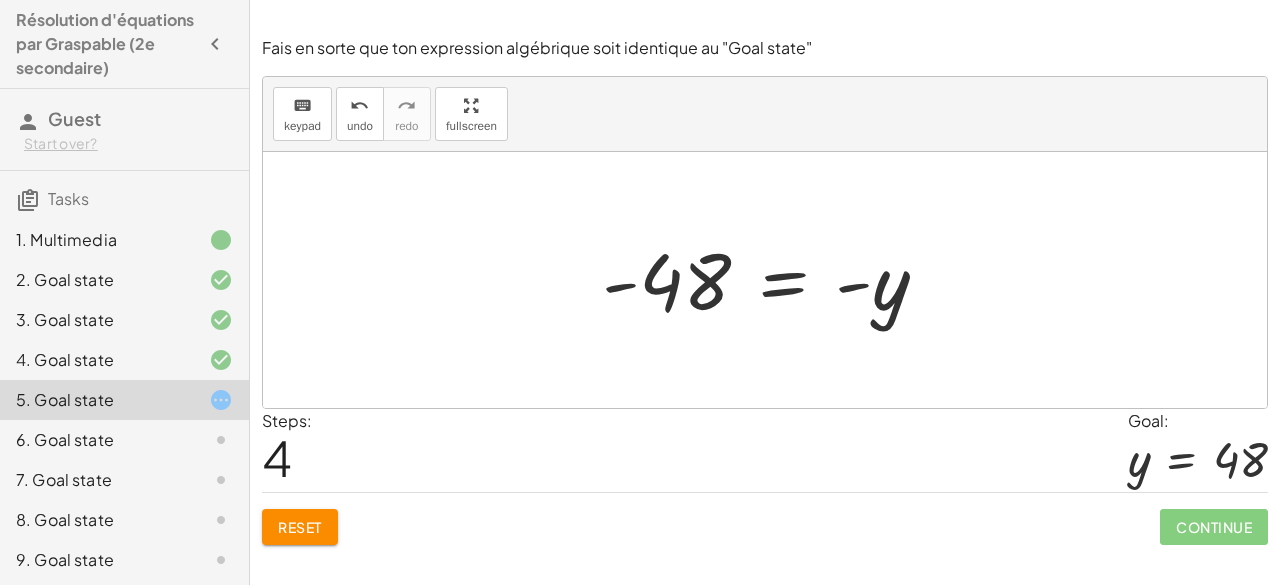 click on "Reset" 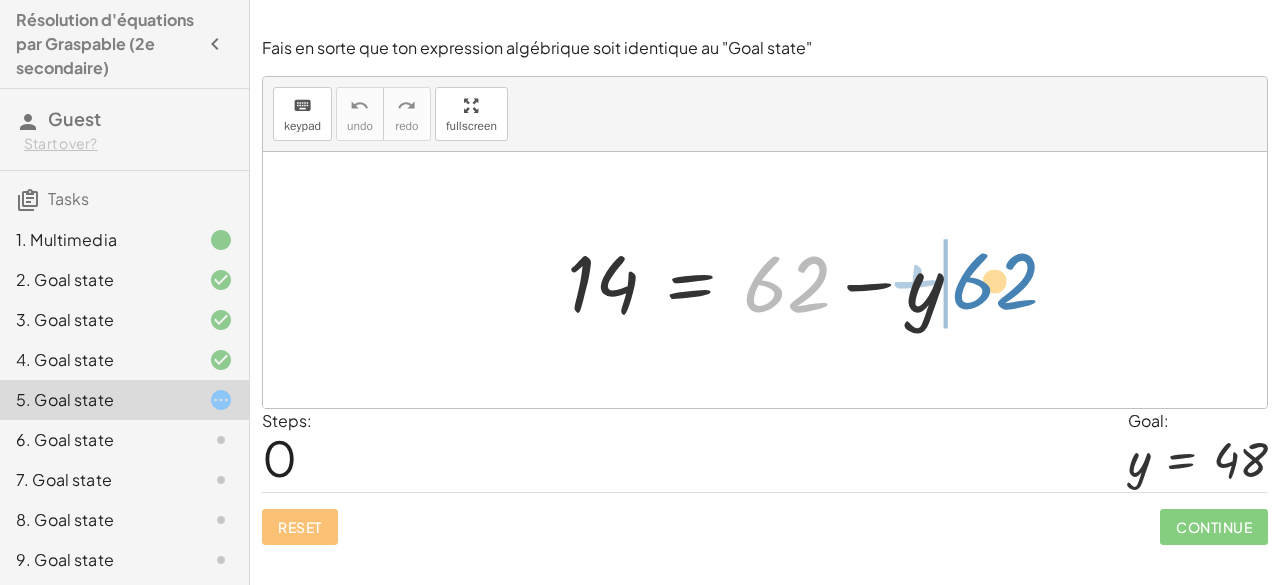 drag, startPoint x: 798, startPoint y: 302, endPoint x: 1007, endPoint y: 299, distance: 209.02153 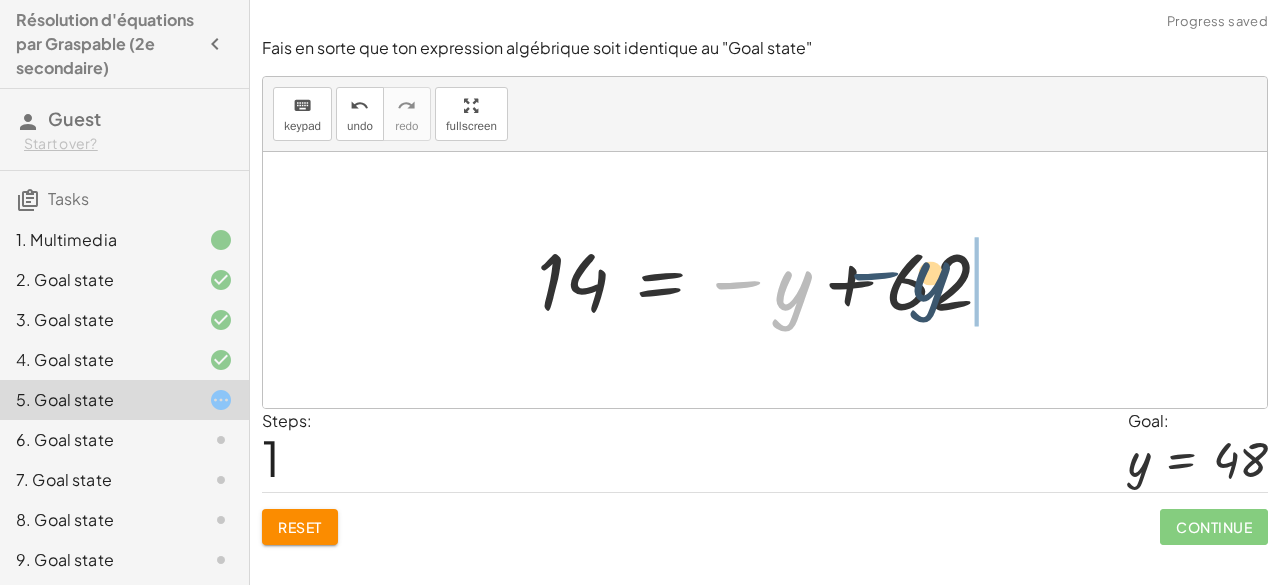 drag, startPoint x: 736, startPoint y: 289, endPoint x: 884, endPoint y: 280, distance: 148.27339 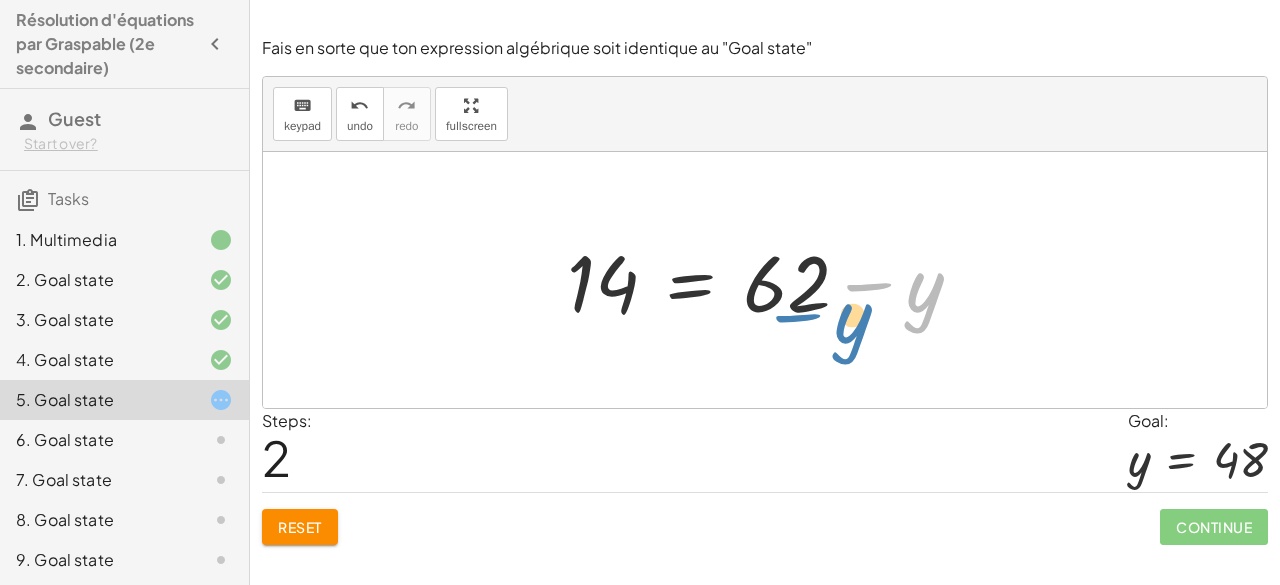 drag, startPoint x: 886, startPoint y: 286, endPoint x: 814, endPoint y: 317, distance: 78.39005 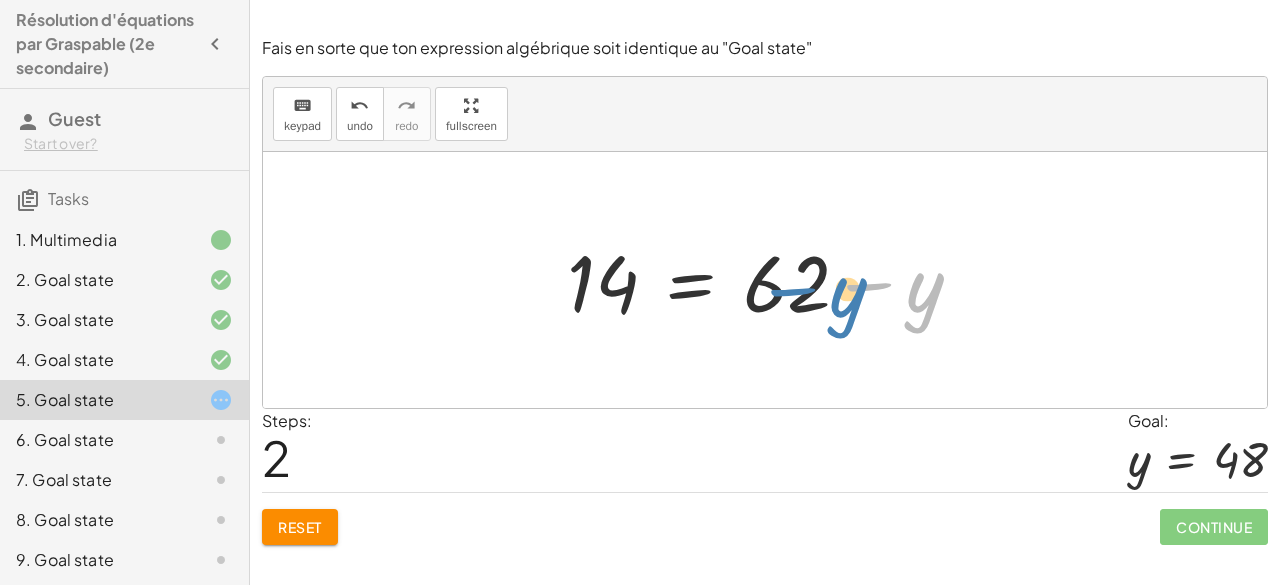 drag, startPoint x: 957, startPoint y: 293, endPoint x: 881, endPoint y: 297, distance: 76.105194 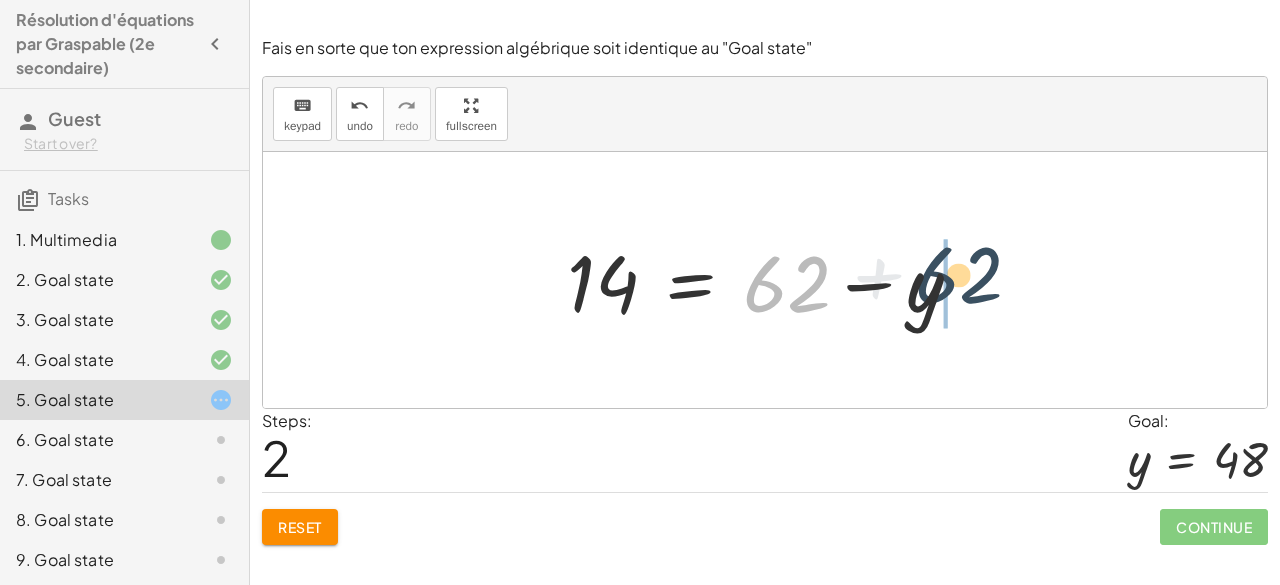 drag, startPoint x: 799, startPoint y: 264, endPoint x: 1010, endPoint y: 254, distance: 211.23683 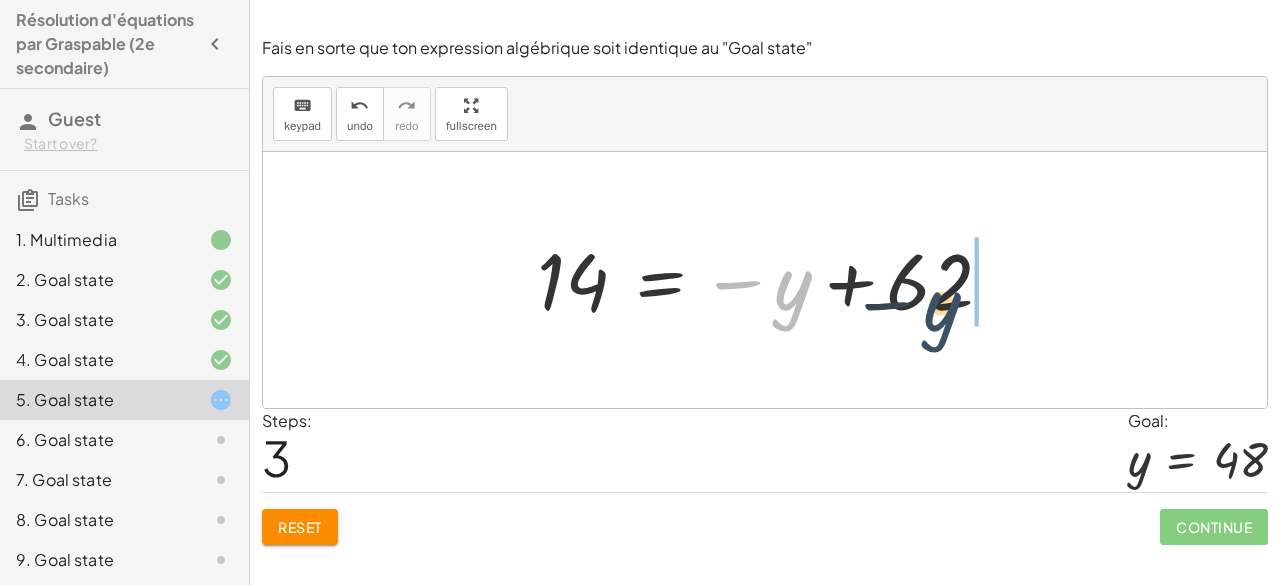 drag, startPoint x: 794, startPoint y: 301, endPoint x: 992, endPoint y: 313, distance: 198.3633 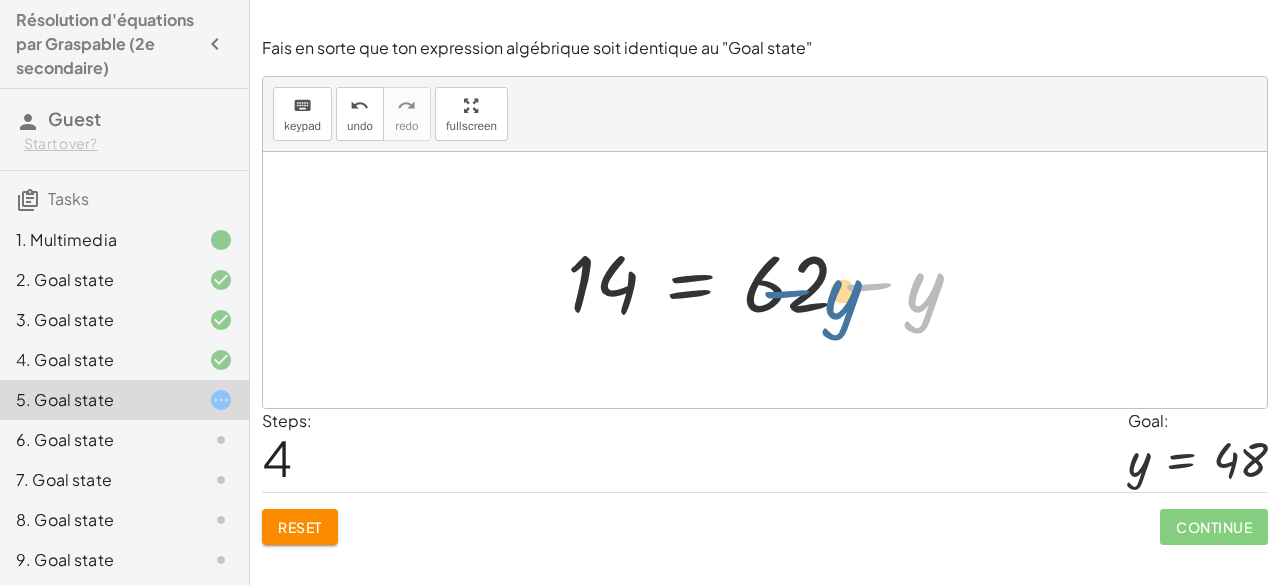 drag, startPoint x: 970, startPoint y: 307, endPoint x: 942, endPoint y: 296, distance: 30.083218 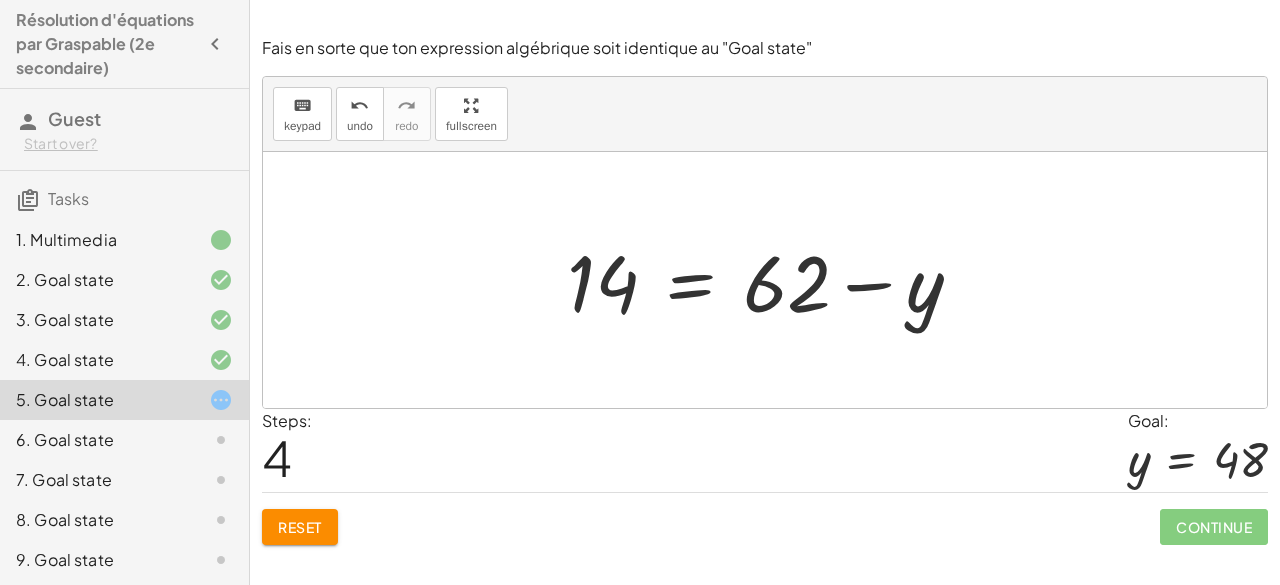 click at bounding box center [772, 280] 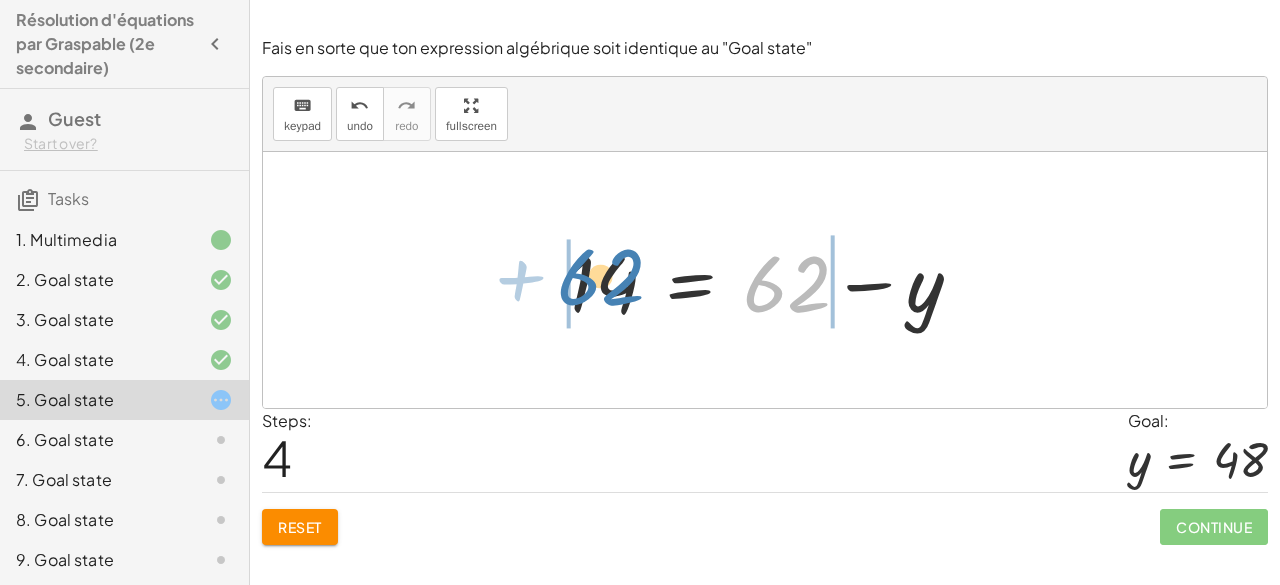 drag, startPoint x: 804, startPoint y: 291, endPoint x: 618, endPoint y: 285, distance: 186.09676 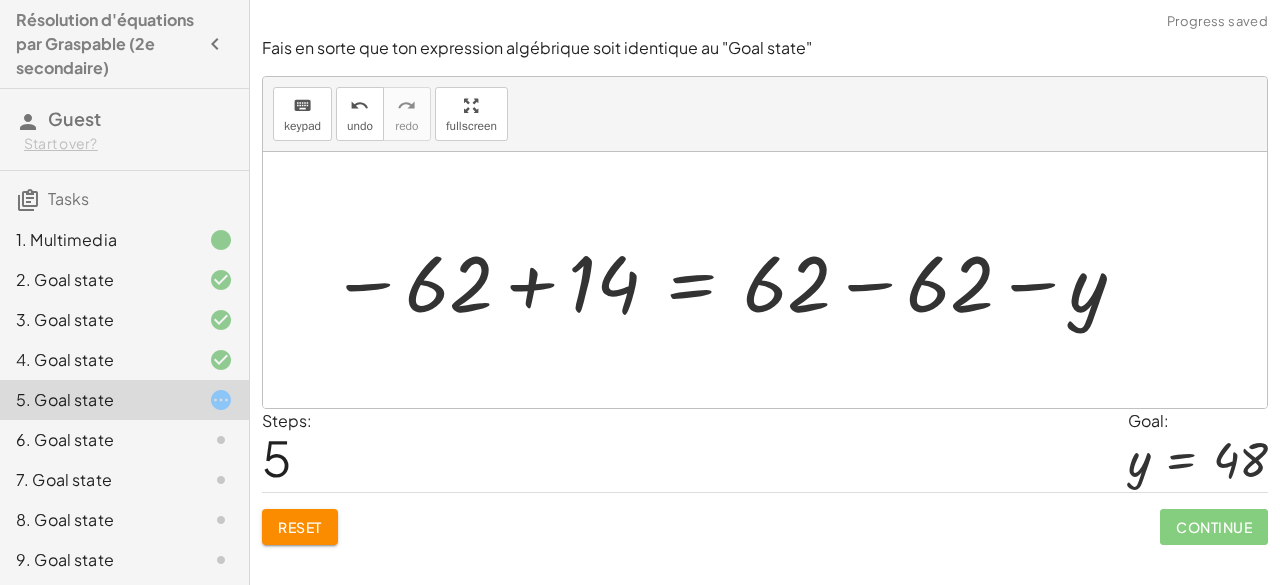 click at bounding box center (729, 280) 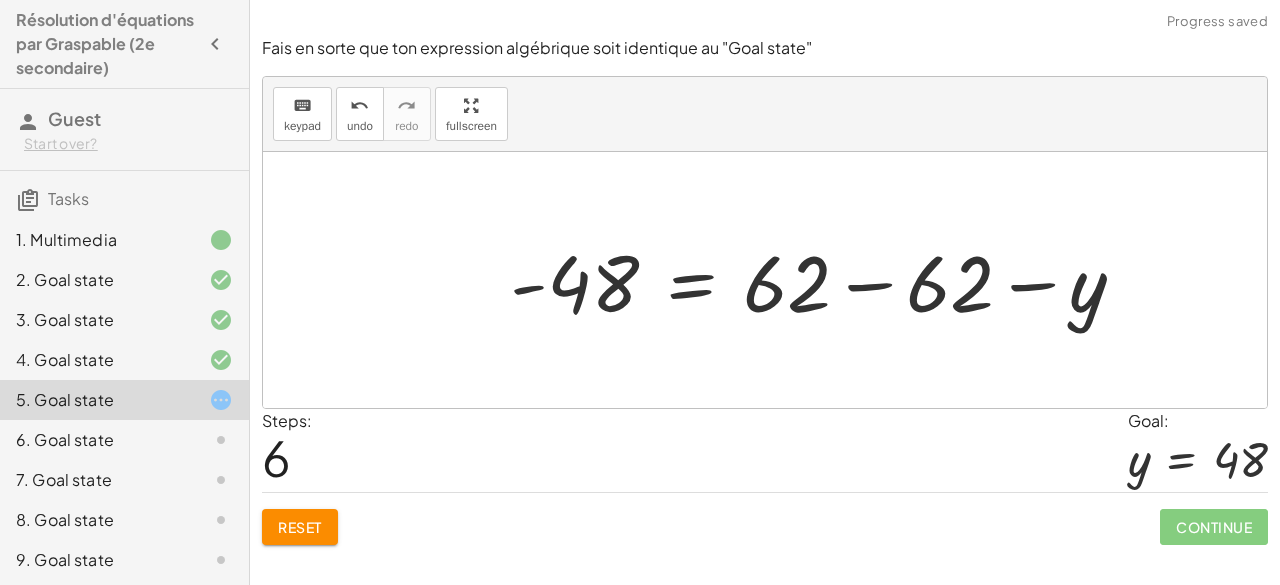 click at bounding box center (825, 280) 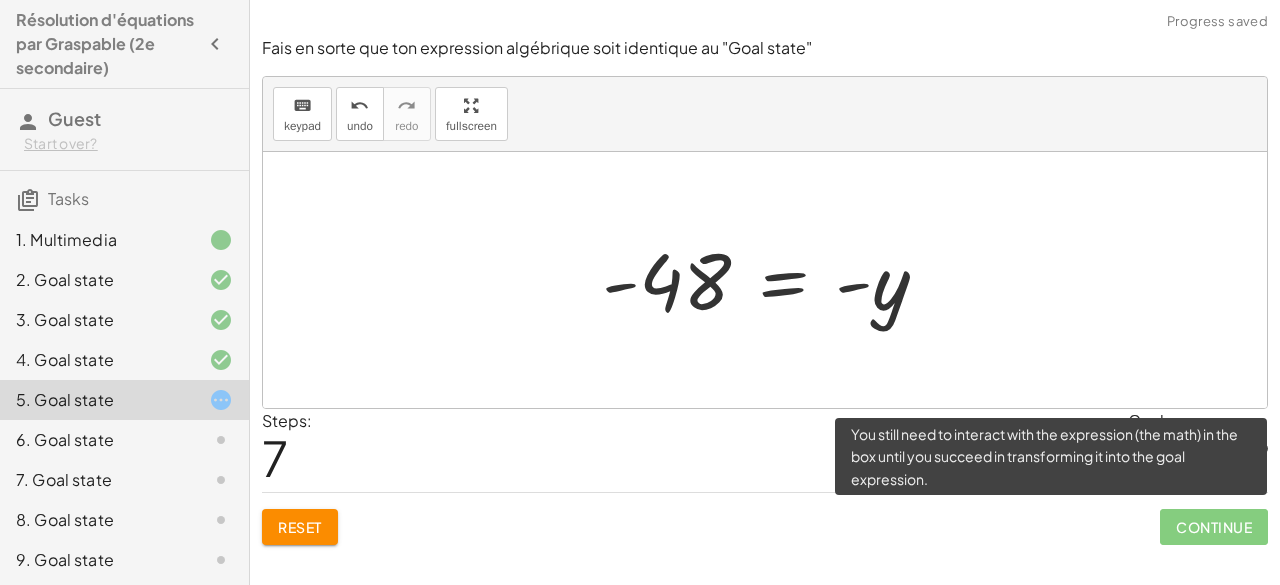 click on "Continue" 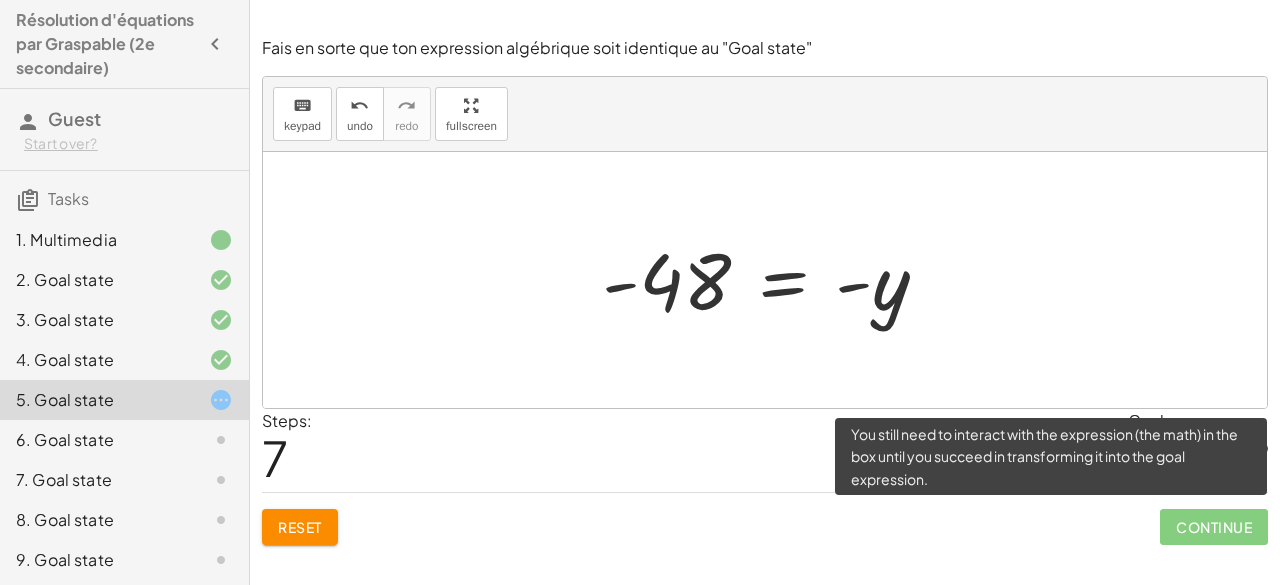 click on "Continue" 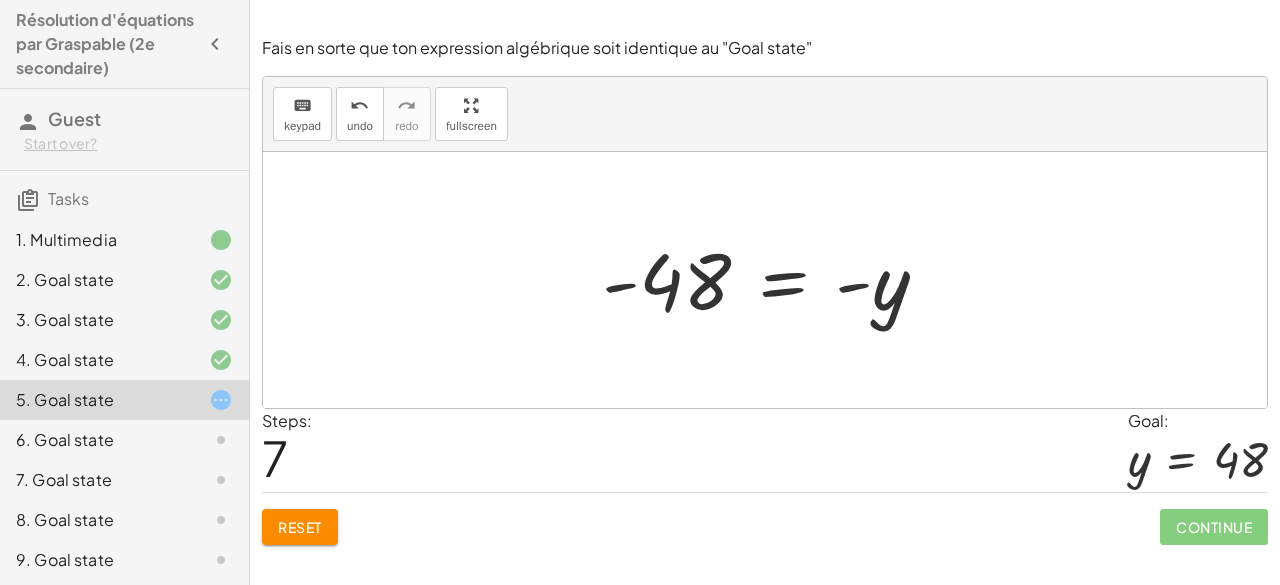 click on "Reset" 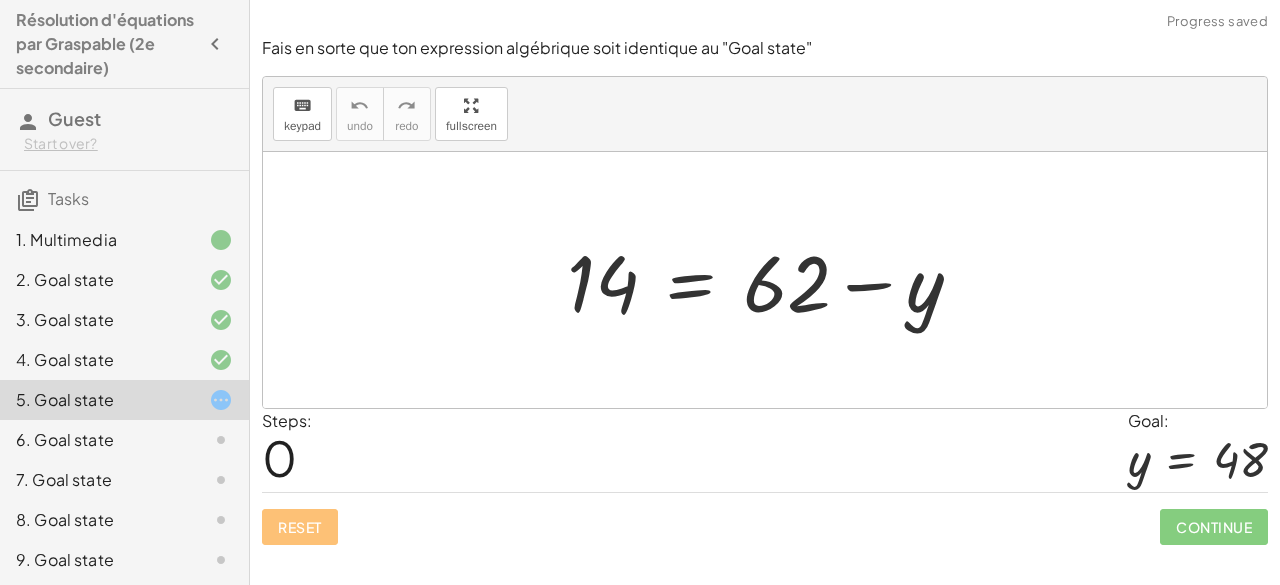 click on "Reset   Continue" at bounding box center (765, 518) 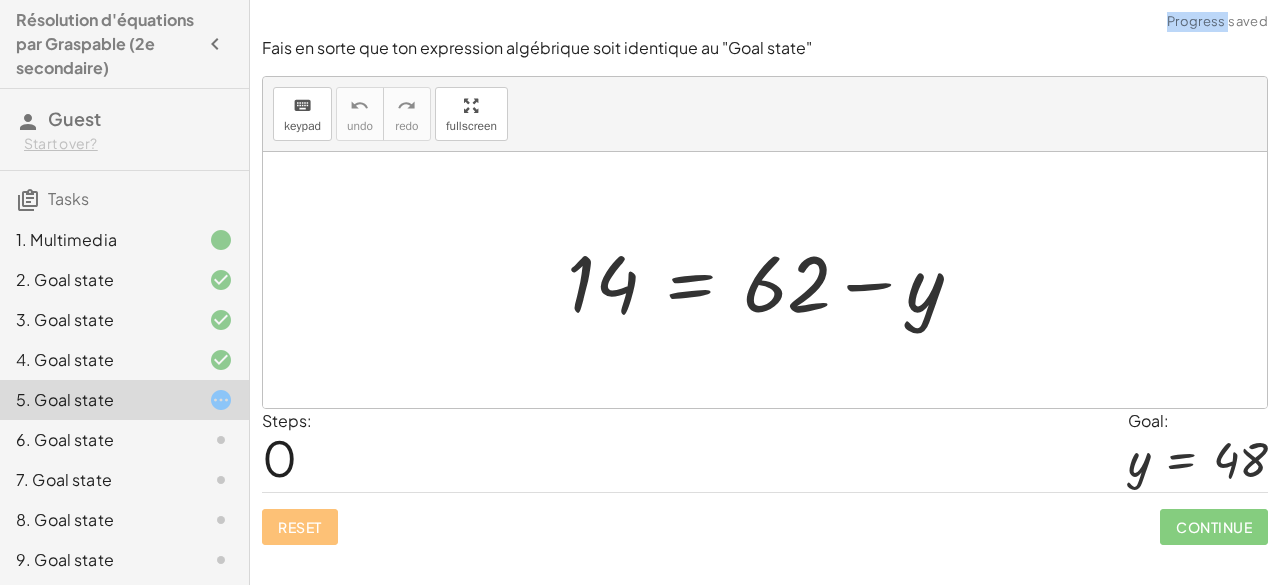 click on "Reset   Continue" at bounding box center [765, 518] 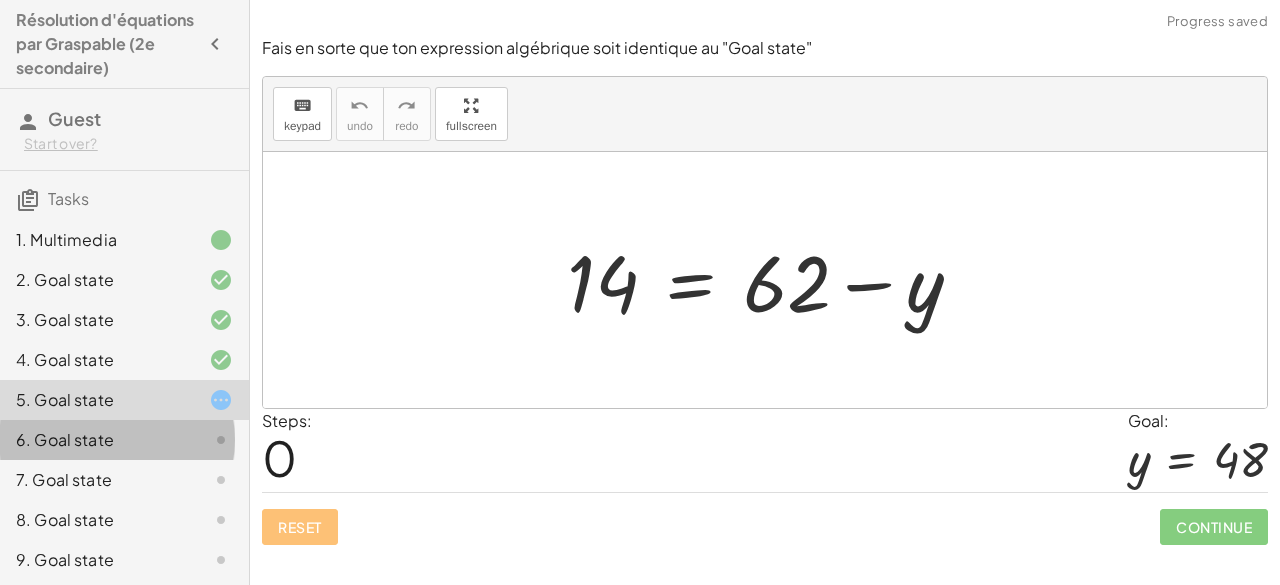 click on "6. Goal state" 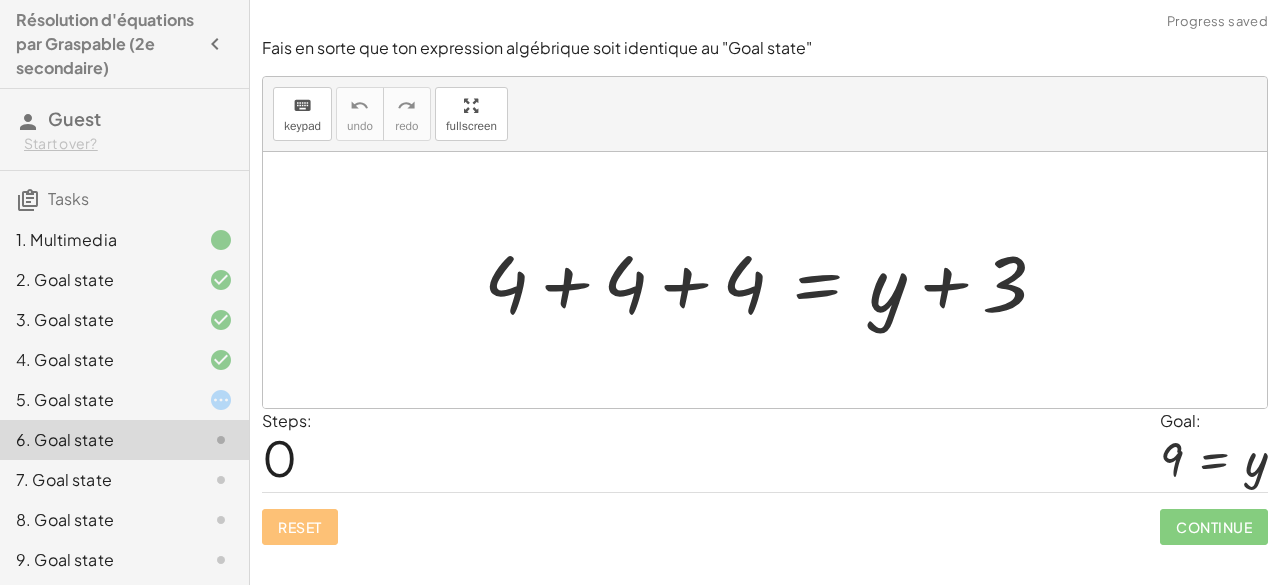click at bounding box center [773, 280] 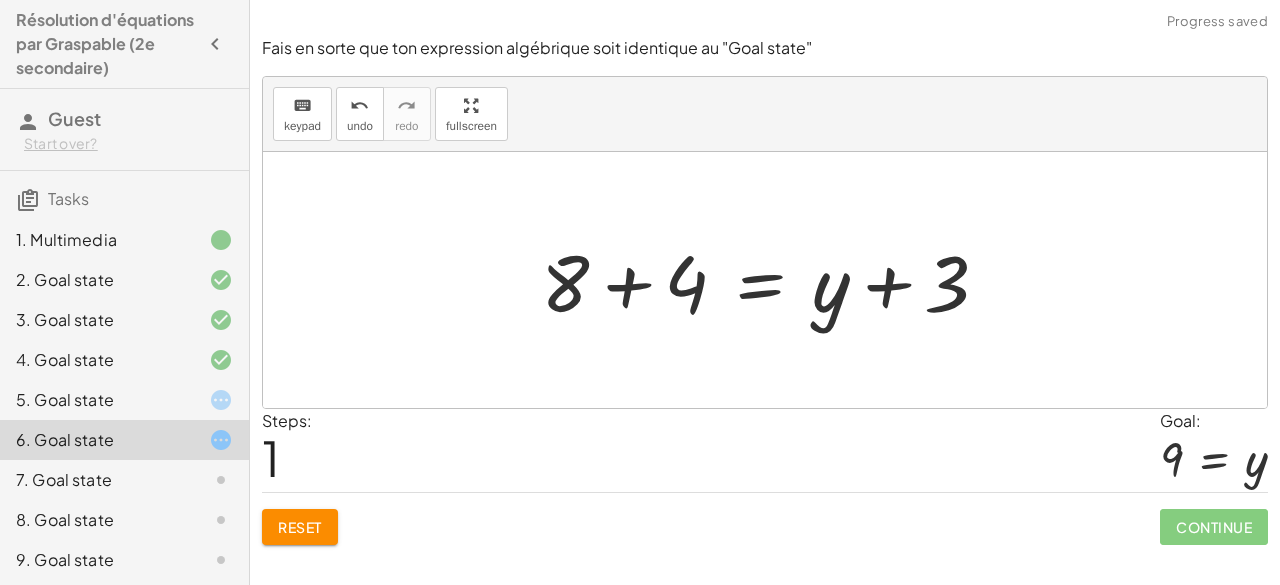 click at bounding box center [773, 280] 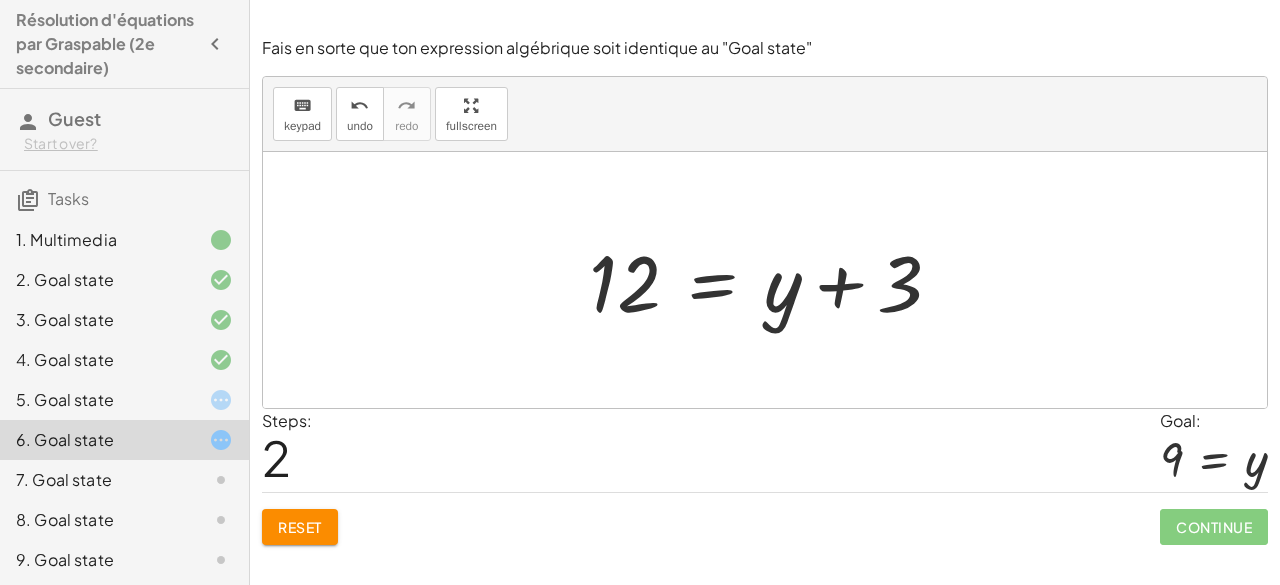 click at bounding box center [773, 280] 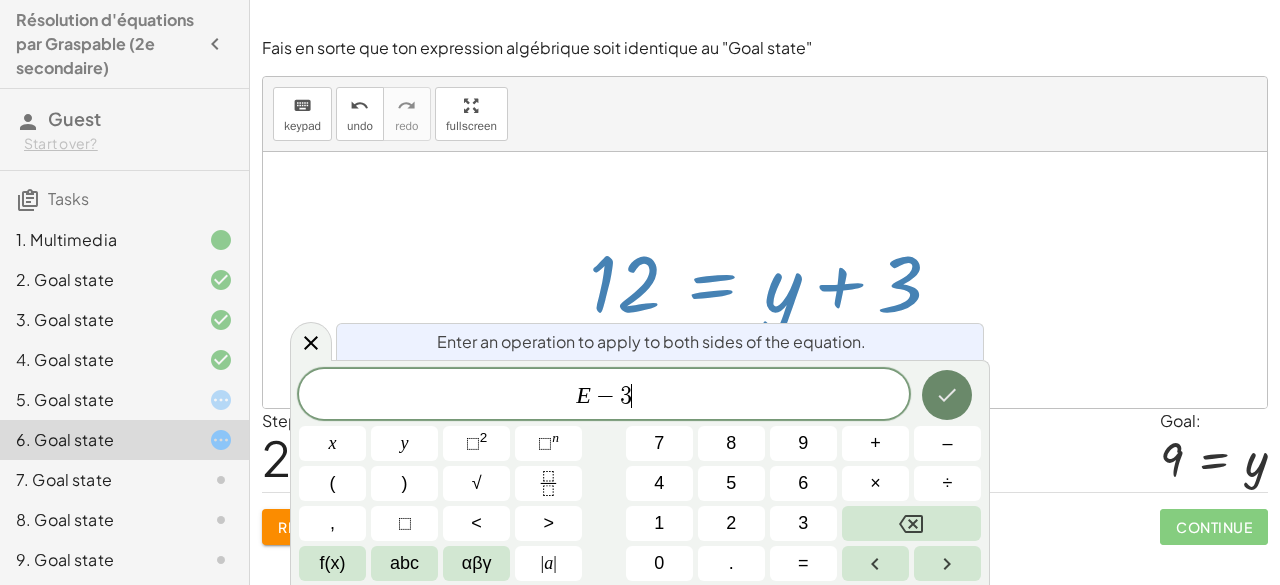 click at bounding box center (947, 395) 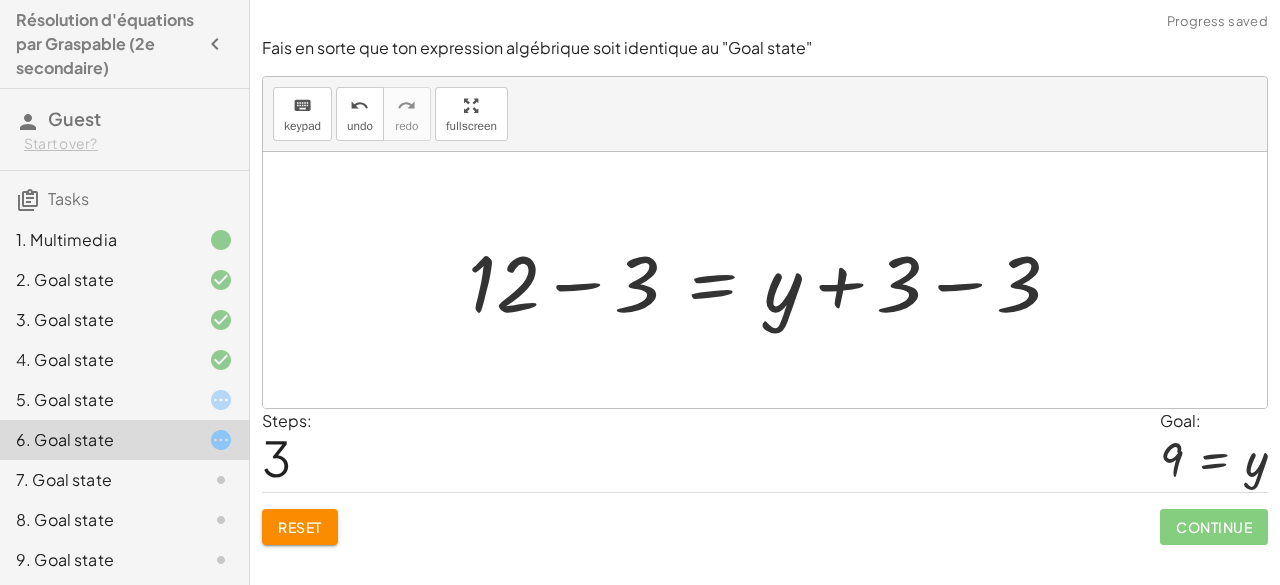 click at bounding box center (772, 280) 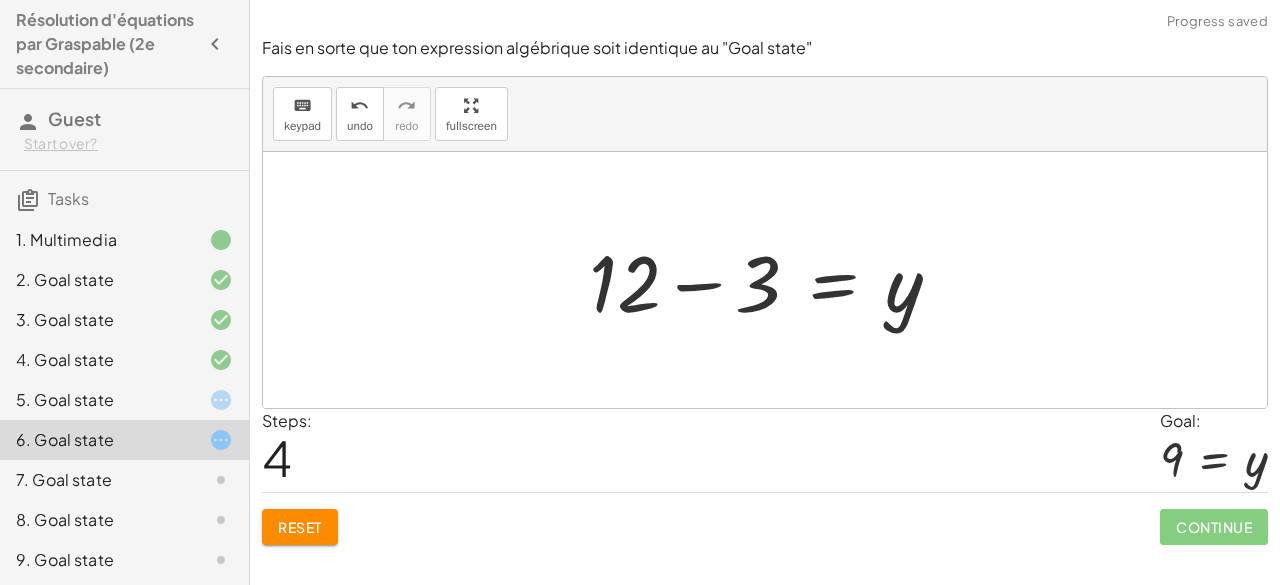 click at bounding box center [773, 280] 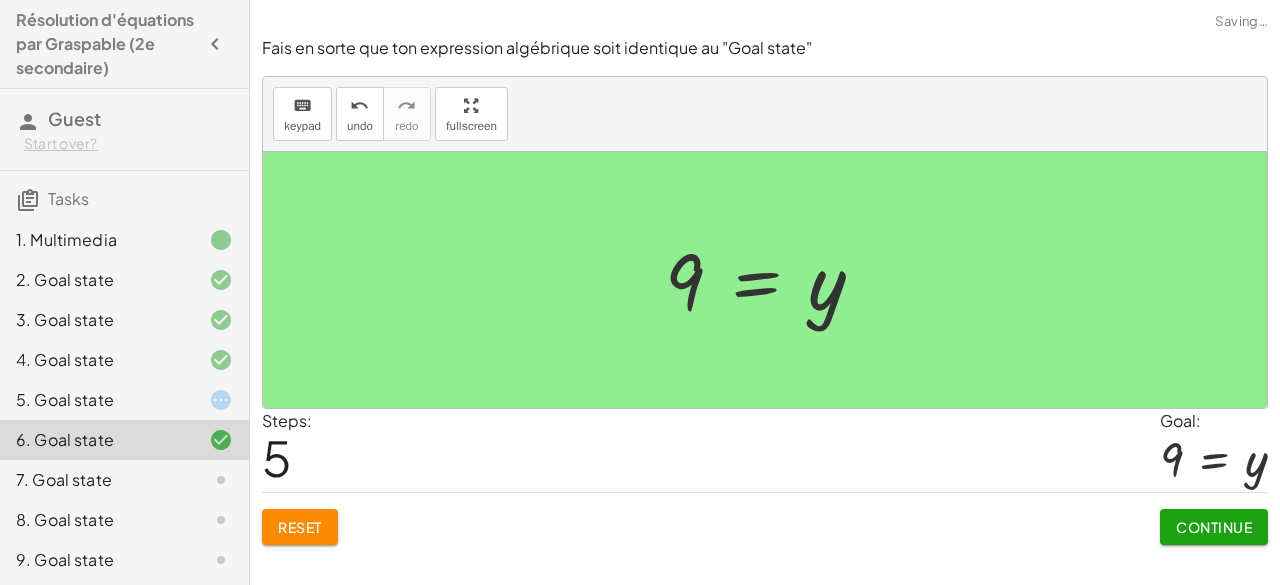 click on "Continue" 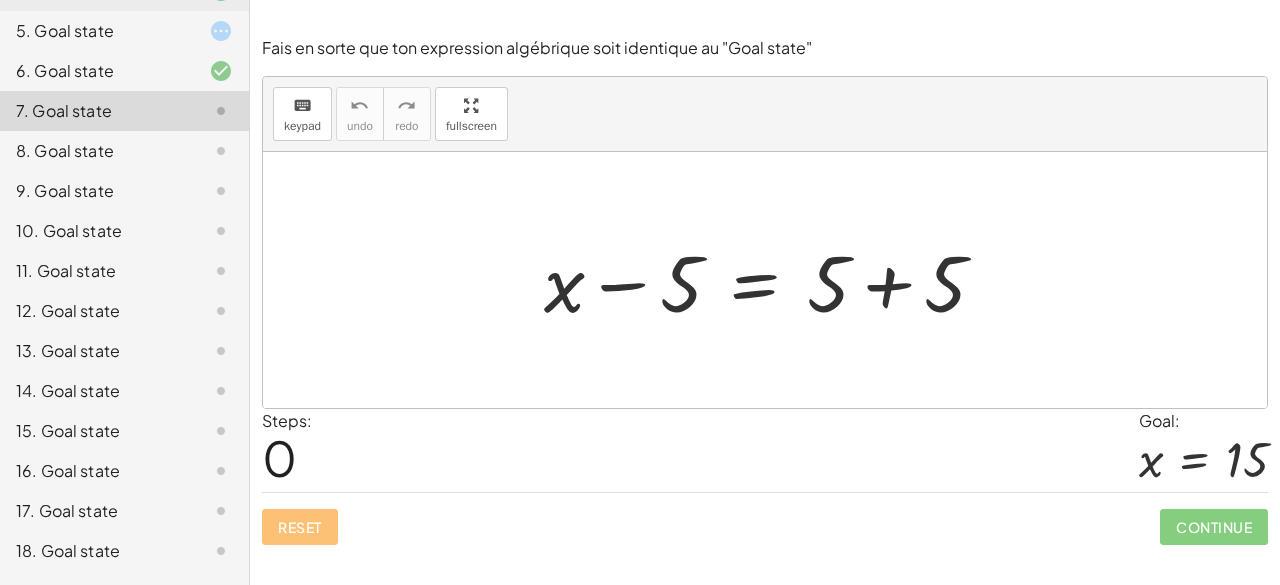 scroll, scrollTop: 507, scrollLeft: 0, axis: vertical 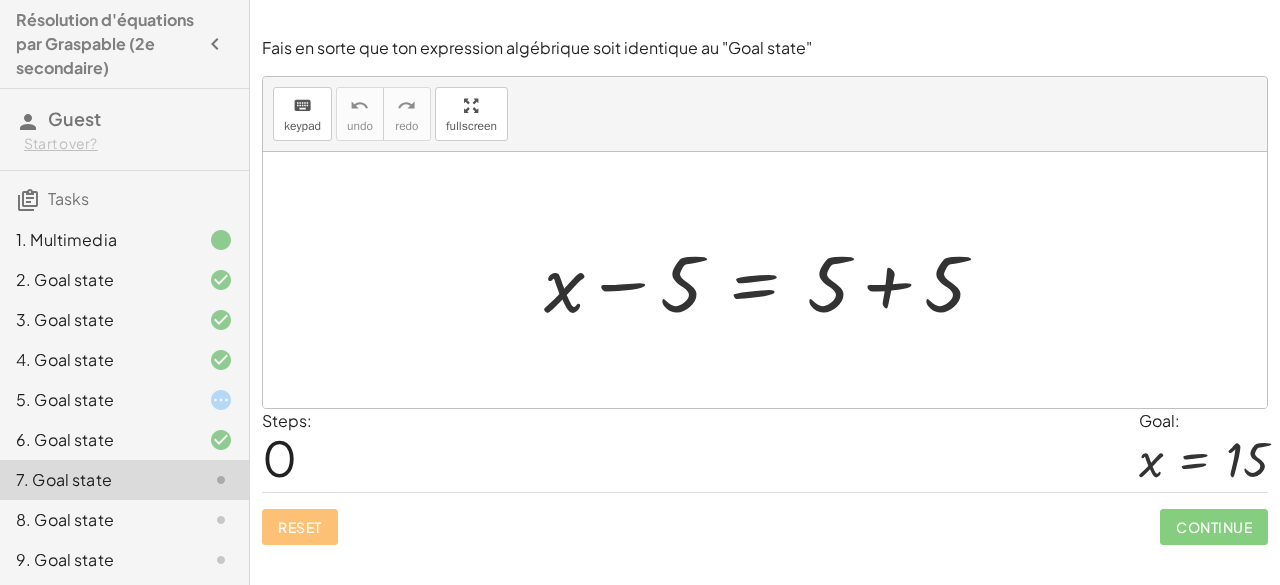 click at bounding box center (773, 280) 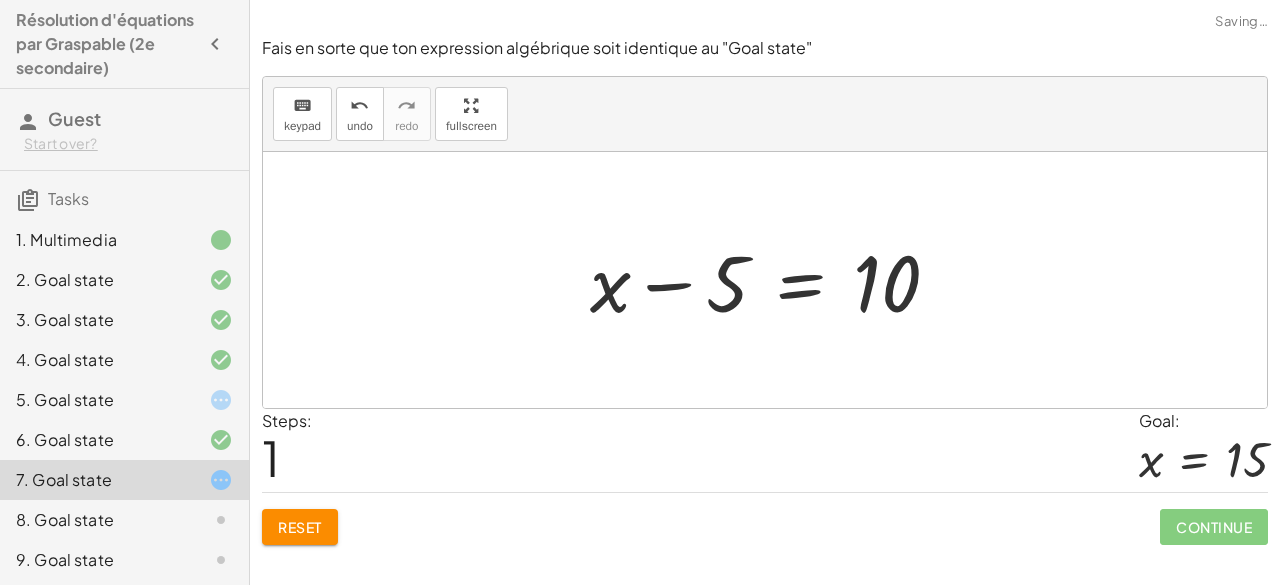 click at bounding box center [772, 280] 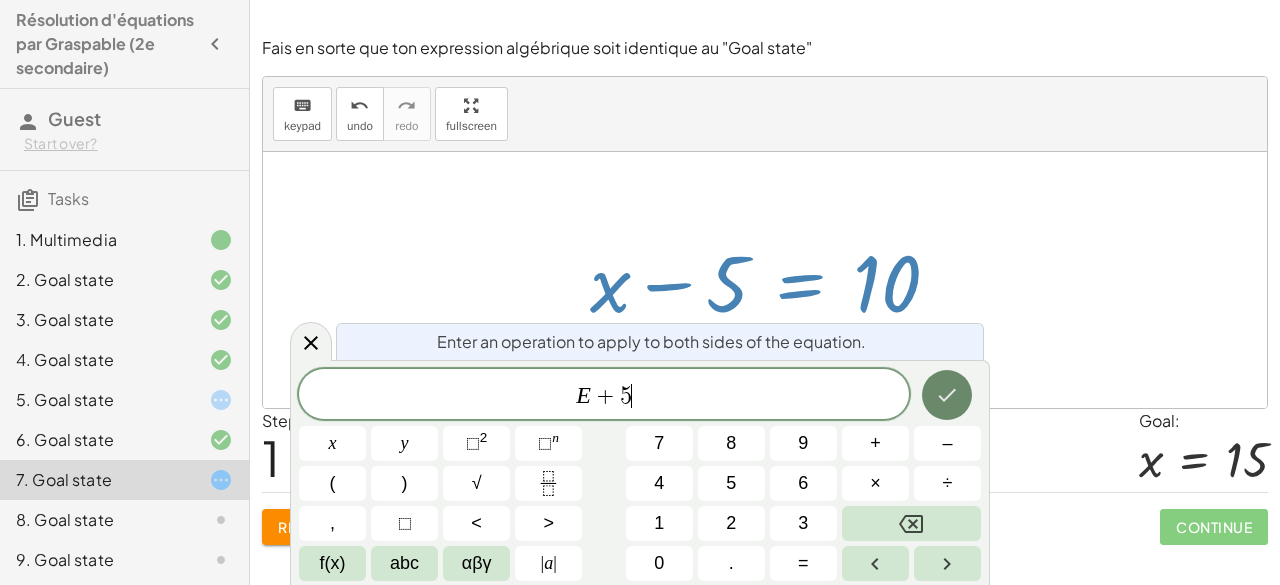 click 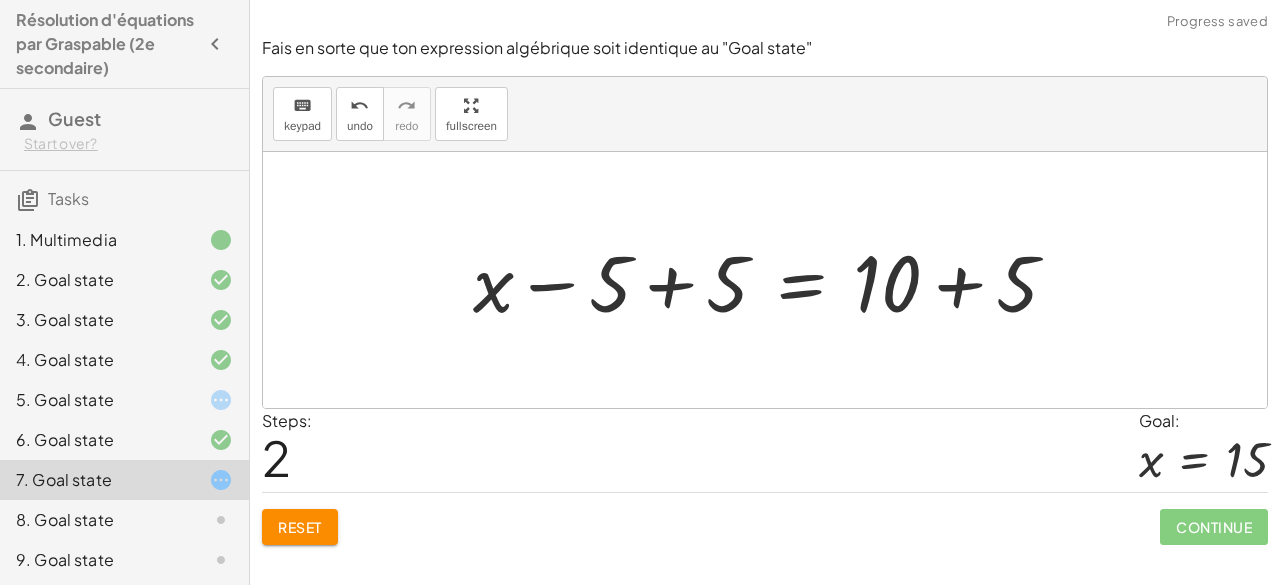 click at bounding box center [773, 280] 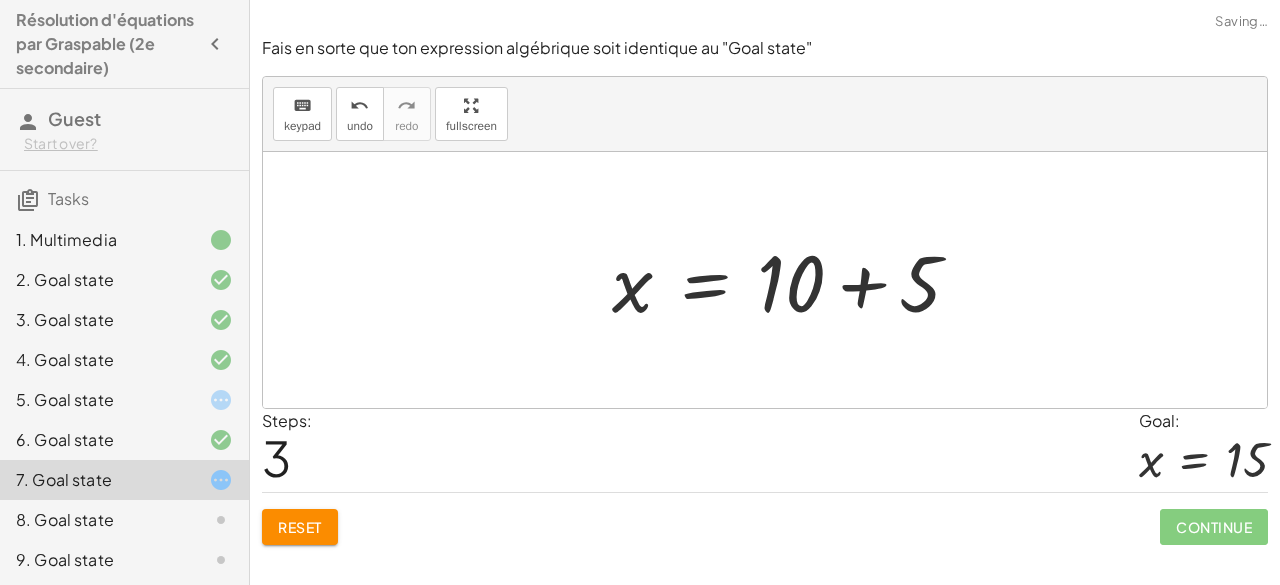 click at bounding box center [794, 280] 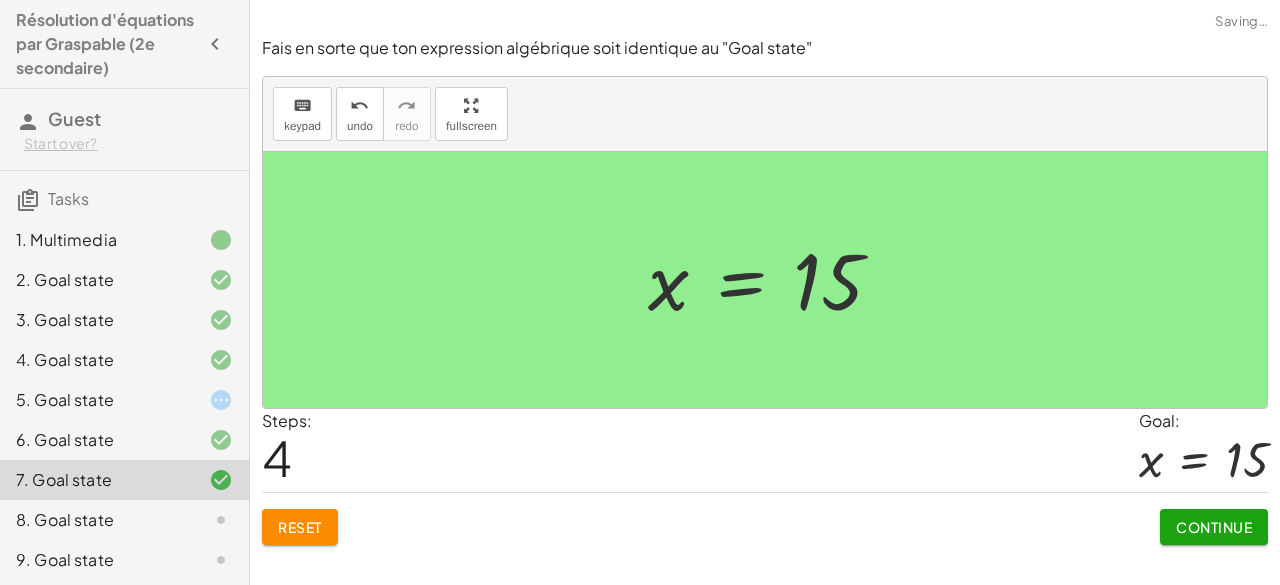 click on "Continue" at bounding box center [1214, 527] 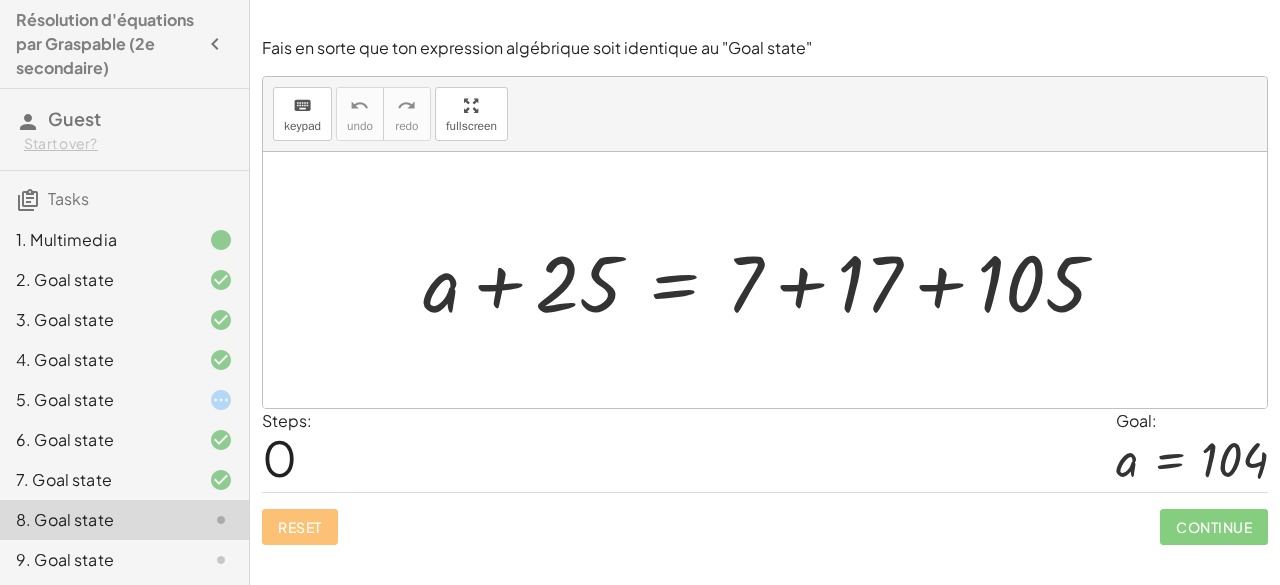 click at bounding box center [772, 280] 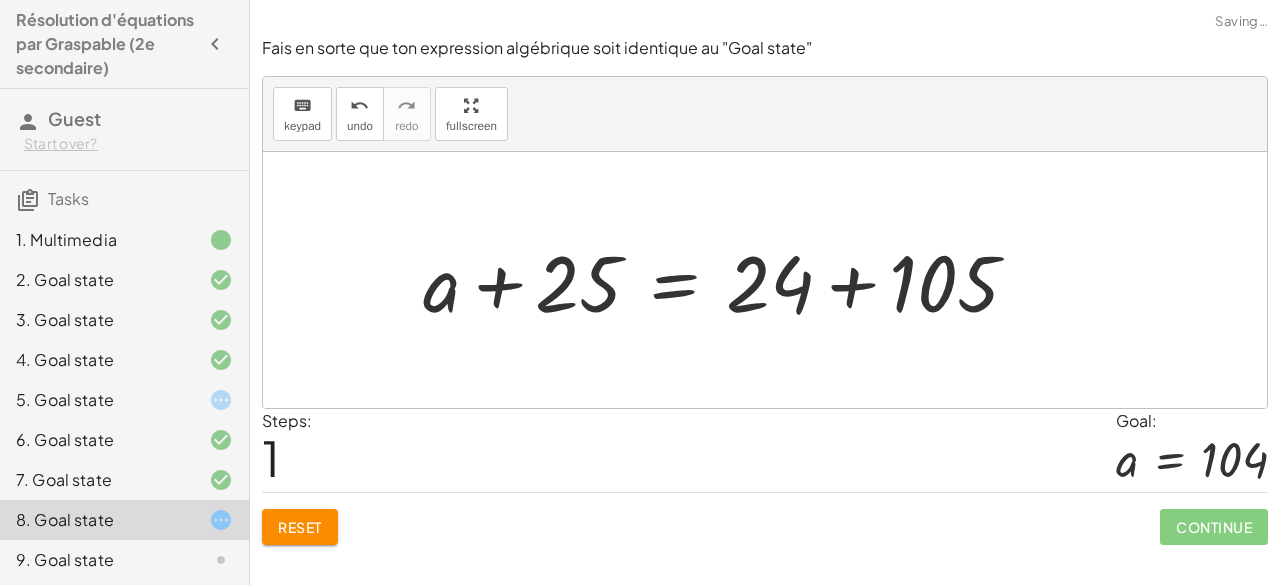 click at bounding box center (728, 280) 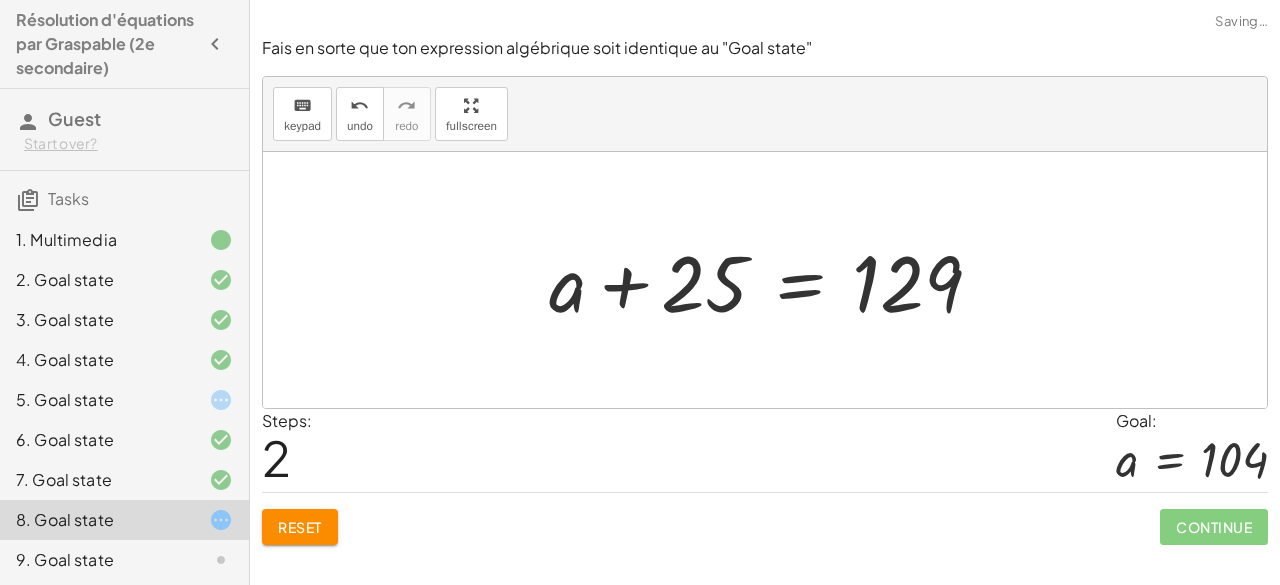 click at bounding box center (773, 280) 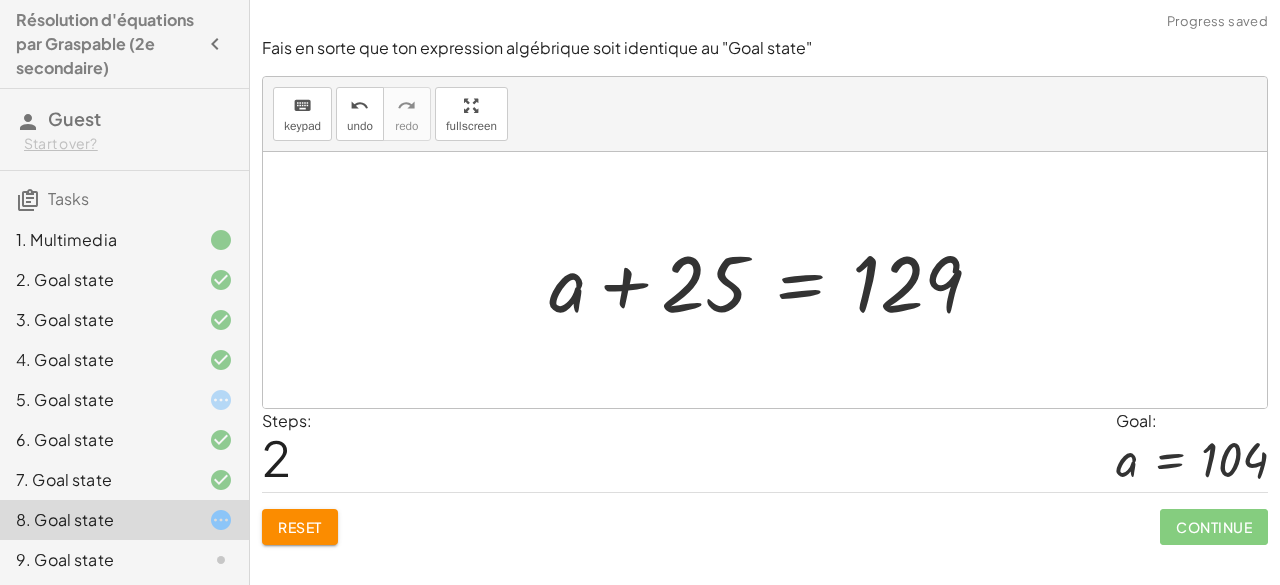 click at bounding box center [773, 280] 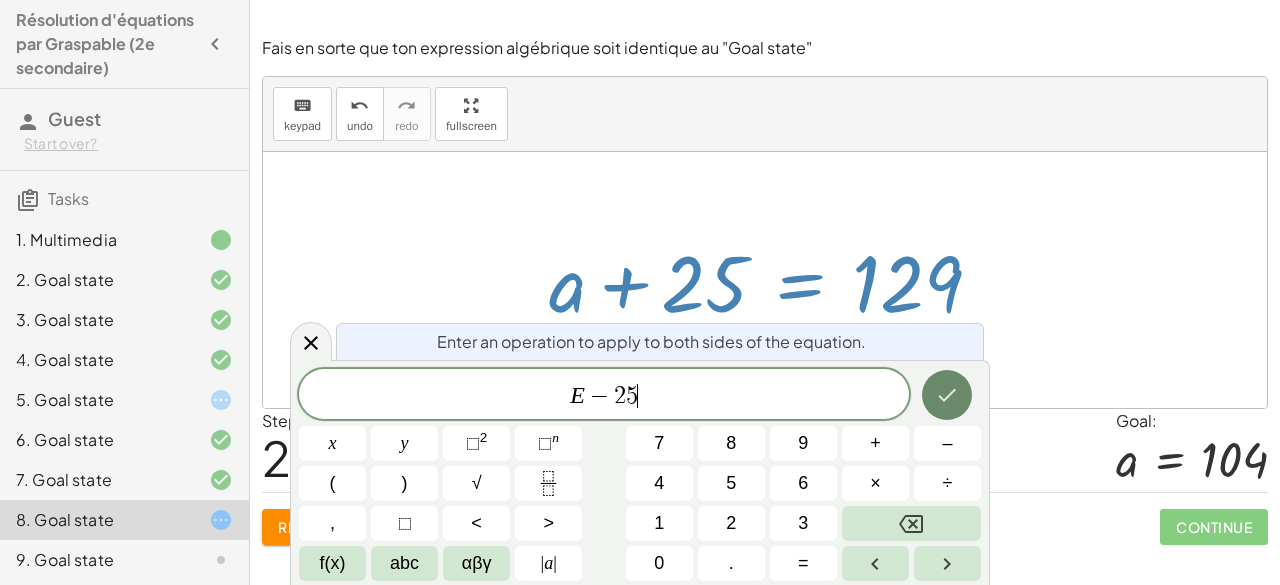 click at bounding box center (947, 395) 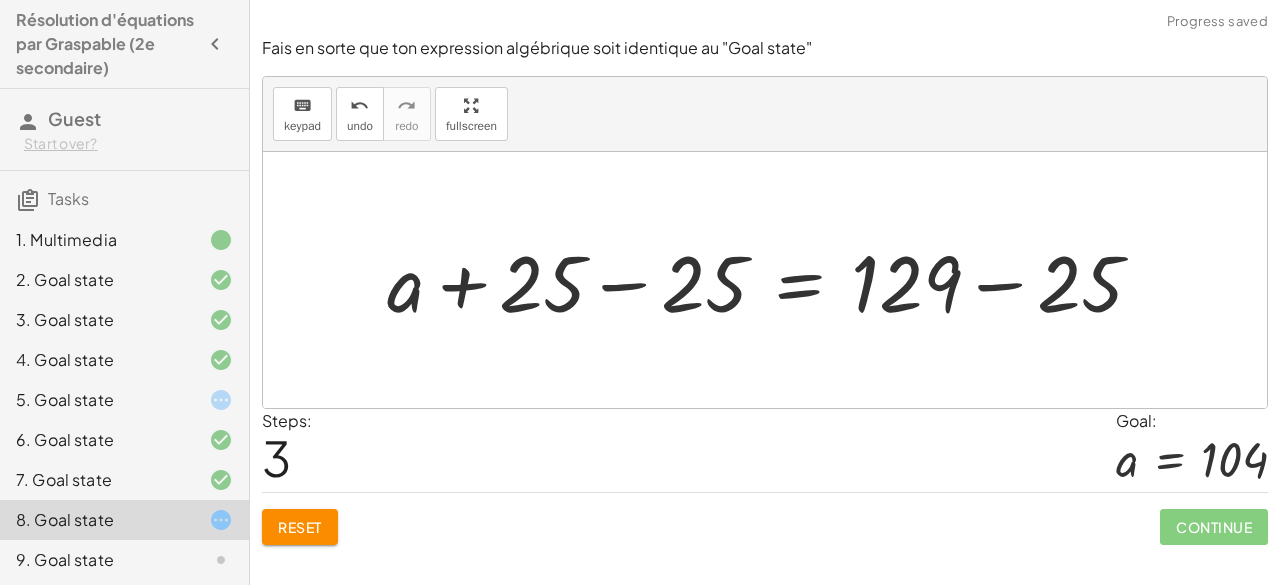 click at bounding box center (773, 280) 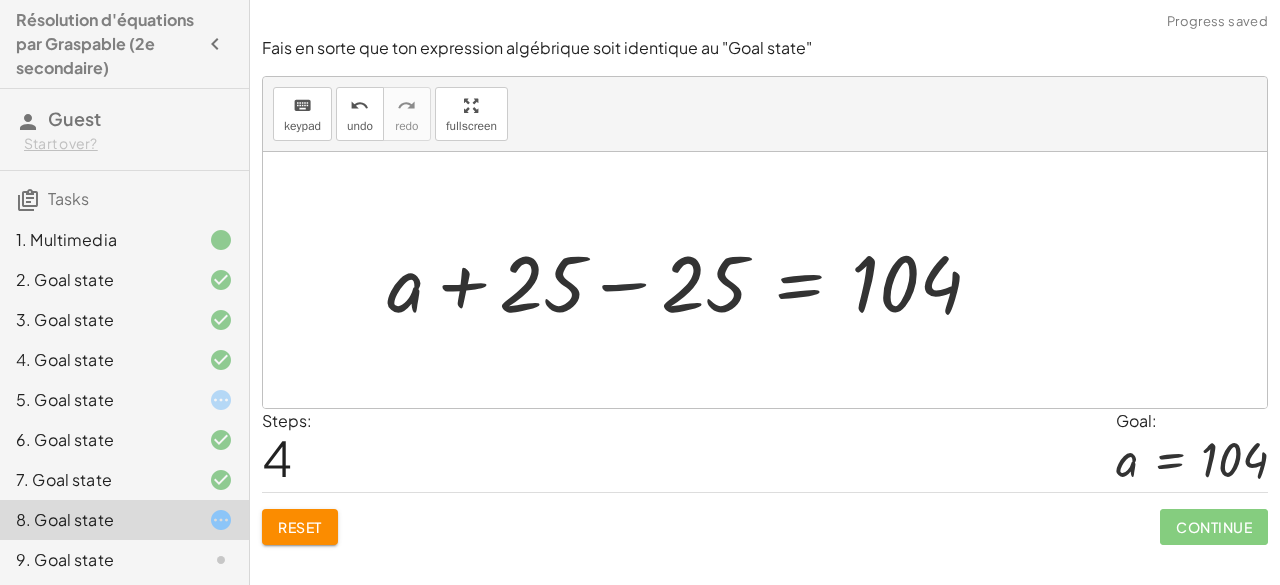click at bounding box center [692, 280] 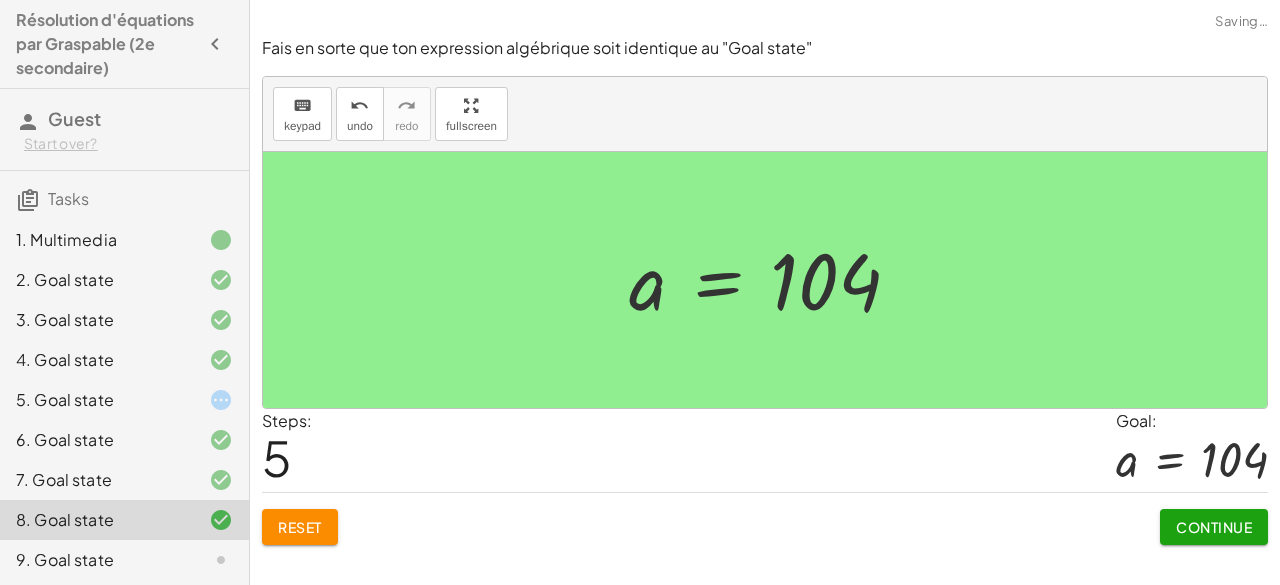 click on "Continue" 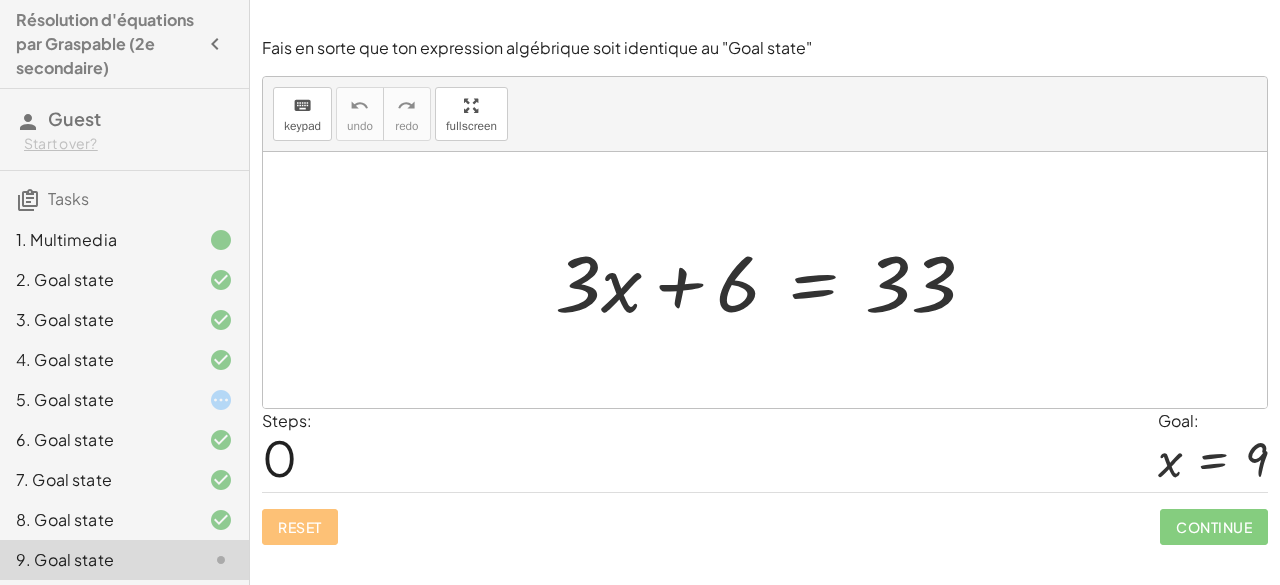 click at bounding box center [773, 280] 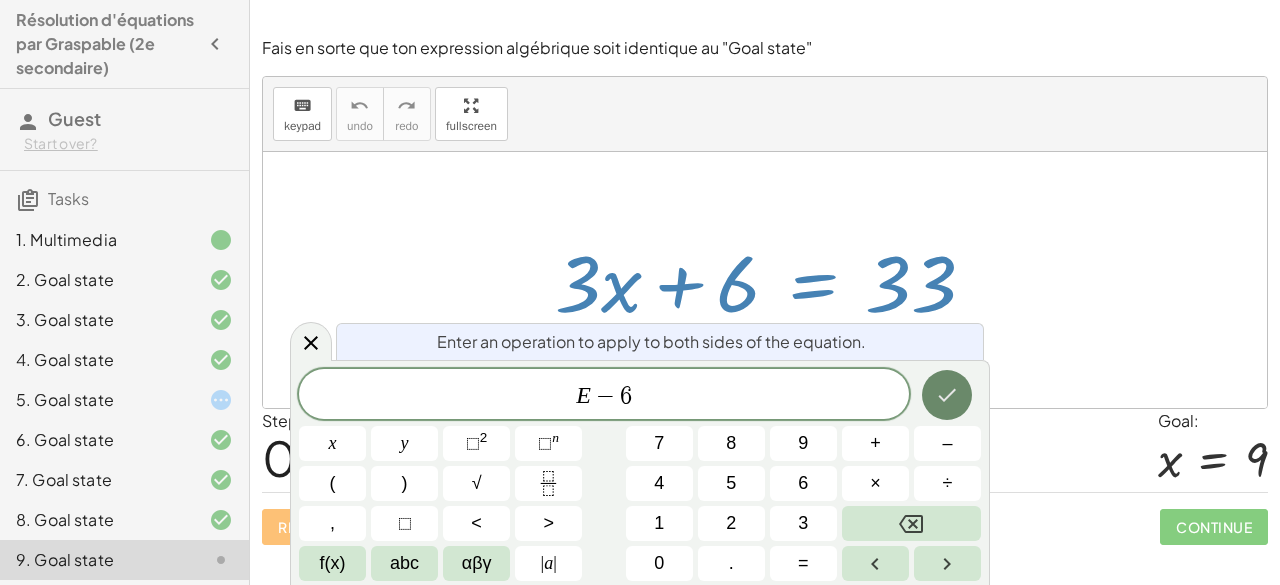 click 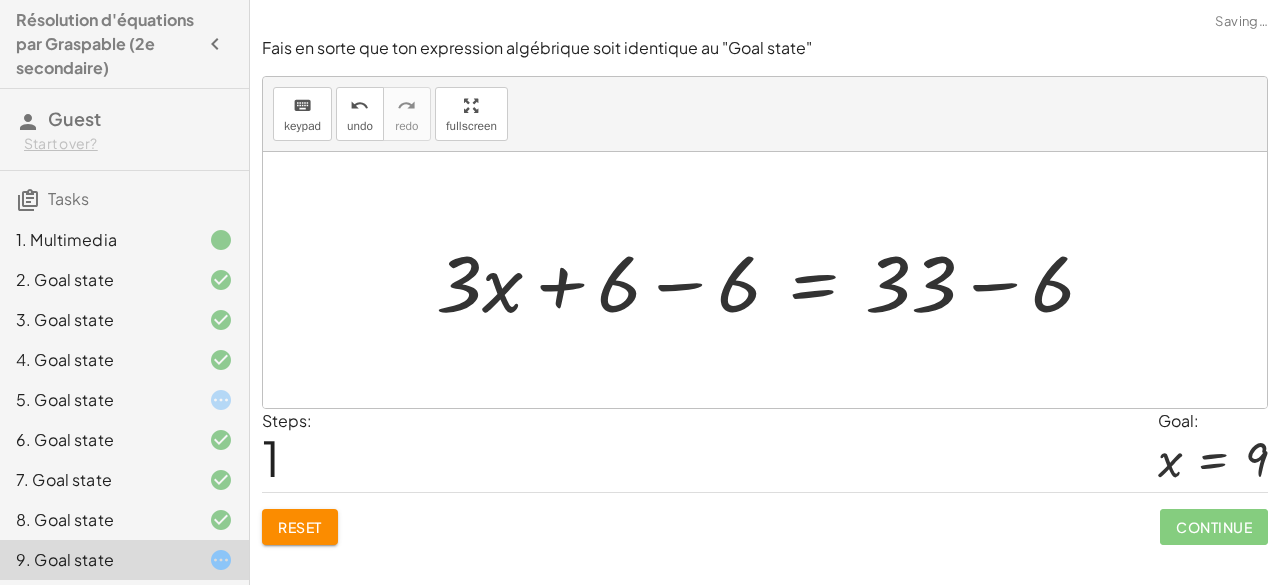 click at bounding box center [773, 280] 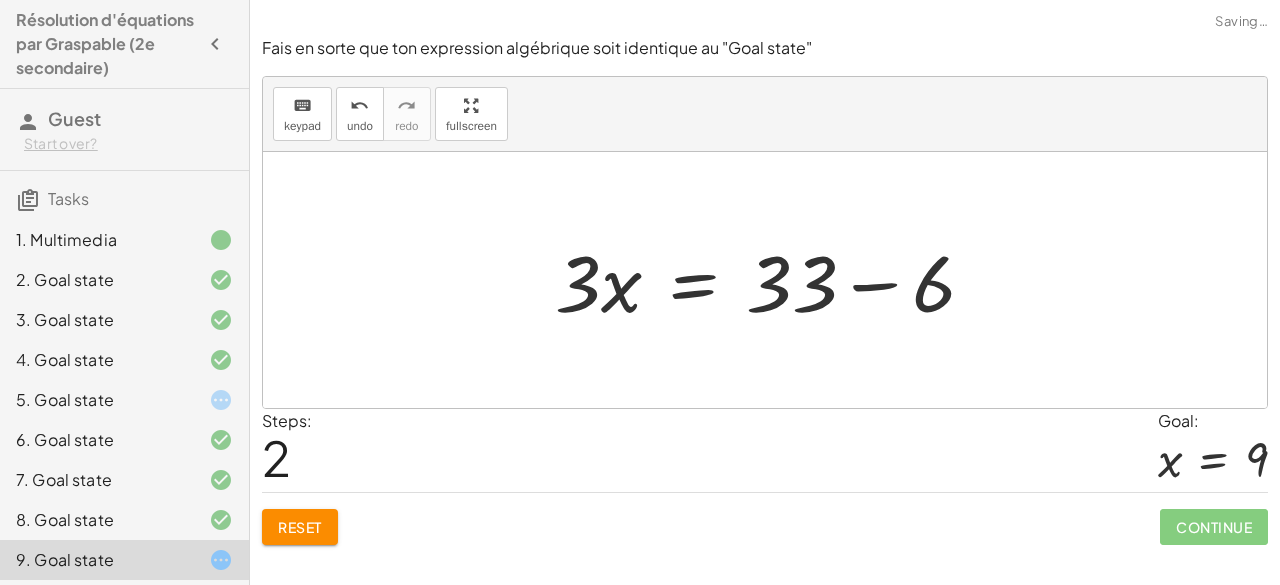 click at bounding box center (773, 280) 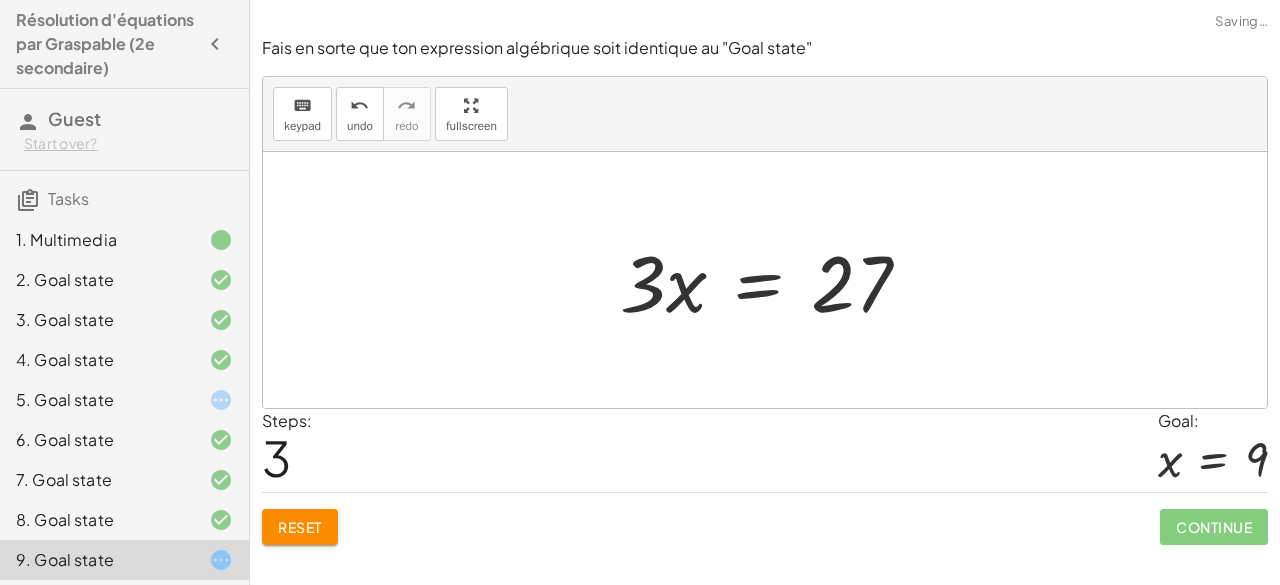 click at bounding box center [773, 280] 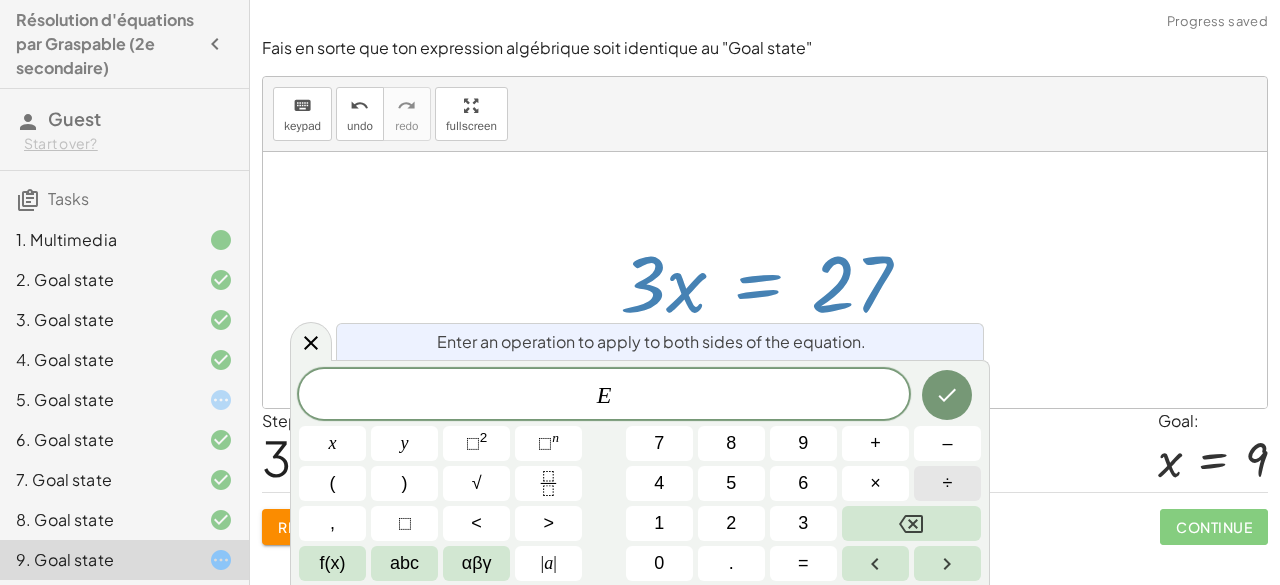 click on "÷" at bounding box center (948, 483) 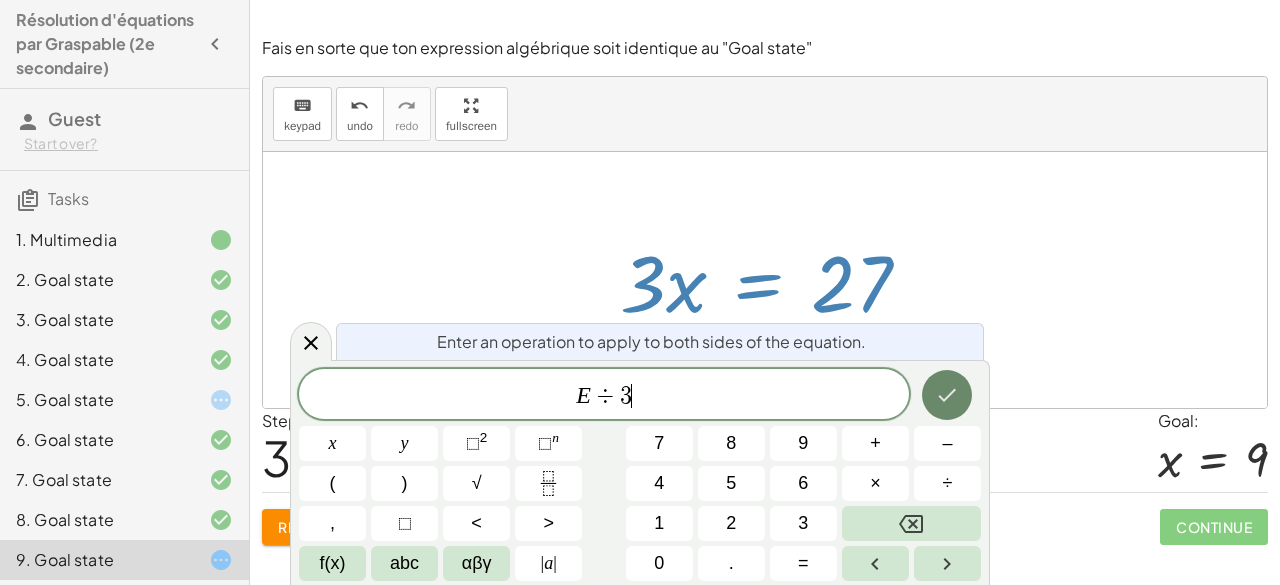 click 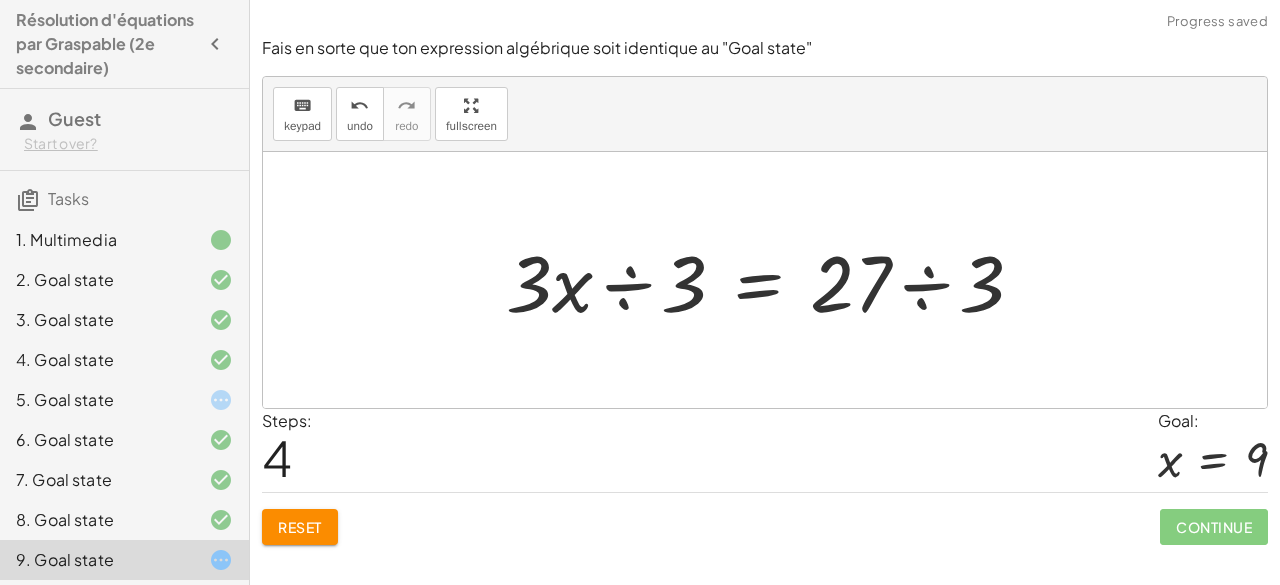 click at bounding box center (773, 280) 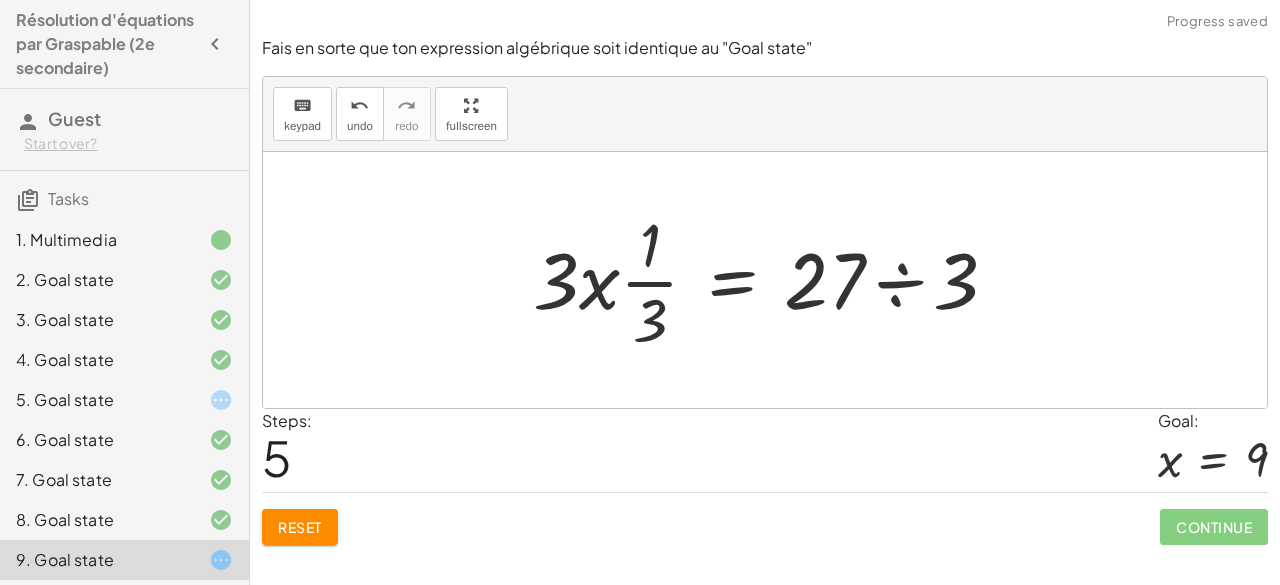 click at bounding box center [773, 280] 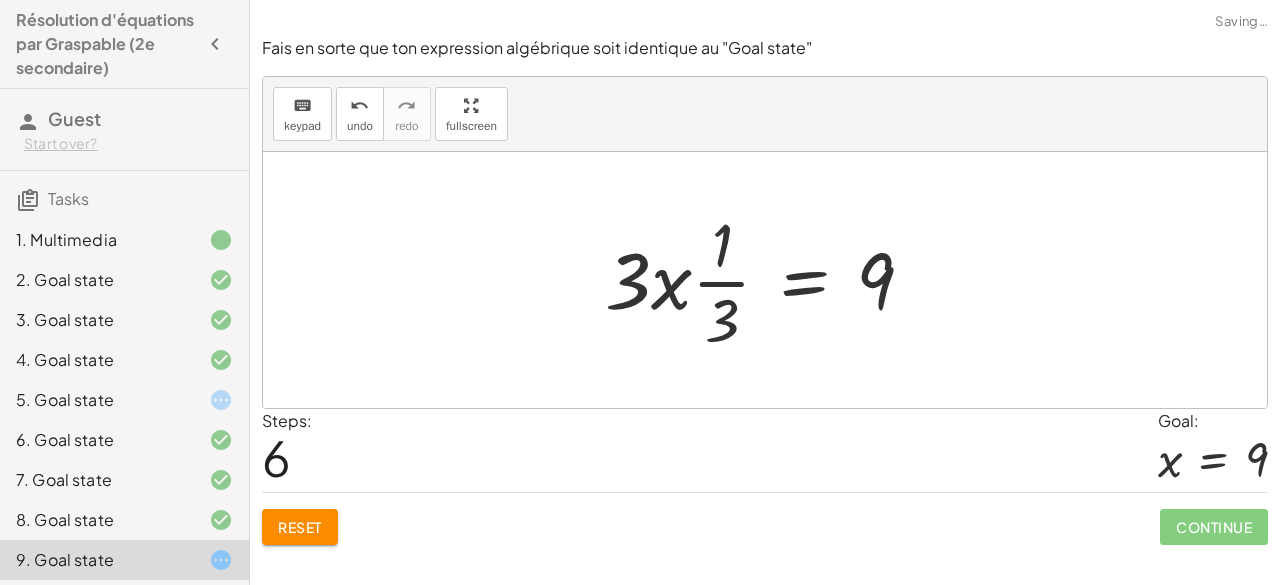 click at bounding box center [767, 280] 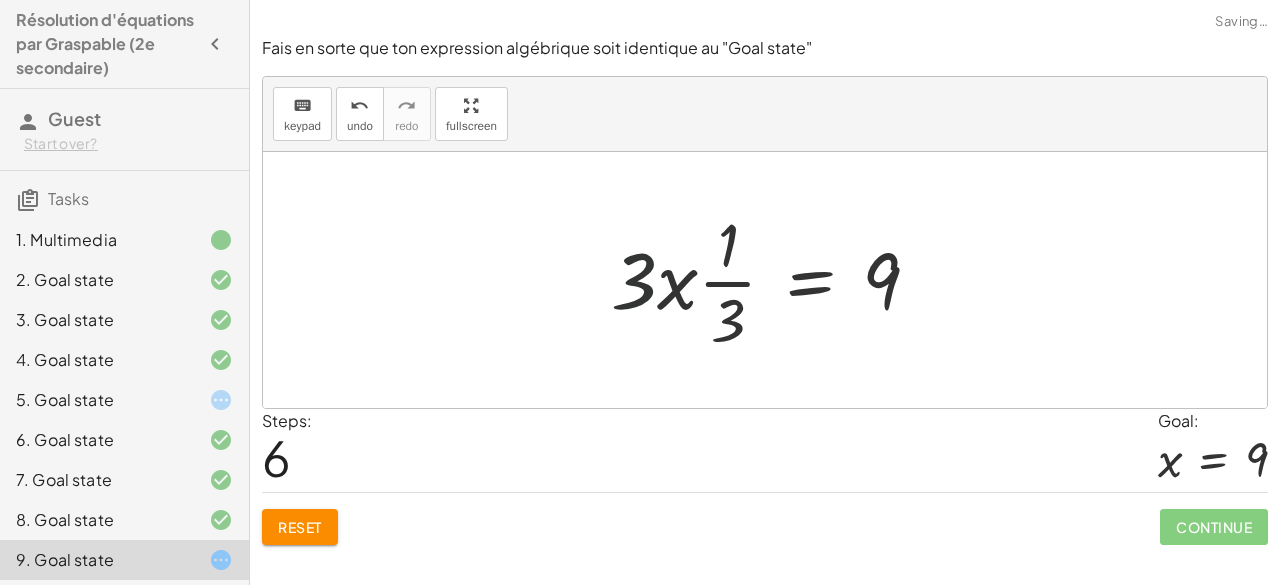 click at bounding box center [773, 280] 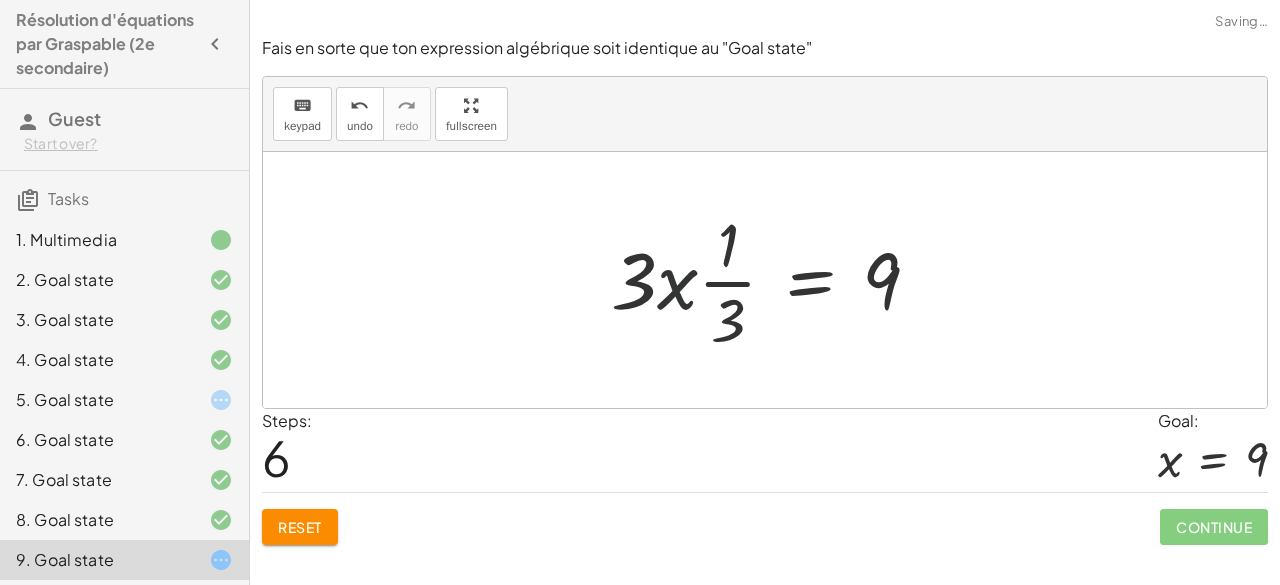 click at bounding box center [773, 280] 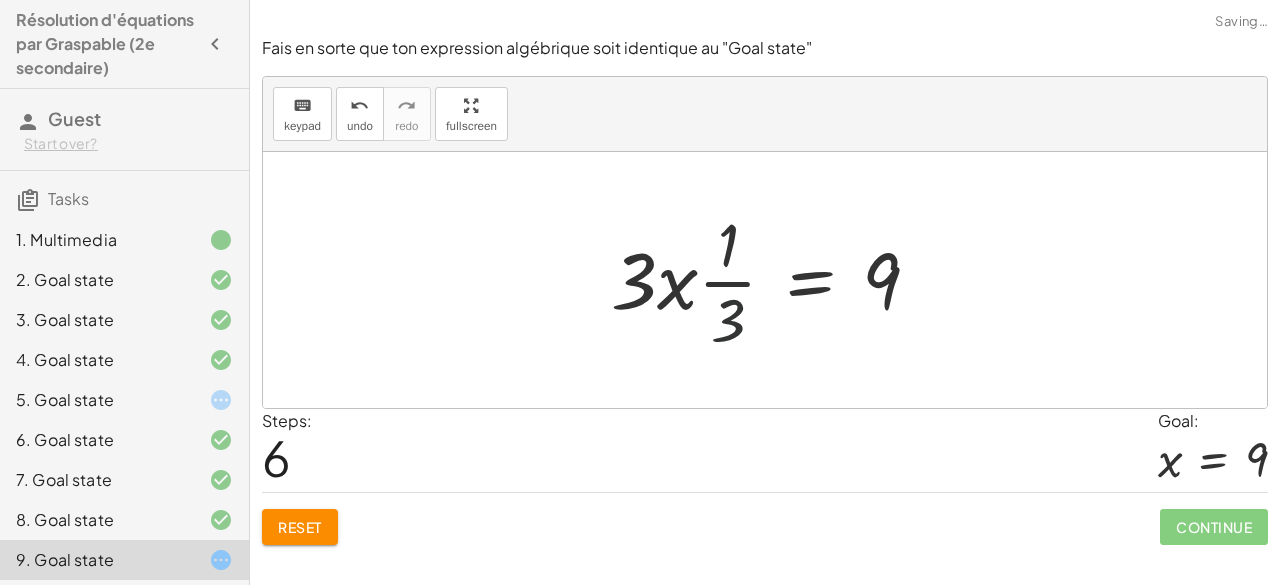 click at bounding box center [773, 280] 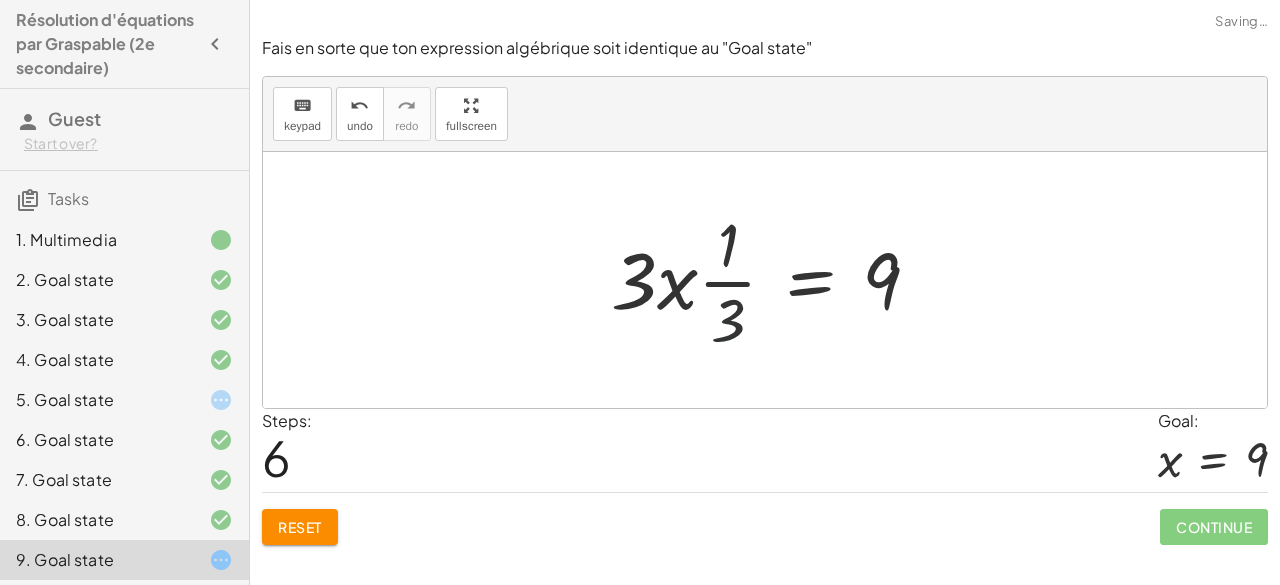 click at bounding box center (773, 280) 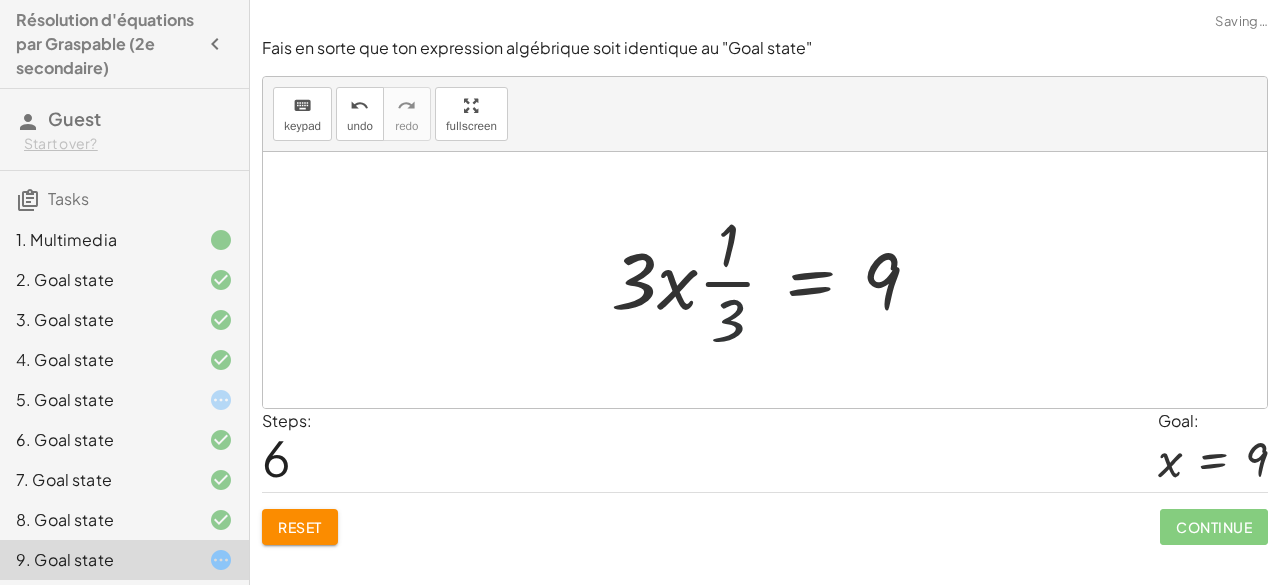 click at bounding box center (773, 280) 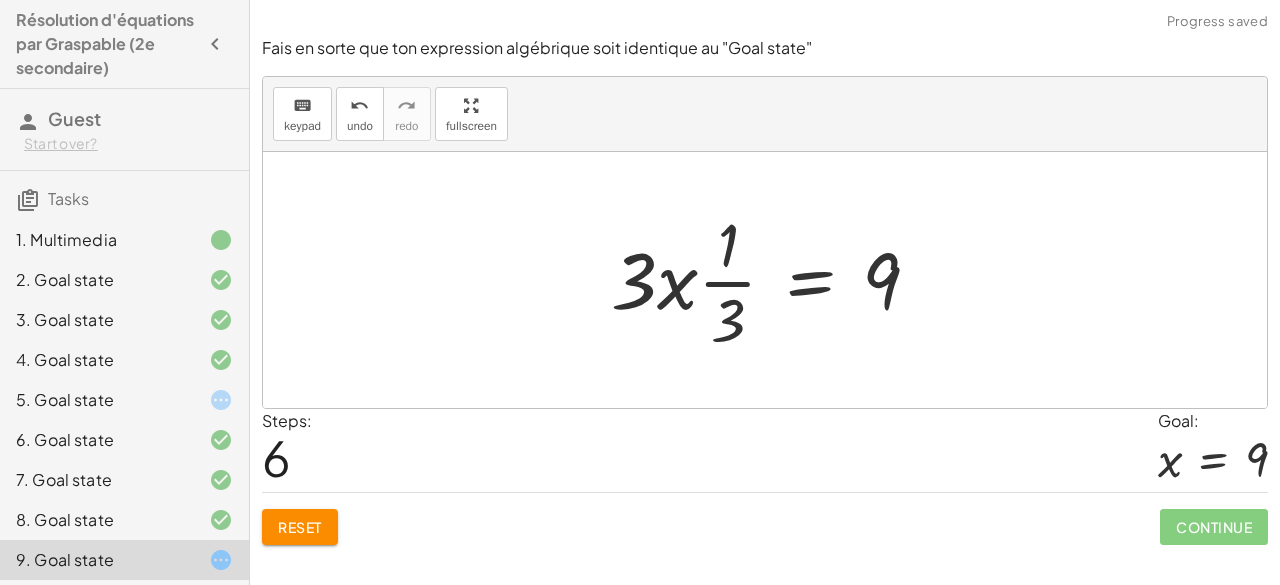 click at bounding box center (773, 280) 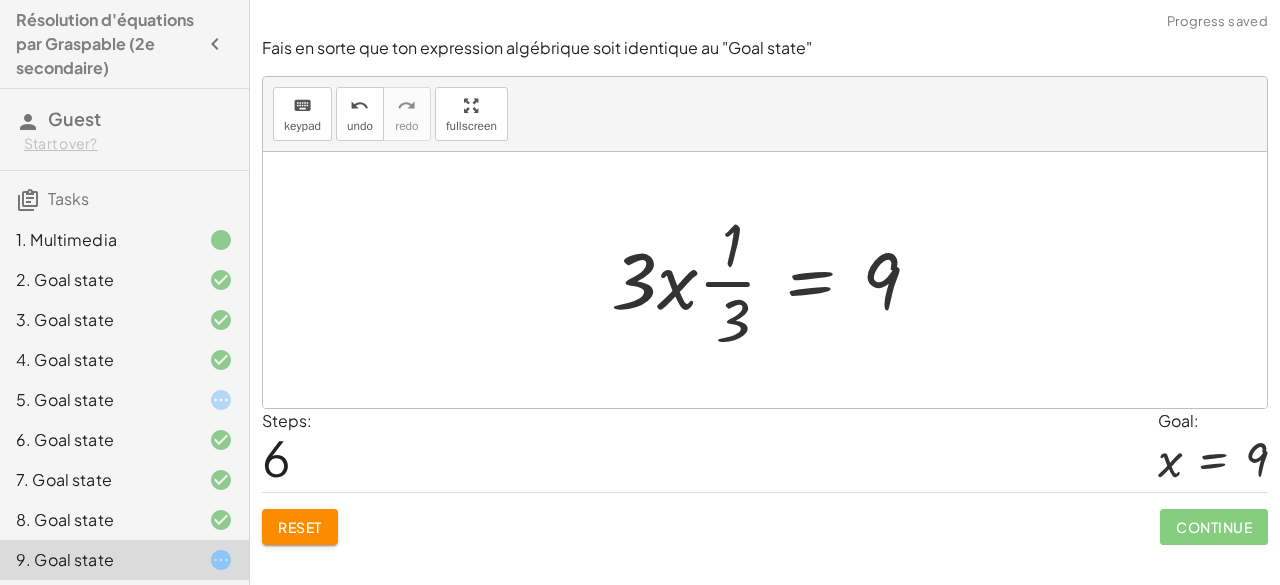 click at bounding box center (773, 280) 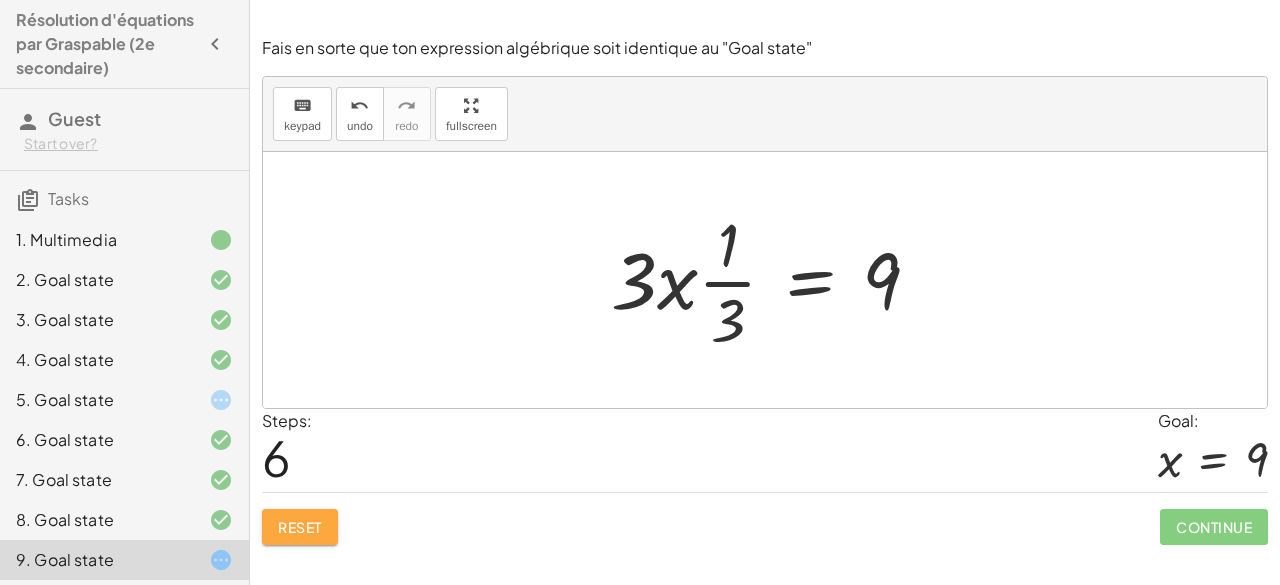 click on "Reset" 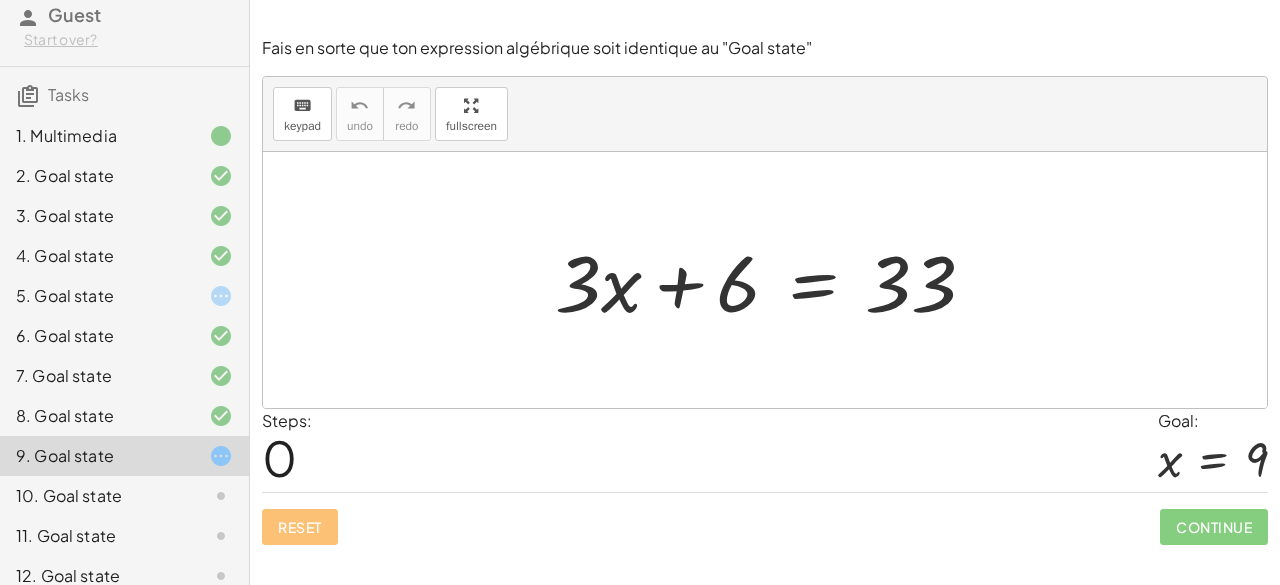 scroll, scrollTop: 105, scrollLeft: 0, axis: vertical 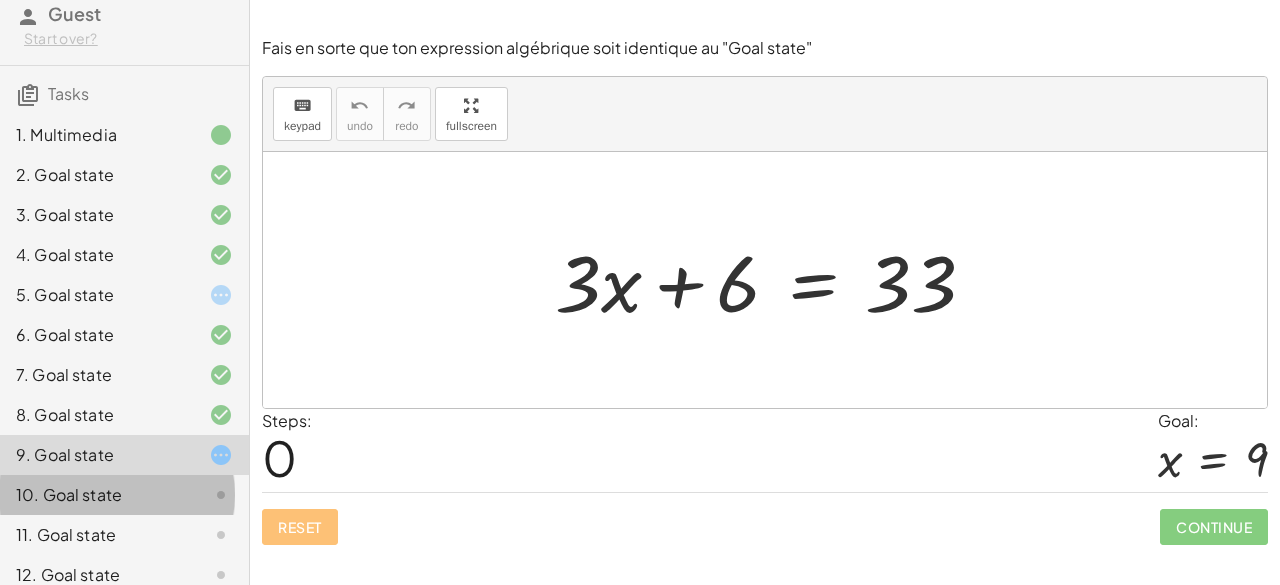 click on "10. Goal state" 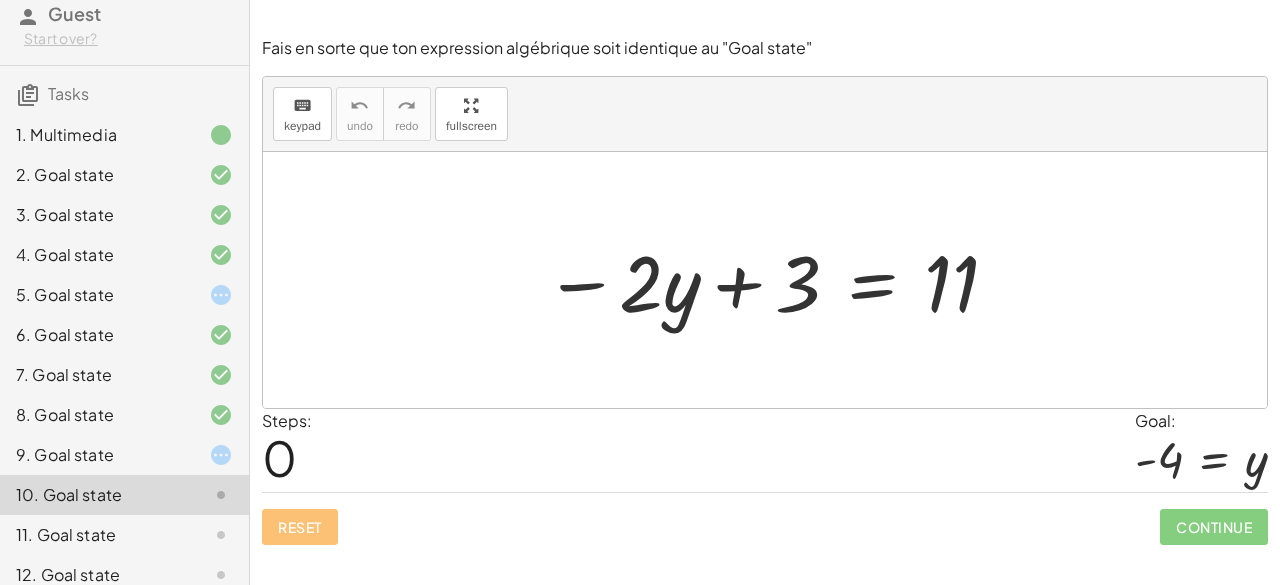 click on "Reset   Continue" at bounding box center [765, 518] 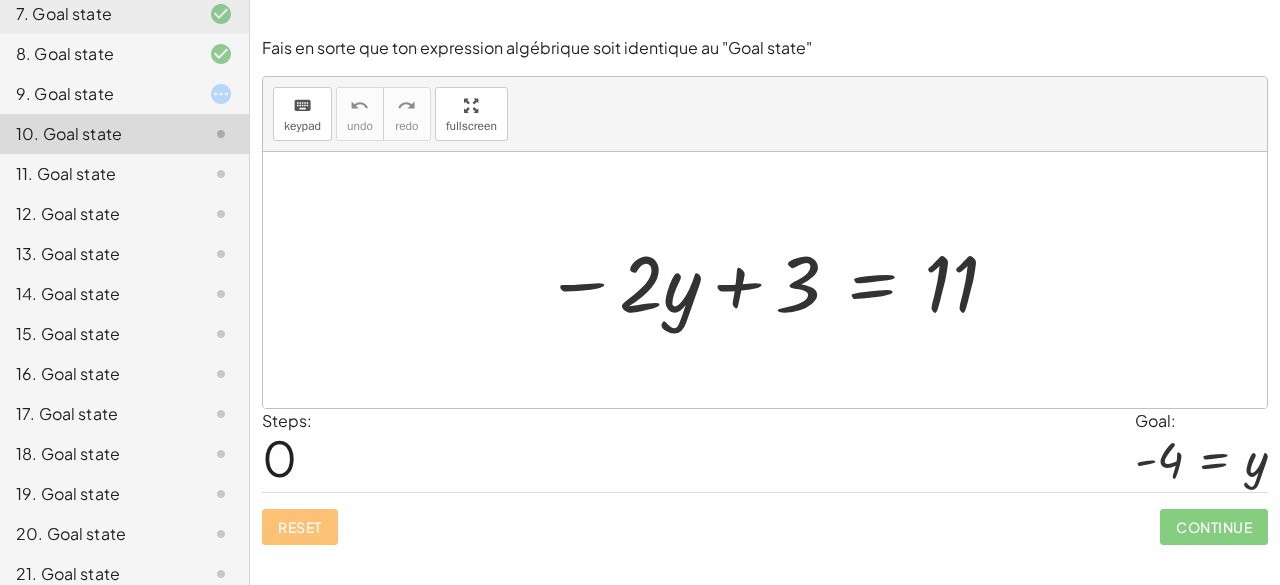 scroll, scrollTop: 507, scrollLeft: 0, axis: vertical 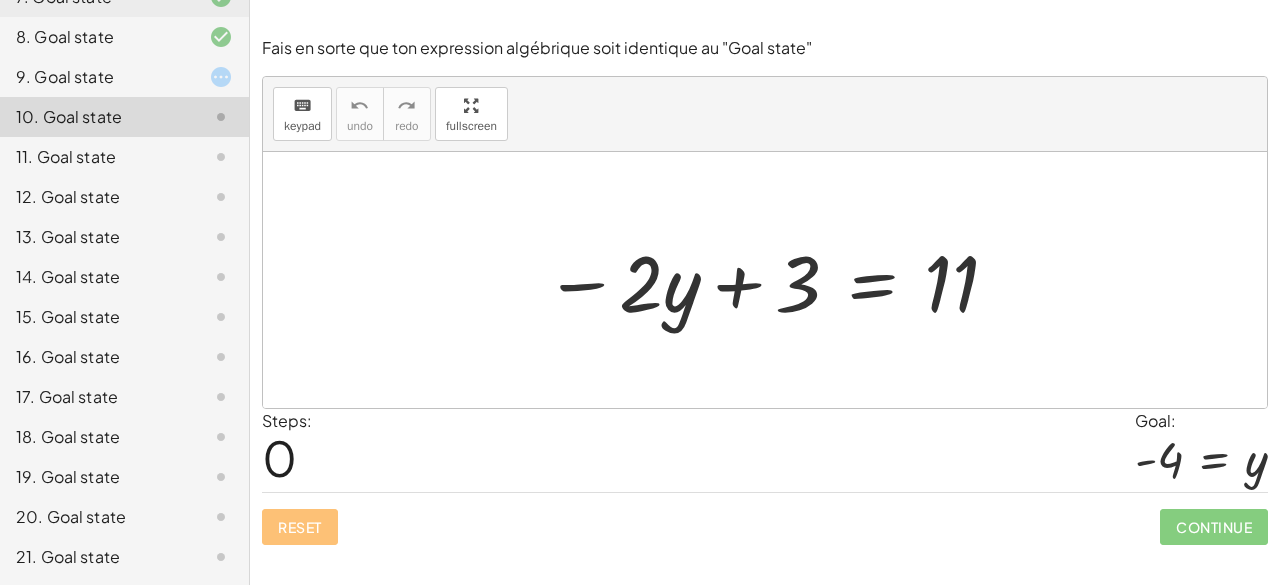 click on "21. Goal state" 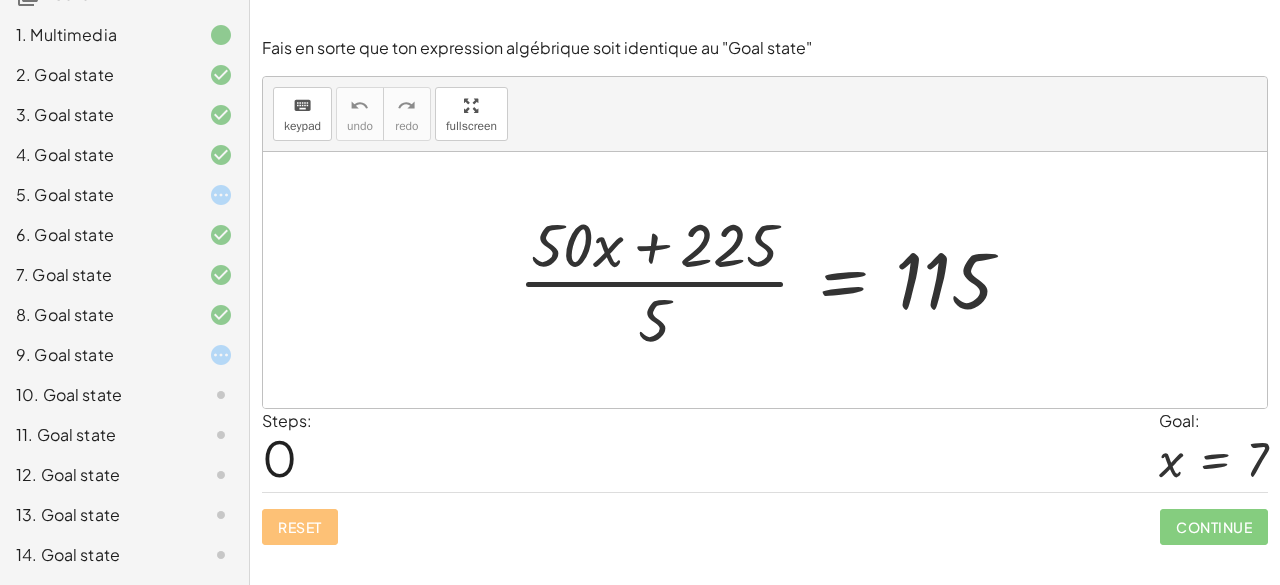 scroll, scrollTop: 106, scrollLeft: 0, axis: vertical 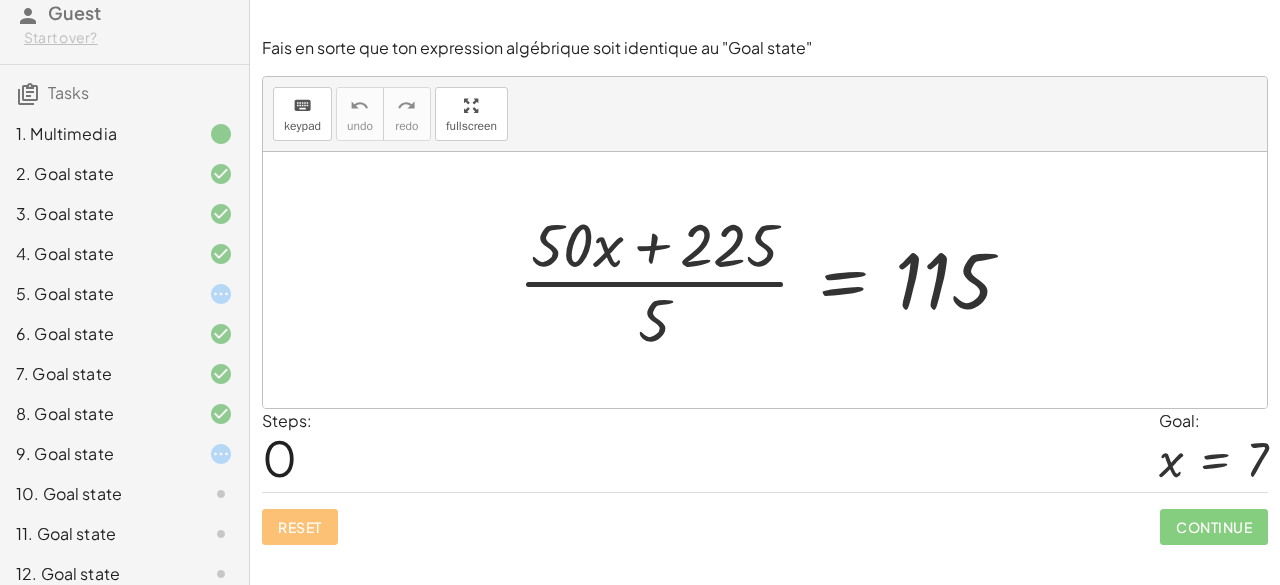 click on "5. Goal state" 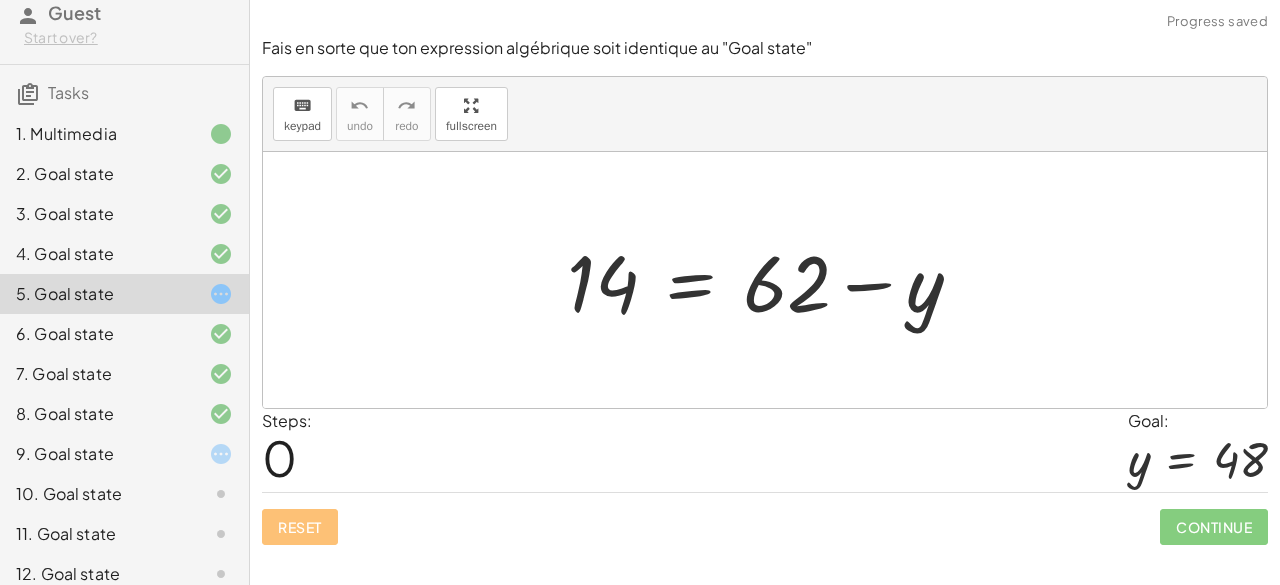 click on "Reset   Continue" at bounding box center [765, 518] 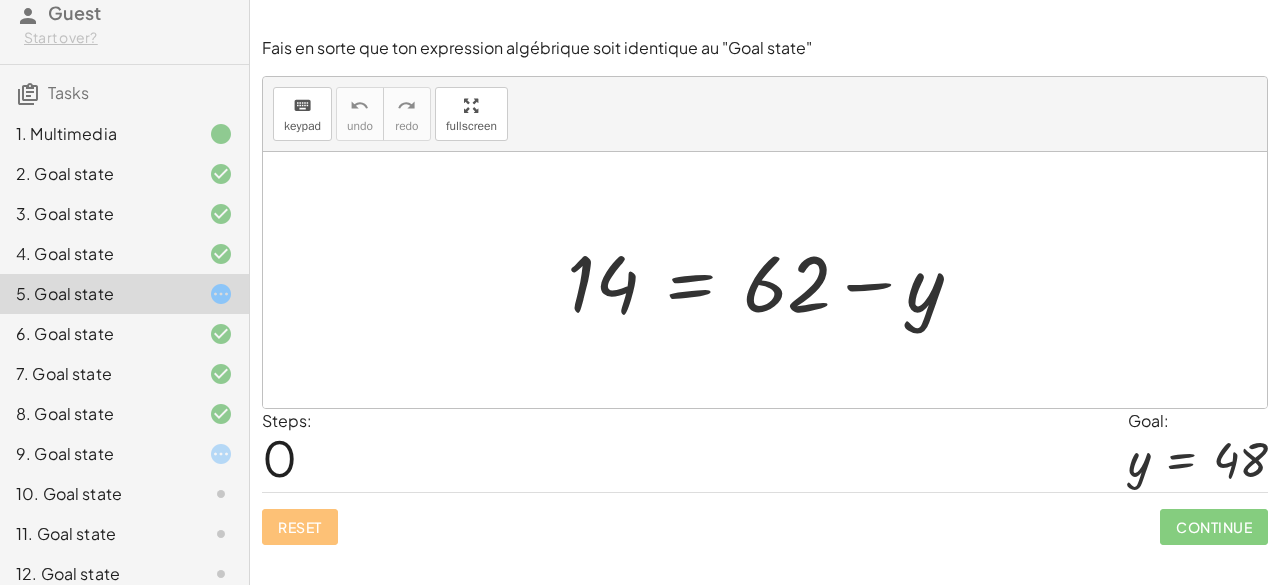 scroll, scrollTop: 507, scrollLeft: 0, axis: vertical 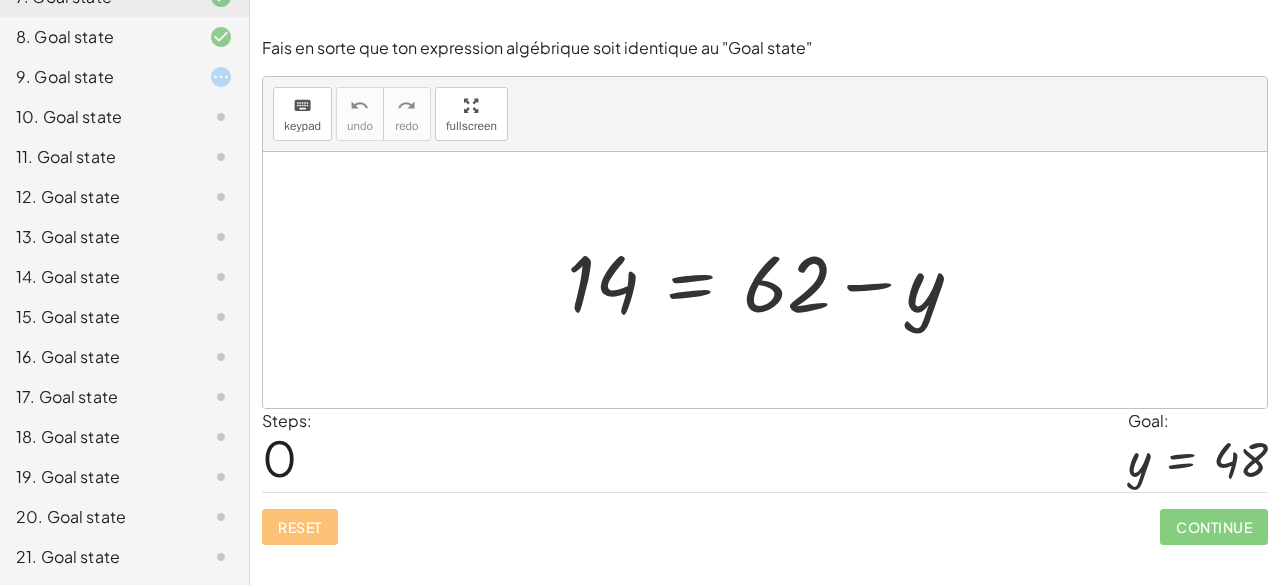 click on "21. Goal state" 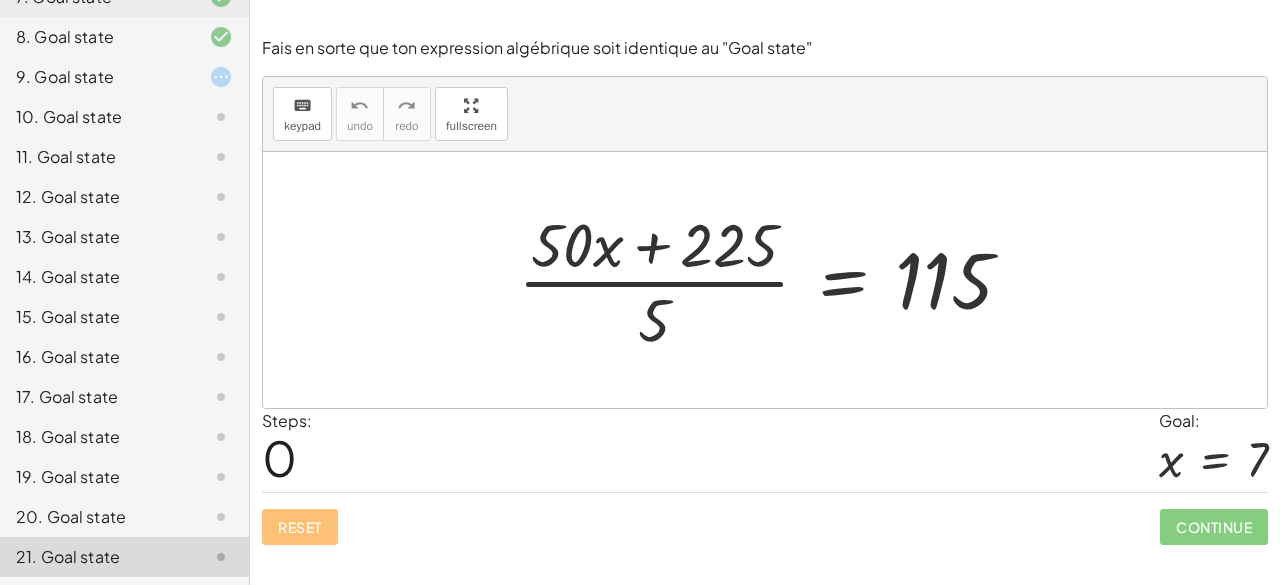 click at bounding box center (773, 280) 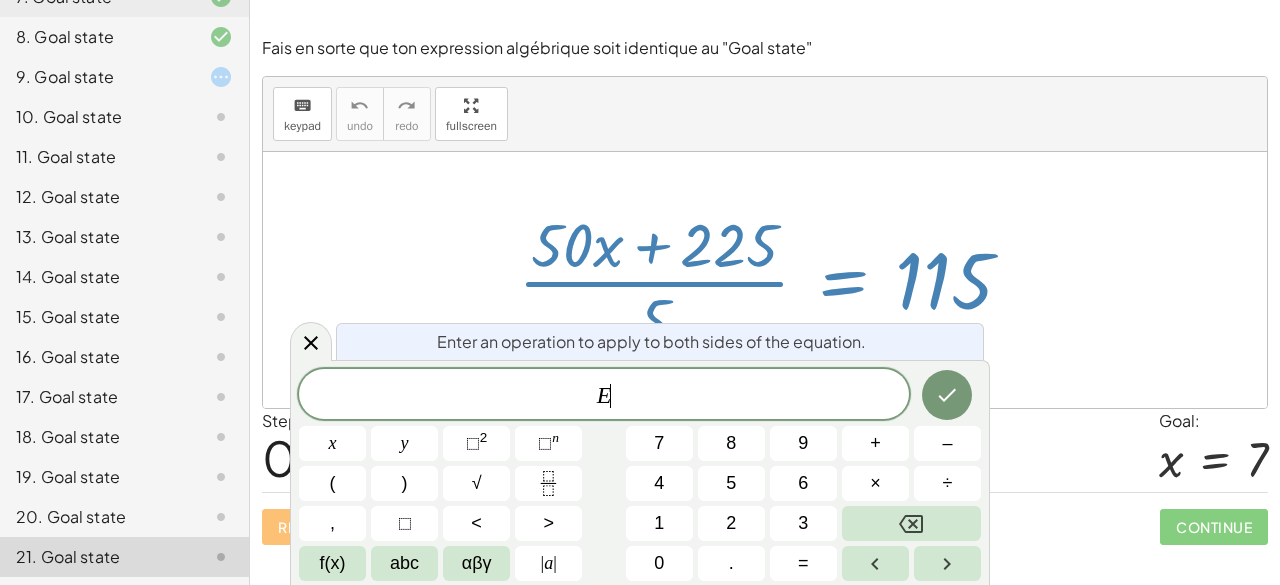 click at bounding box center (765, 280) 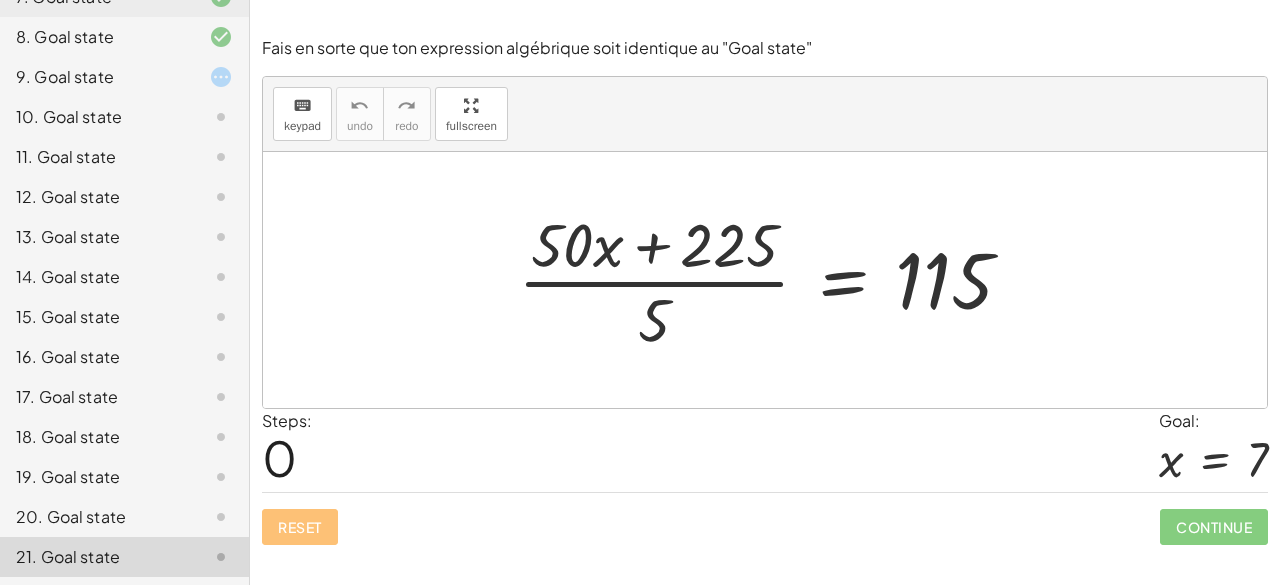 click at bounding box center (773, 280) 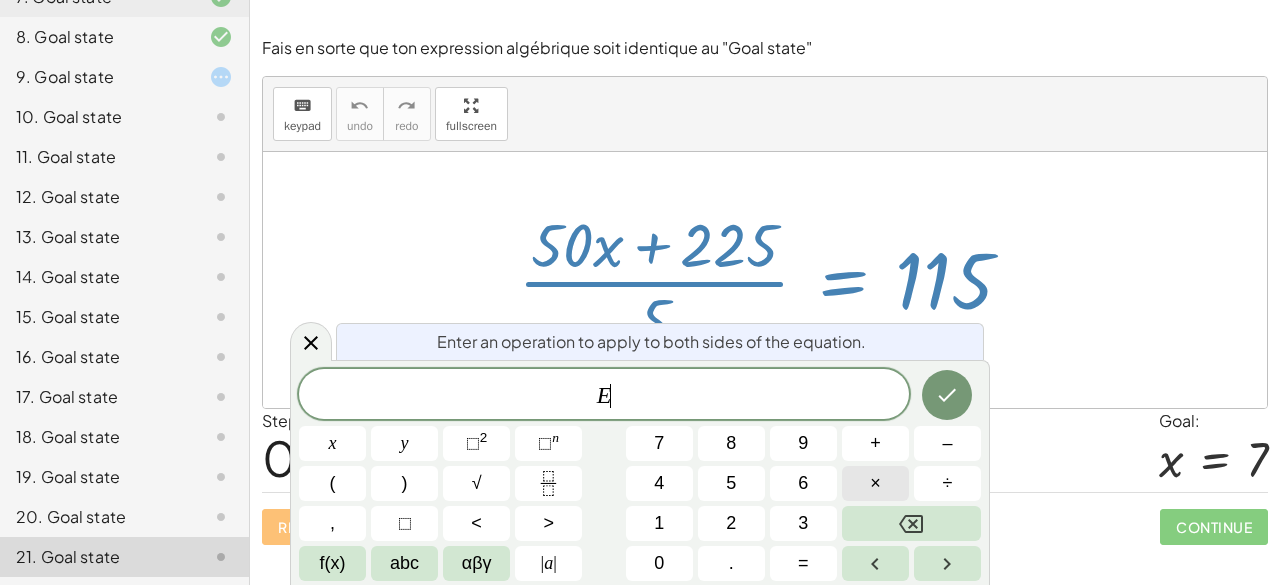 click on "×" at bounding box center [875, 483] 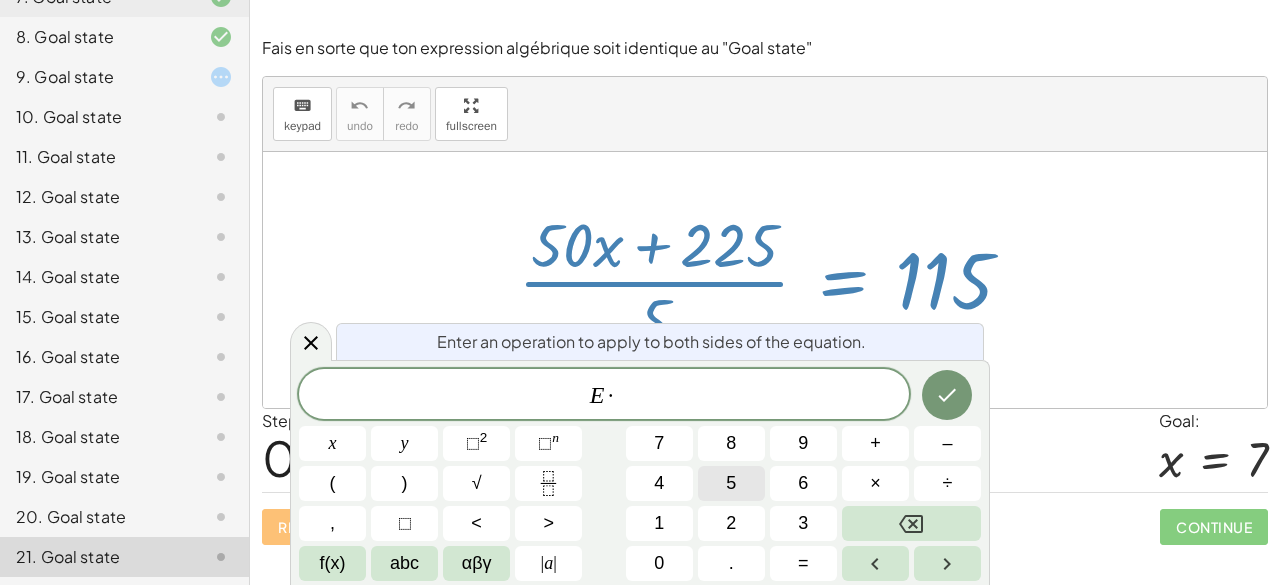 click on "5" at bounding box center (731, 483) 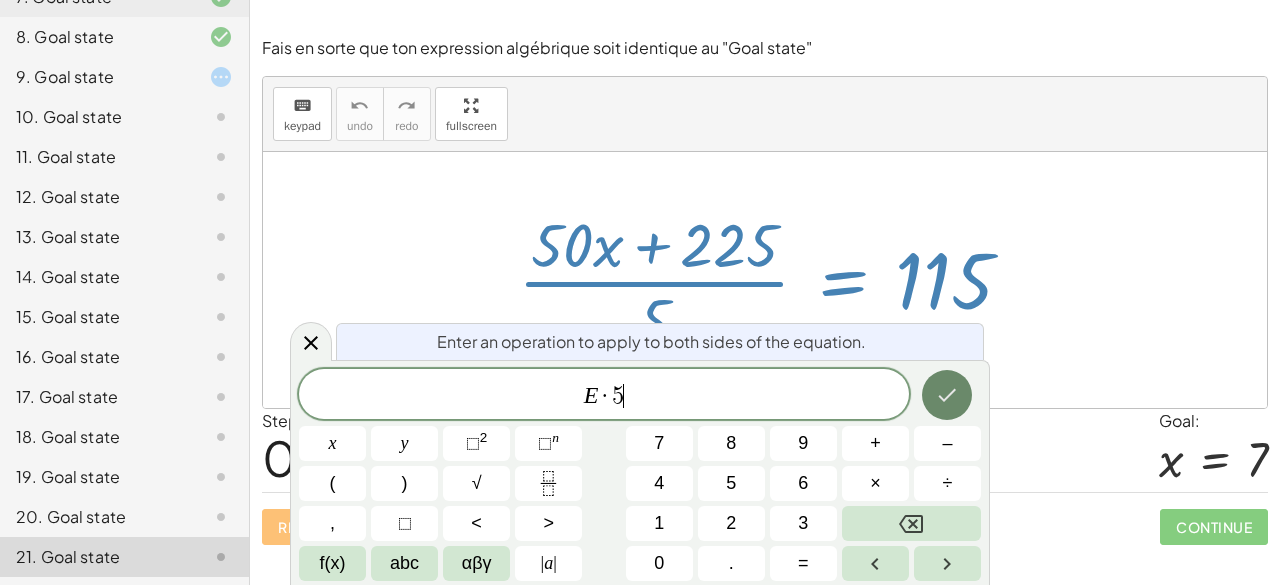 click 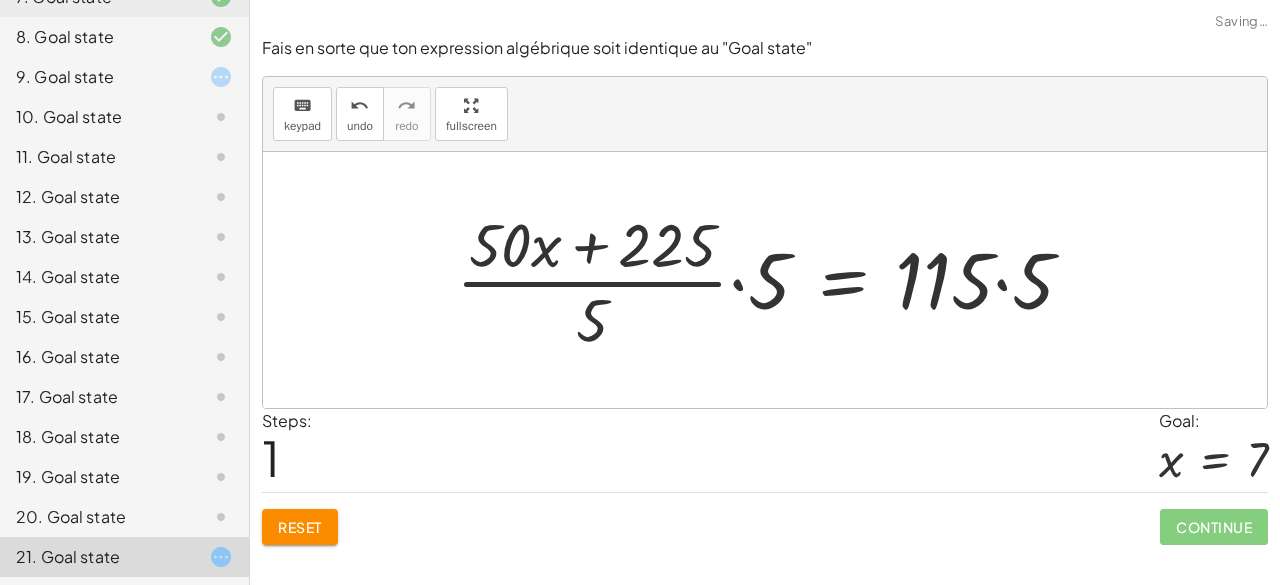 click at bounding box center [773, 280] 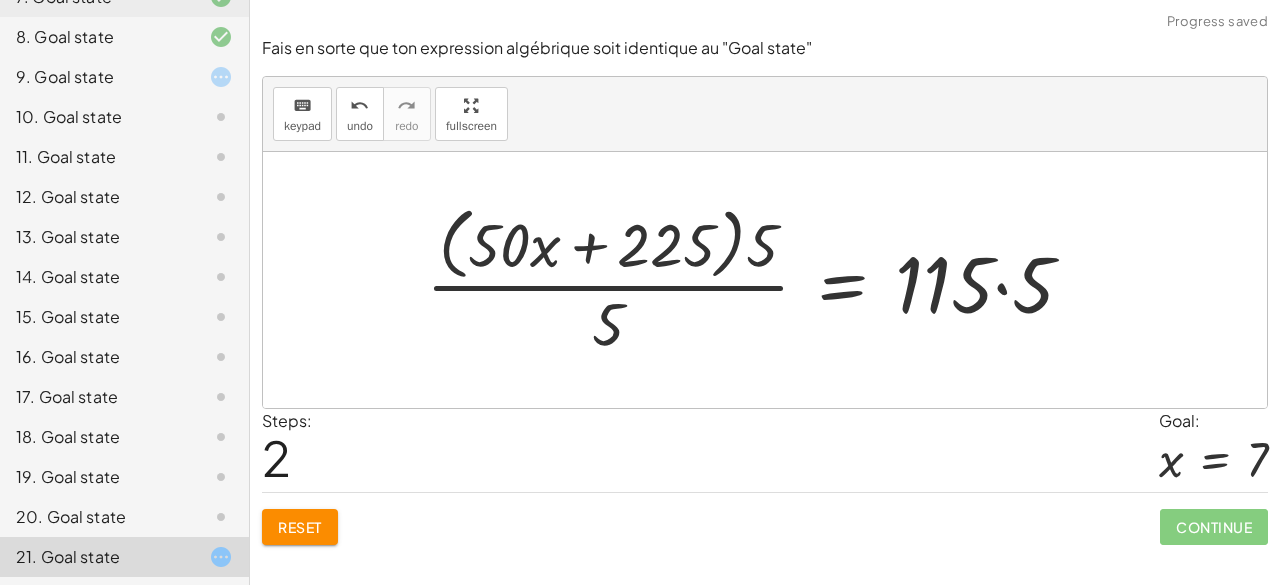 click at bounding box center (758, 279) 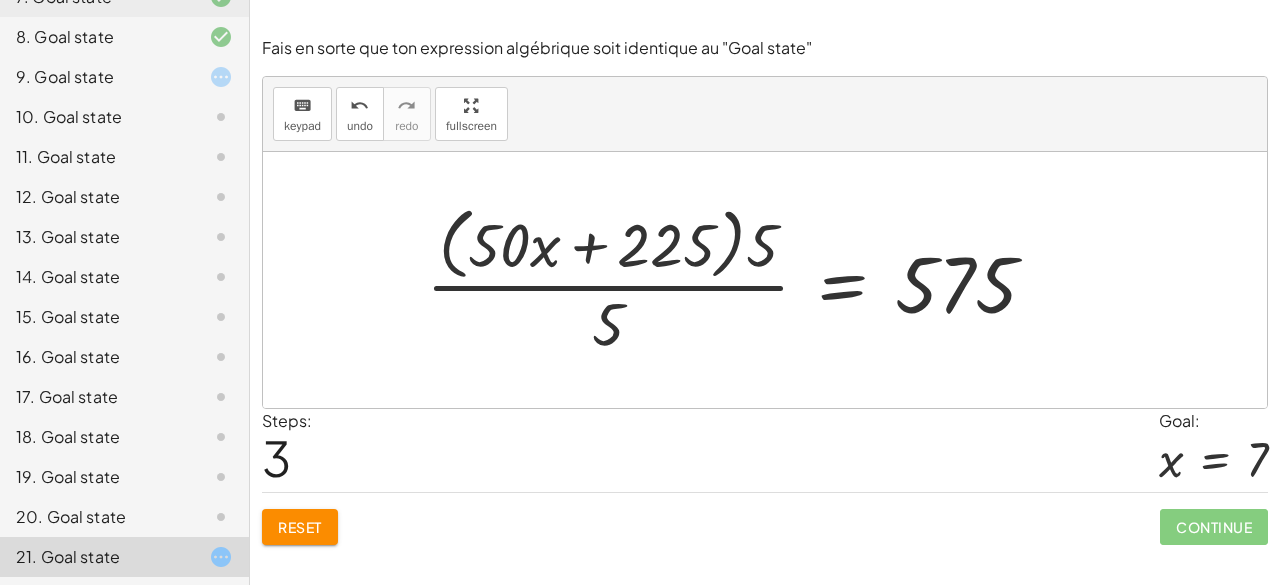 click at bounding box center [739, 279] 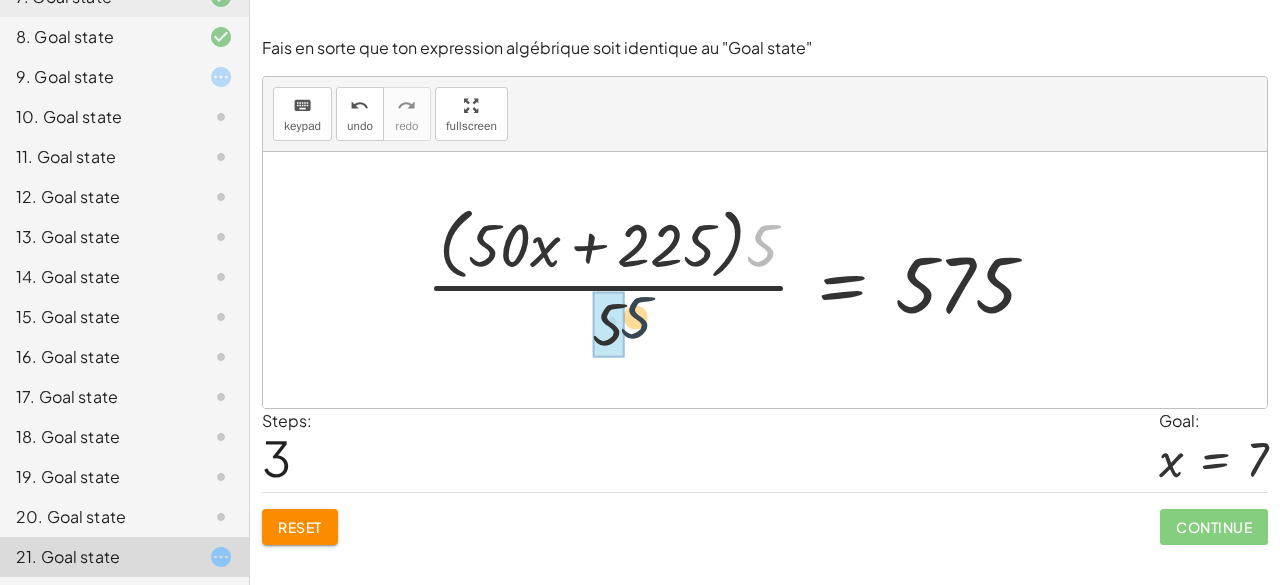 drag, startPoint x: 753, startPoint y: 243, endPoint x: 594, endPoint y: 316, distance: 174.95714 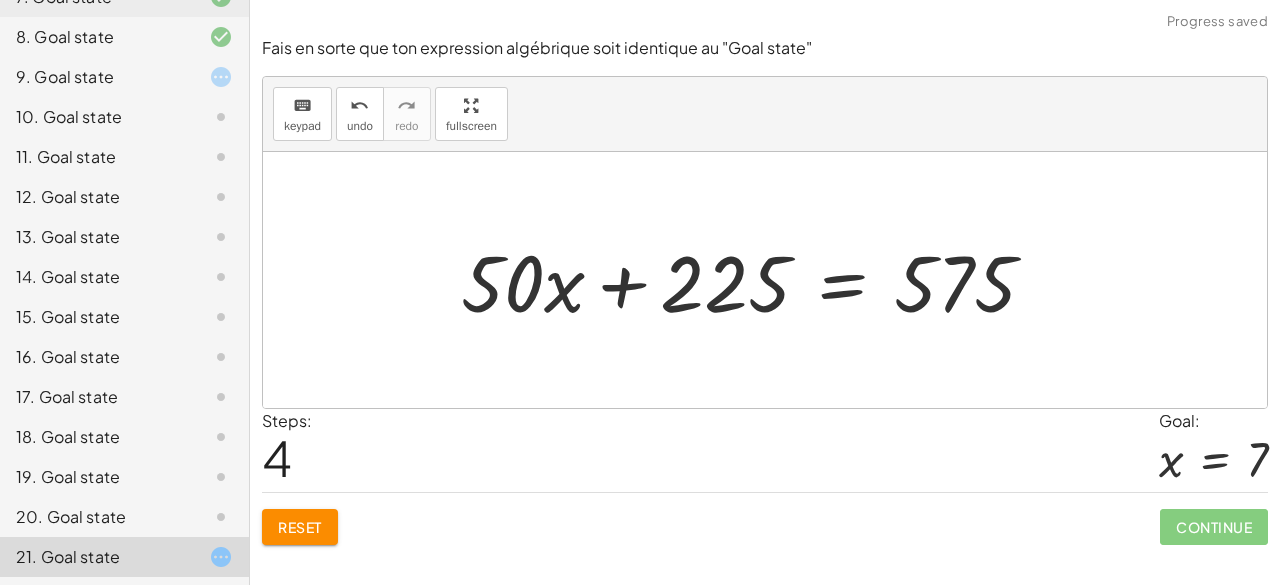 click at bounding box center (756, 280) 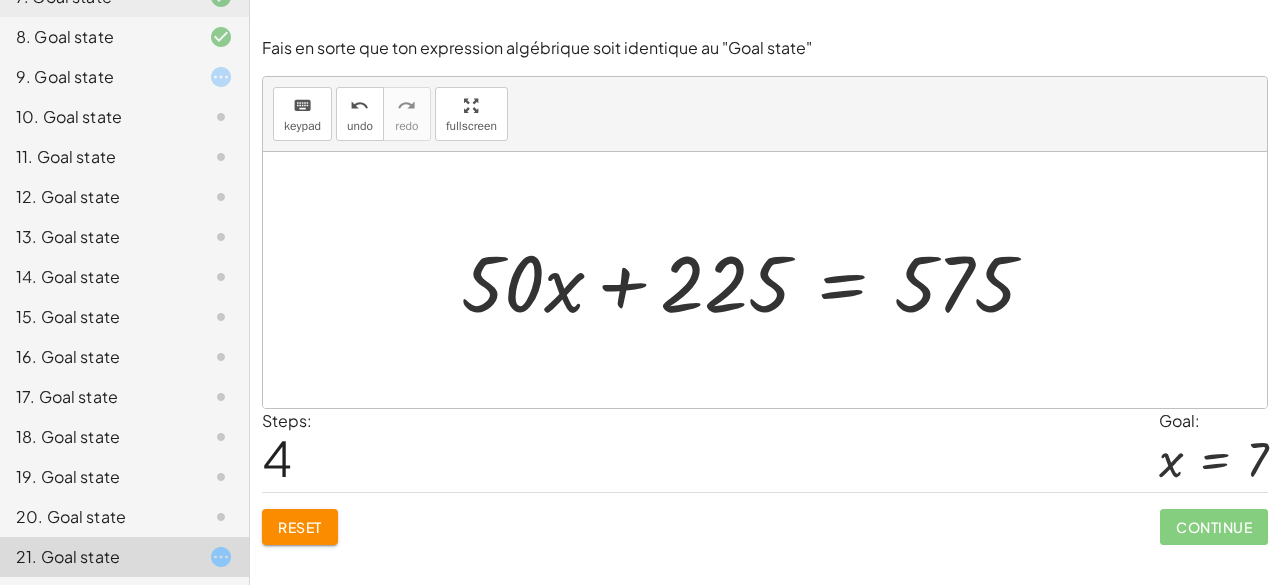 click at bounding box center (756, 280) 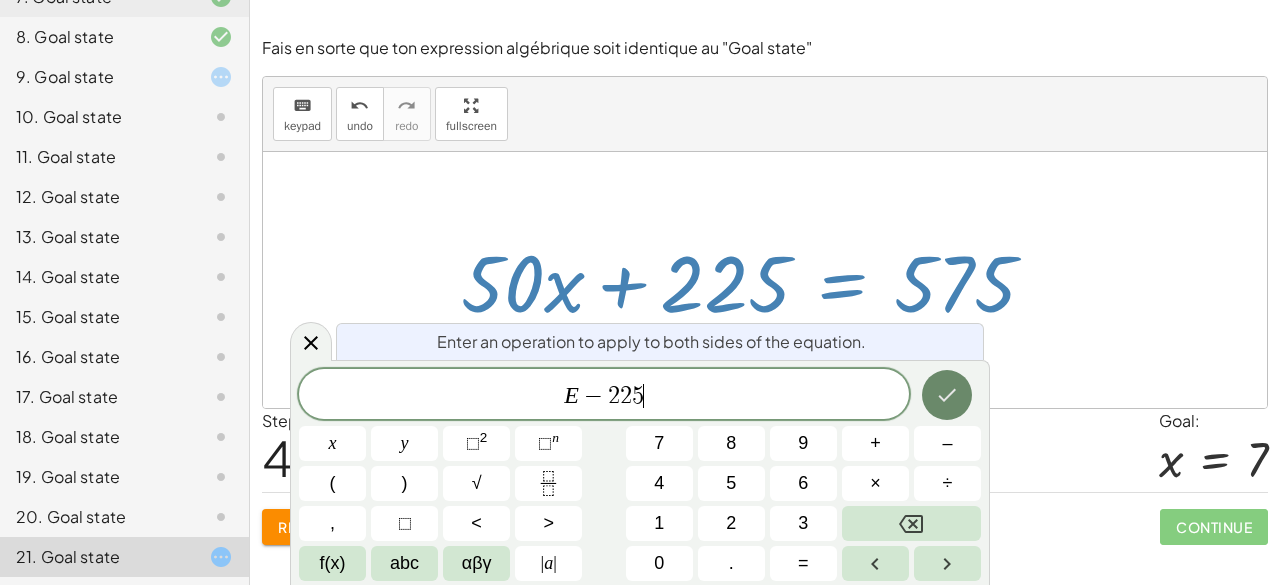 click at bounding box center [947, 395] 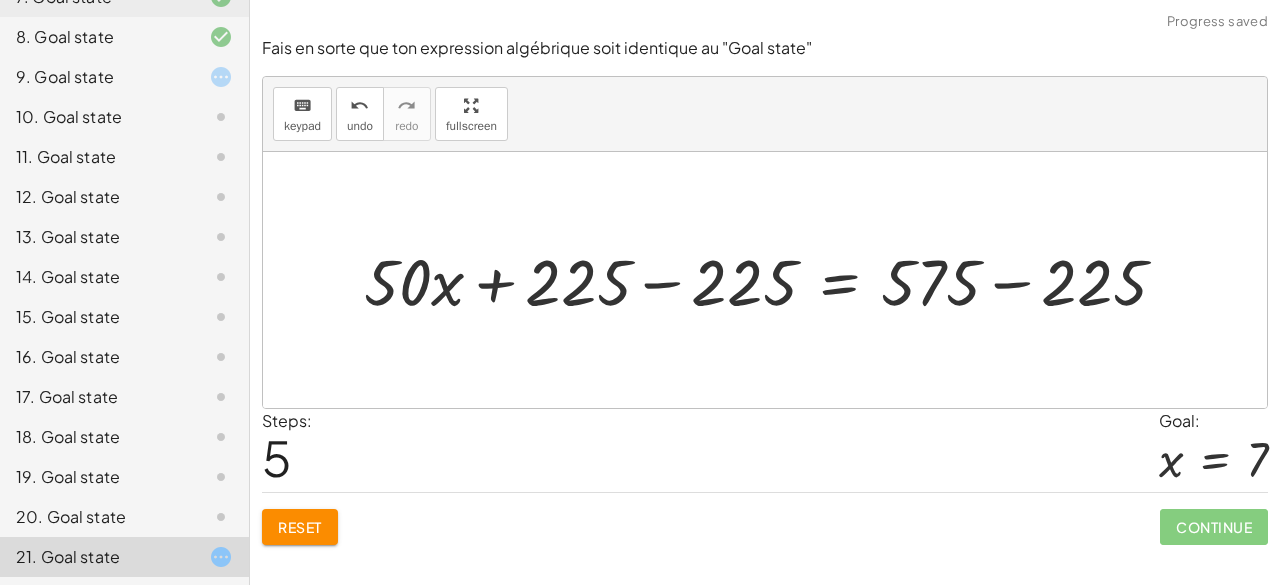 click at bounding box center (773, 279) 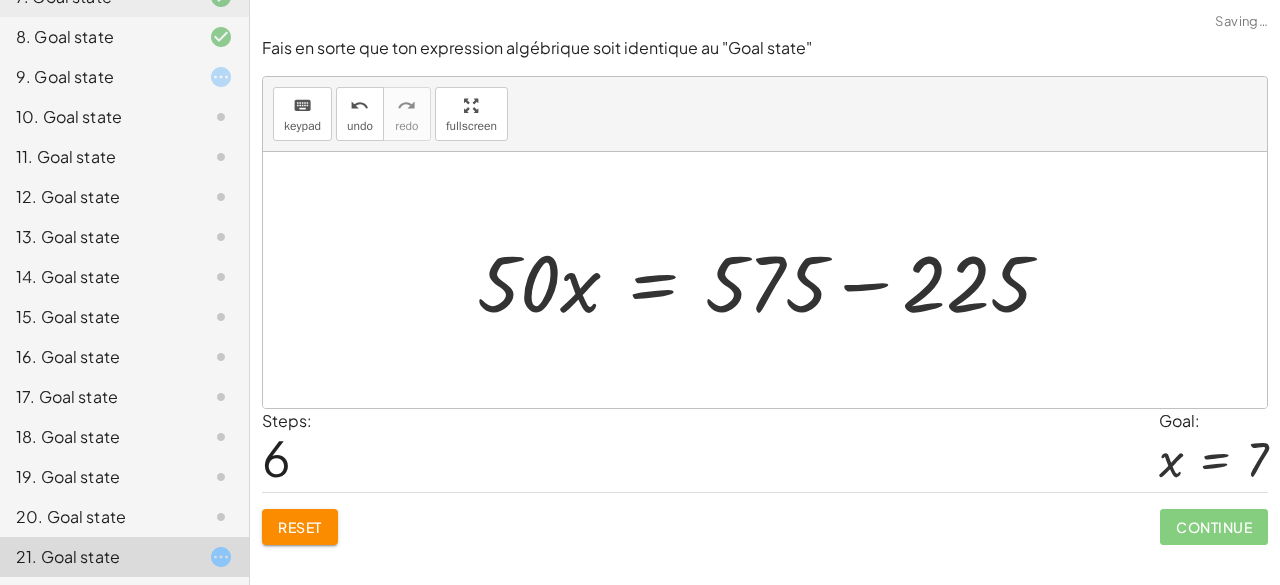 click at bounding box center [772, 280] 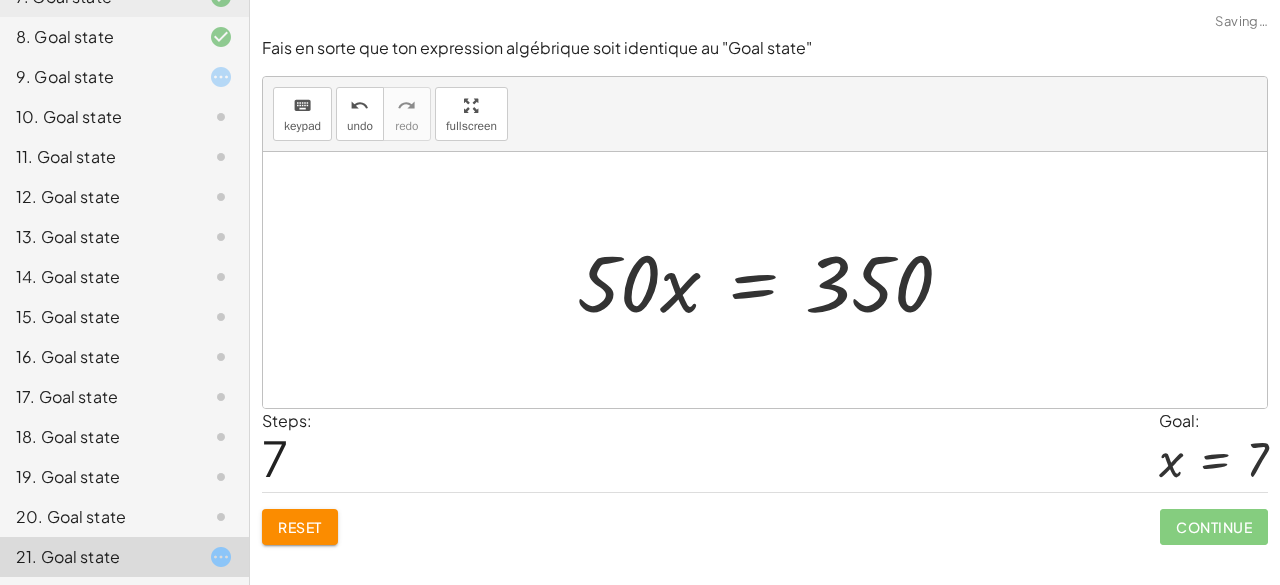 click at bounding box center [773, 280] 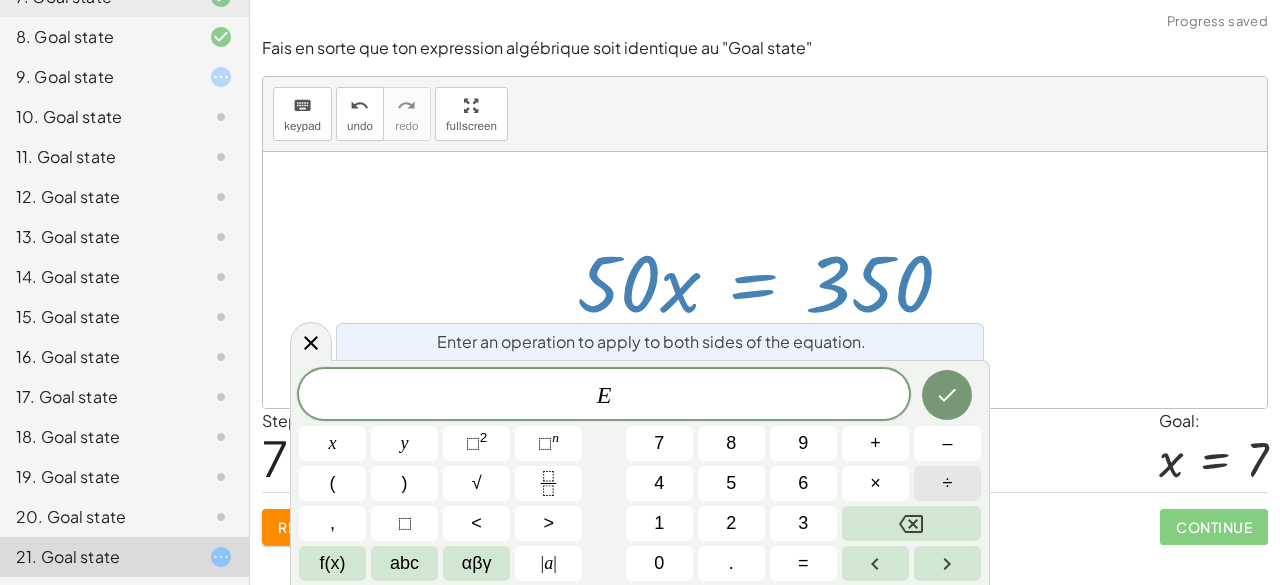 click on "÷" at bounding box center [947, 483] 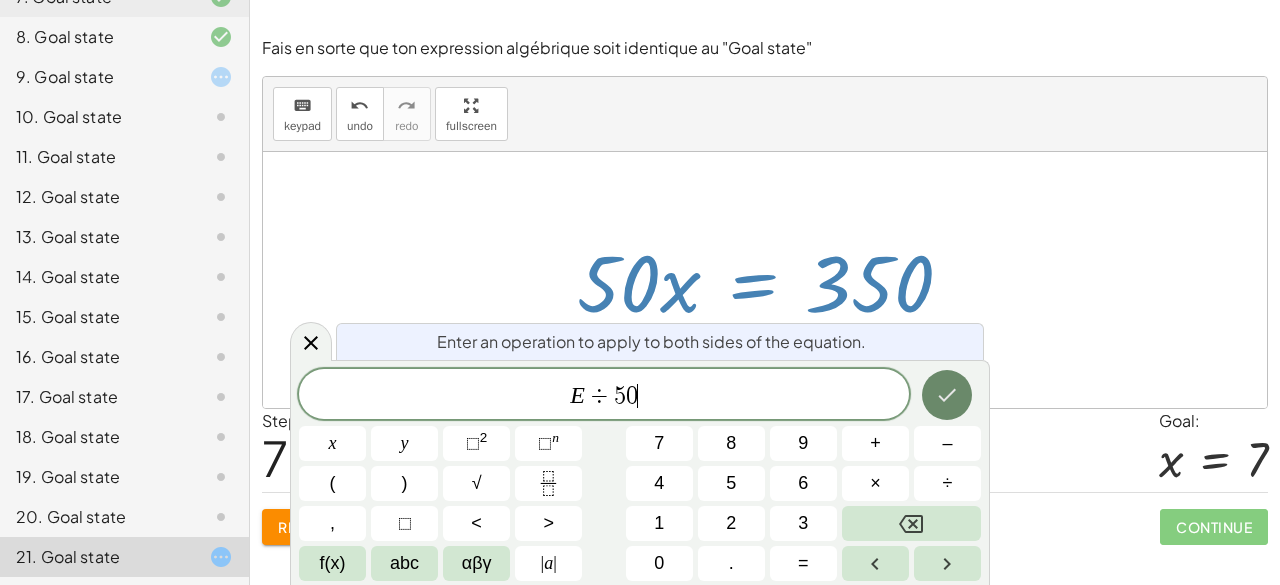 click 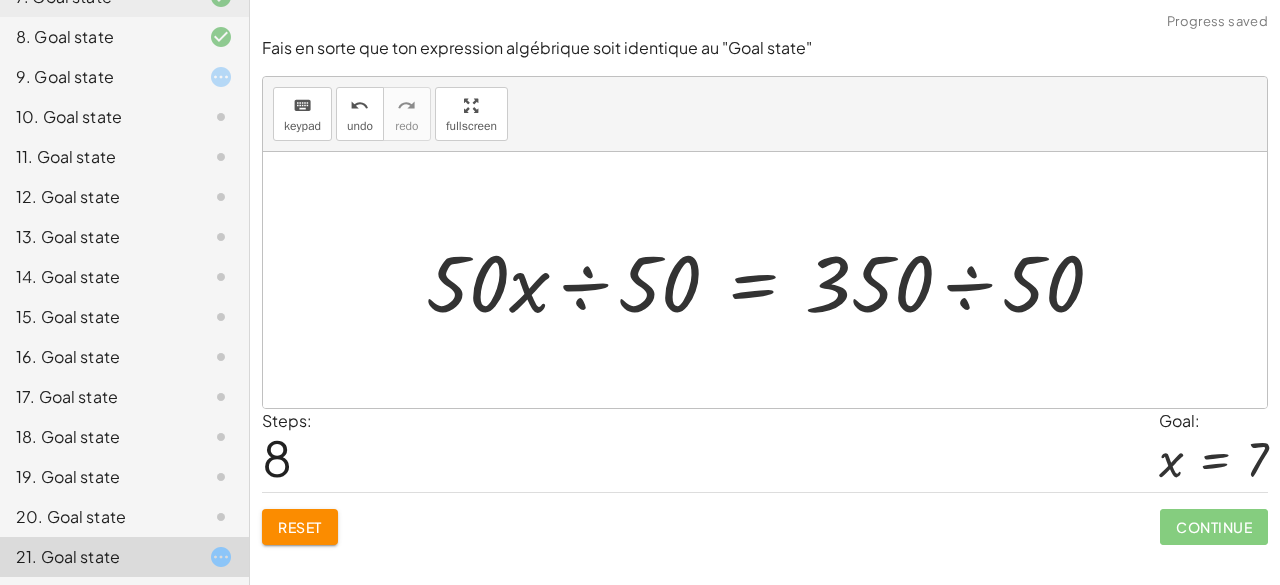 click at bounding box center [772, 280] 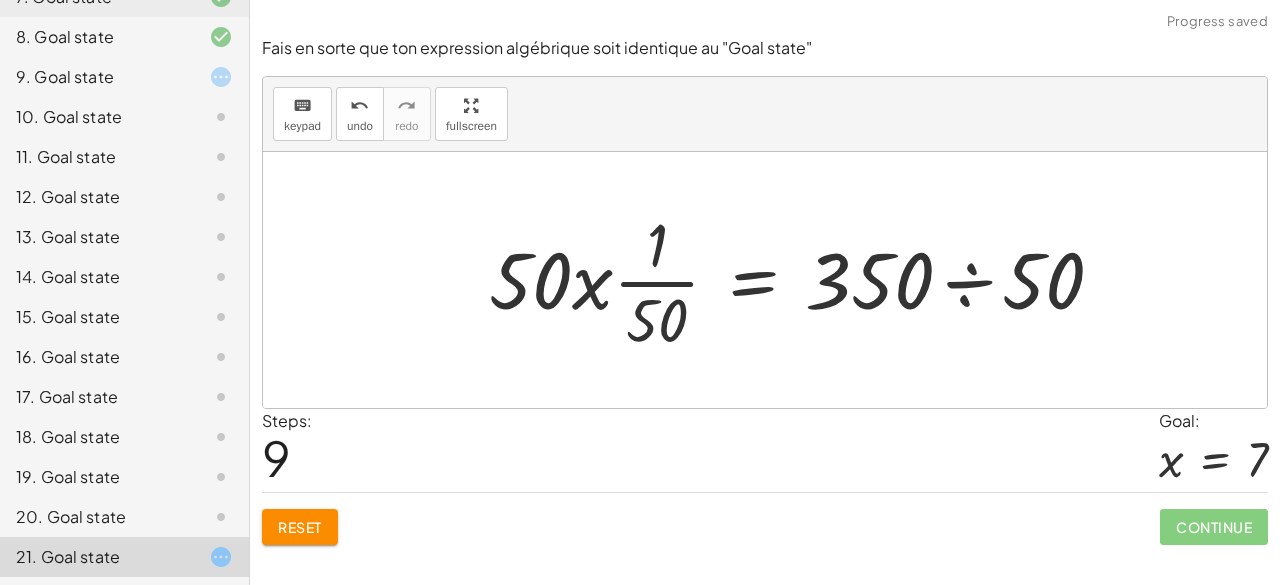 click at bounding box center [804, 280] 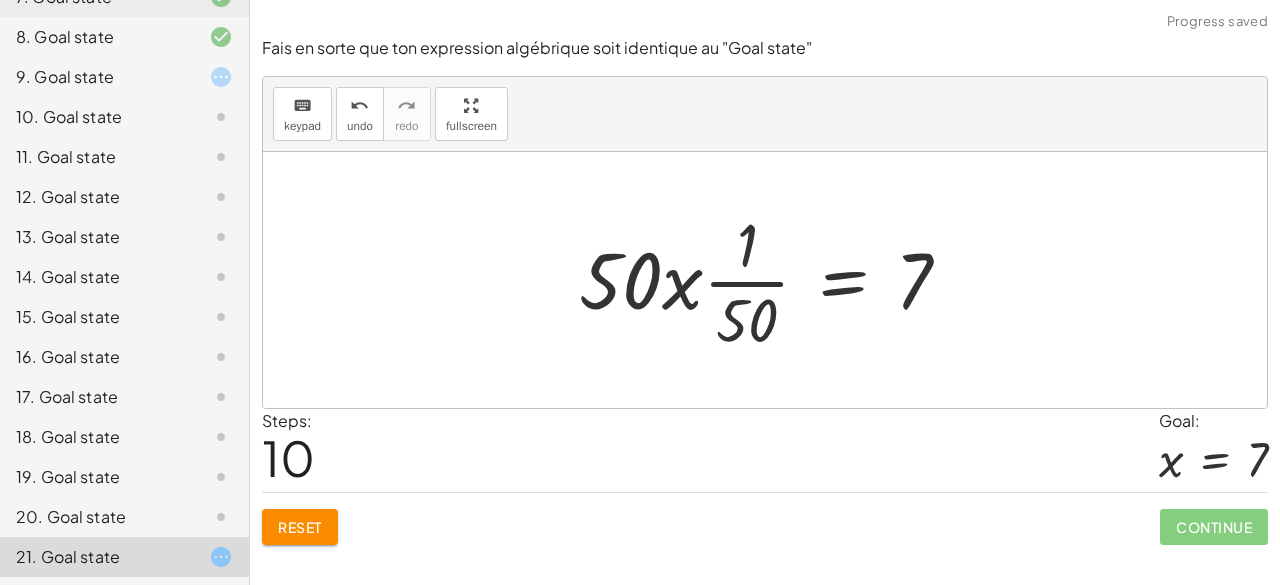 click at bounding box center [773, 280] 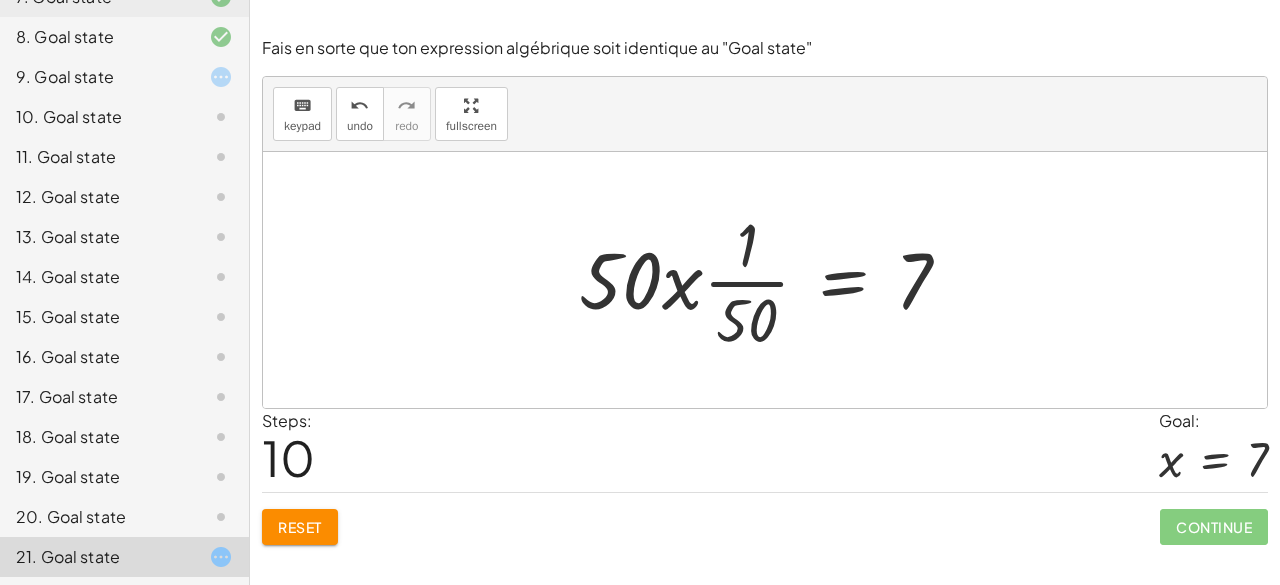 click on "Reset" at bounding box center (300, 527) 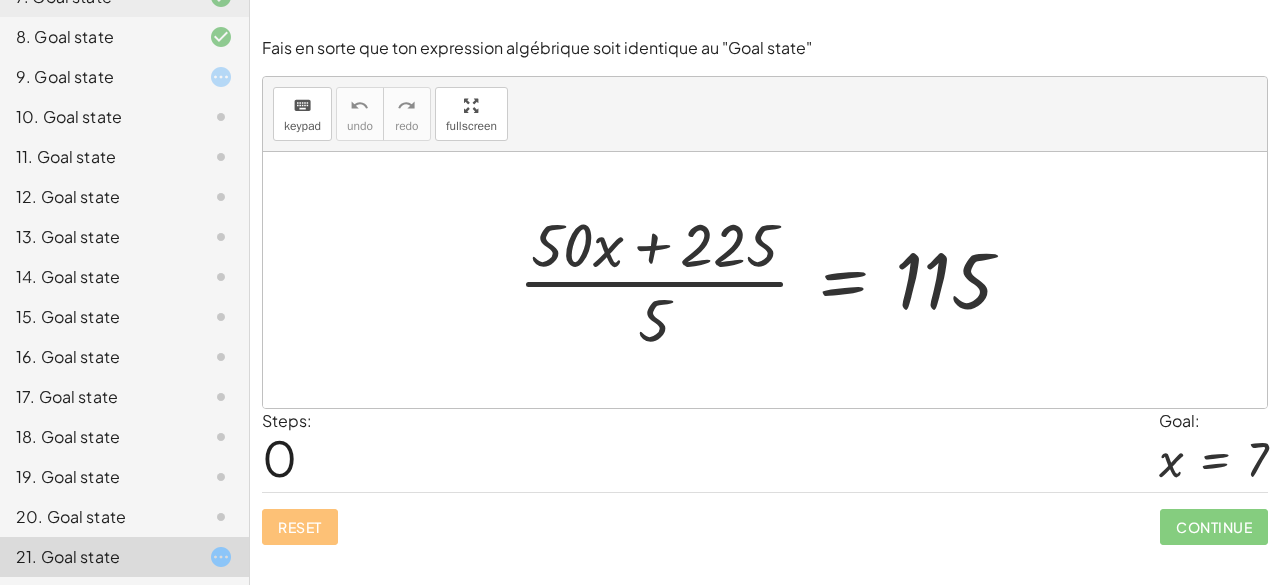 click at bounding box center [773, 280] 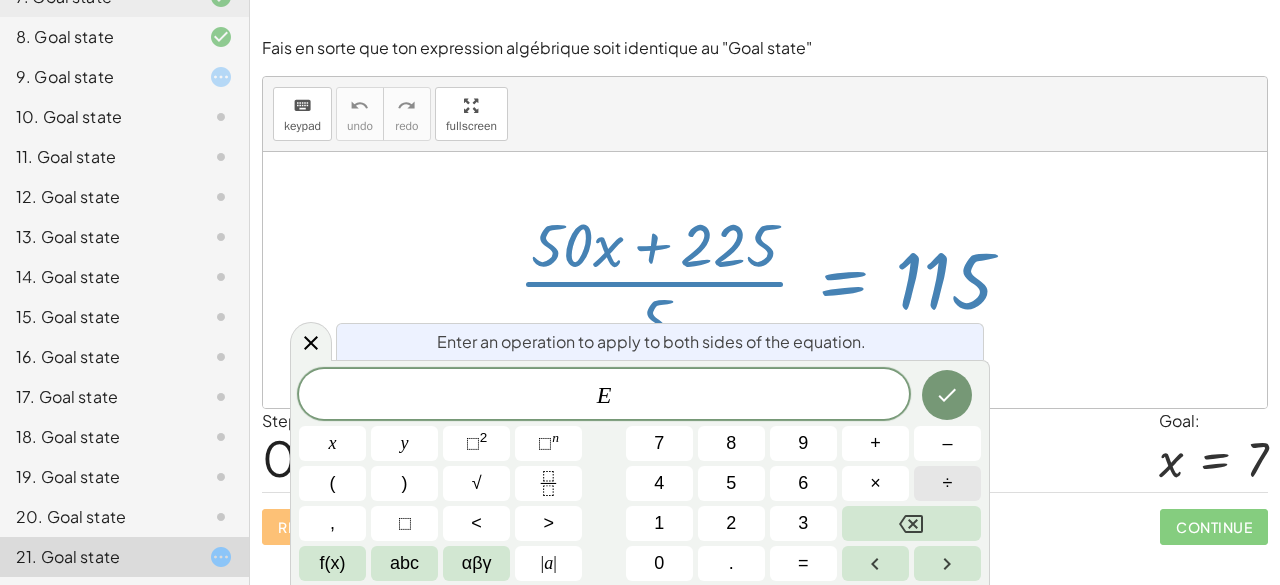 click on "÷" at bounding box center [947, 483] 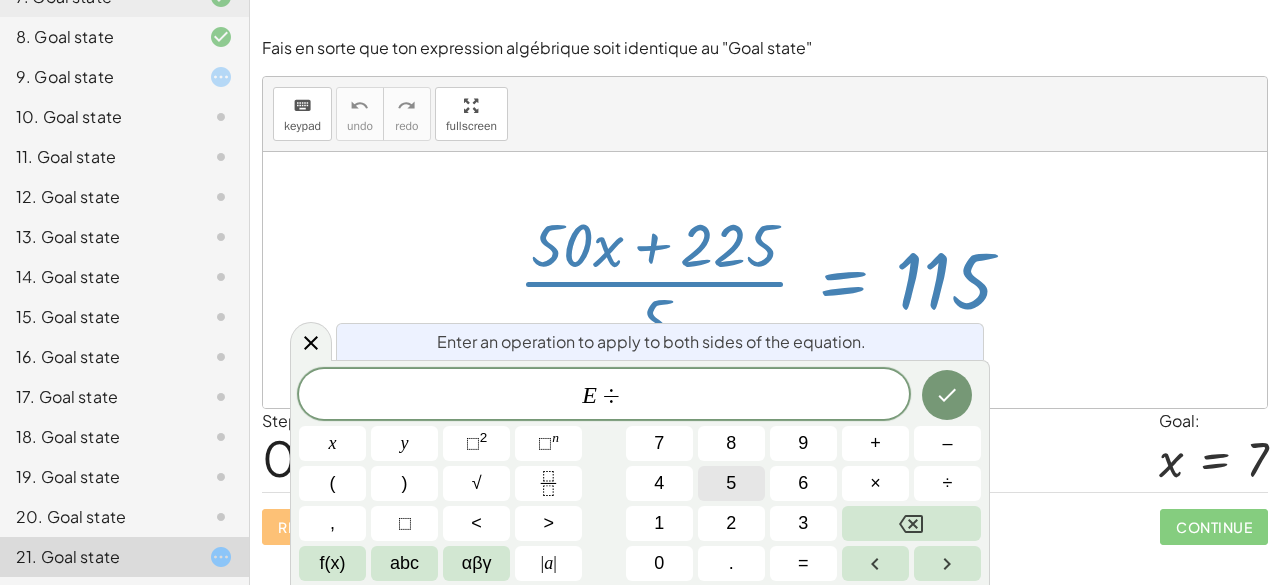 click on "5" at bounding box center (731, 483) 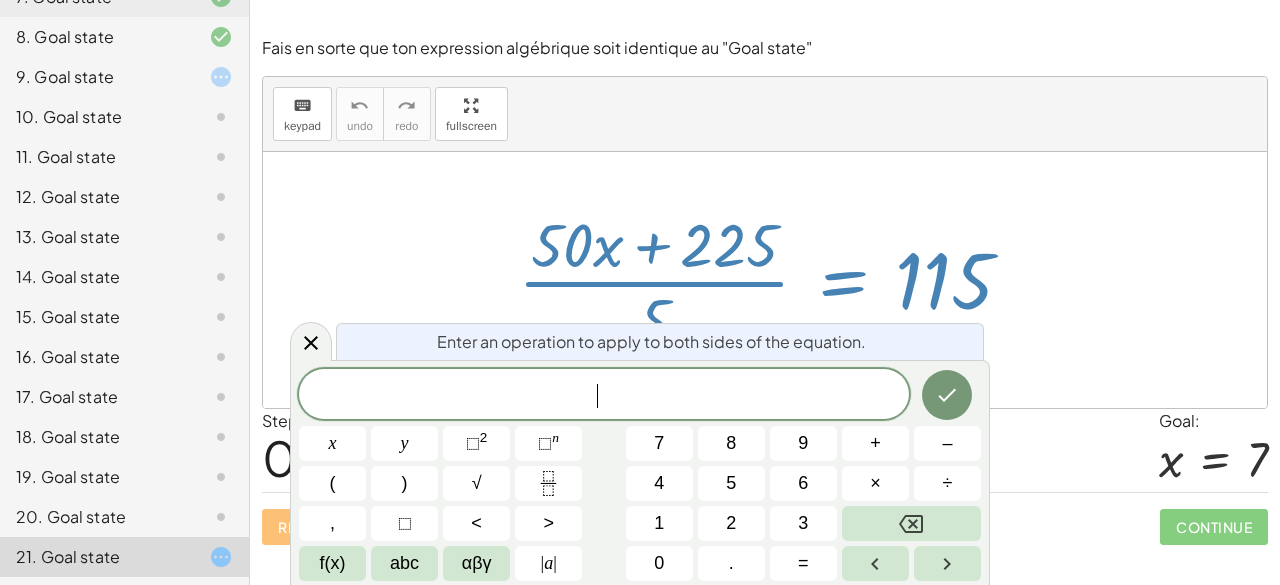click on "· ( + · 50 · x + 225 ) · 5 = 115" at bounding box center [765, 280] 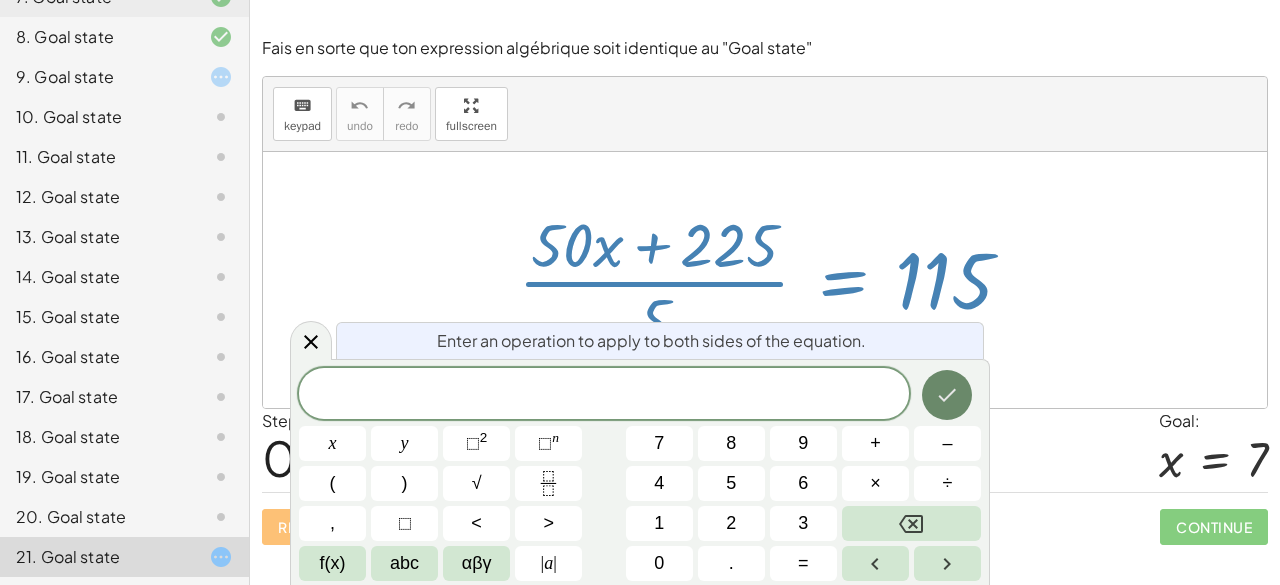click 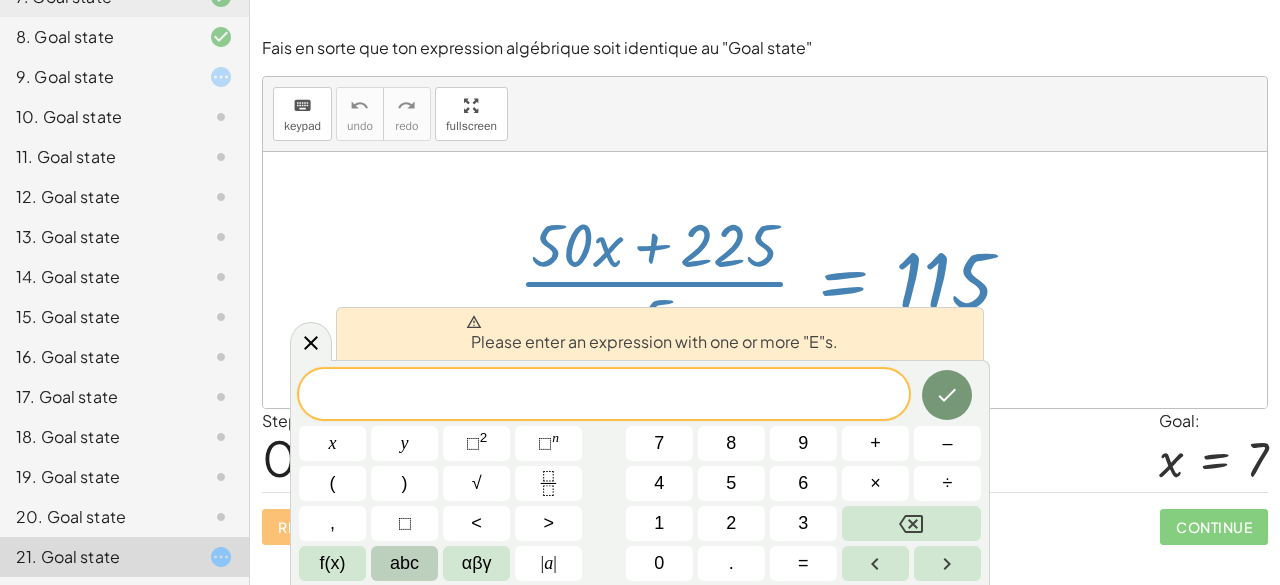 click on "abc" at bounding box center (404, 563) 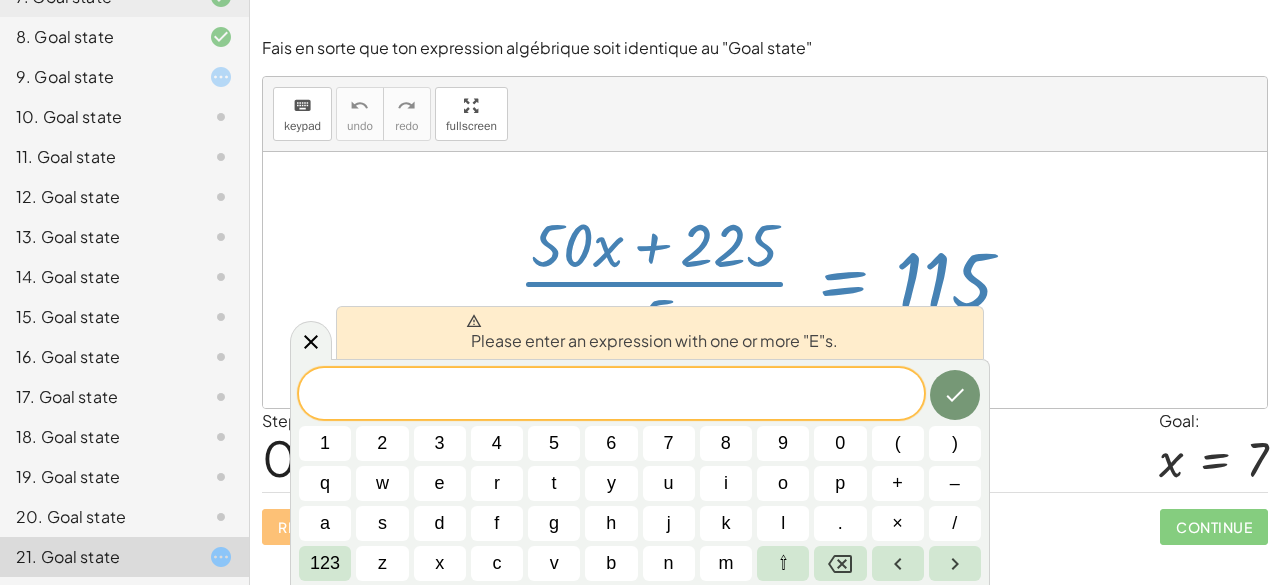 click at bounding box center (311, 340) 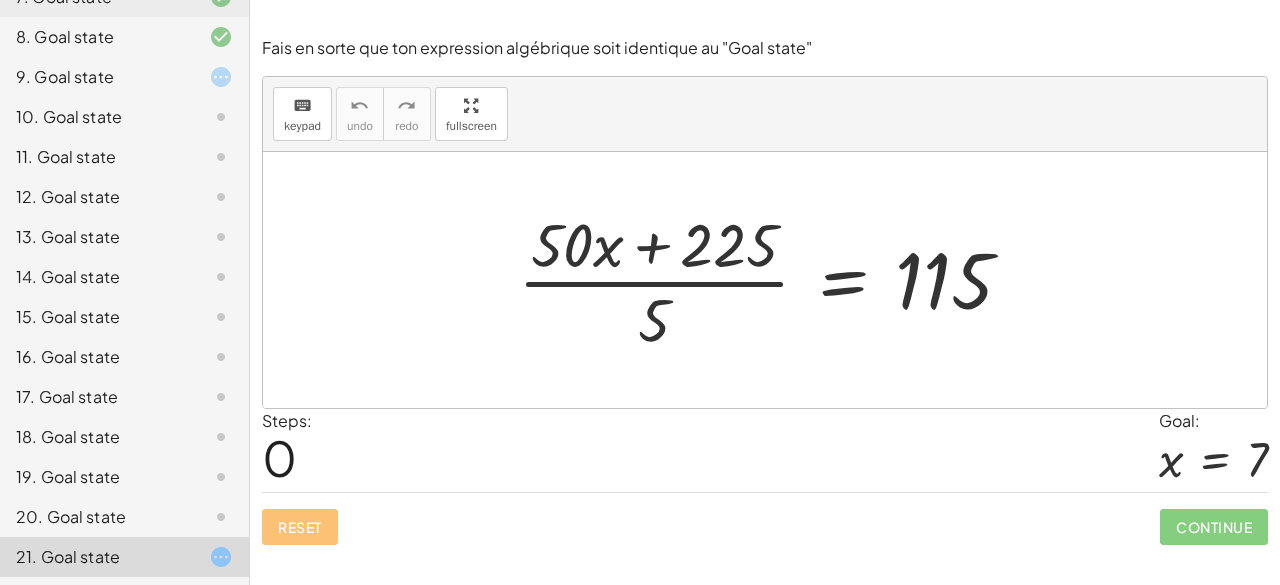 click at bounding box center [773, 280] 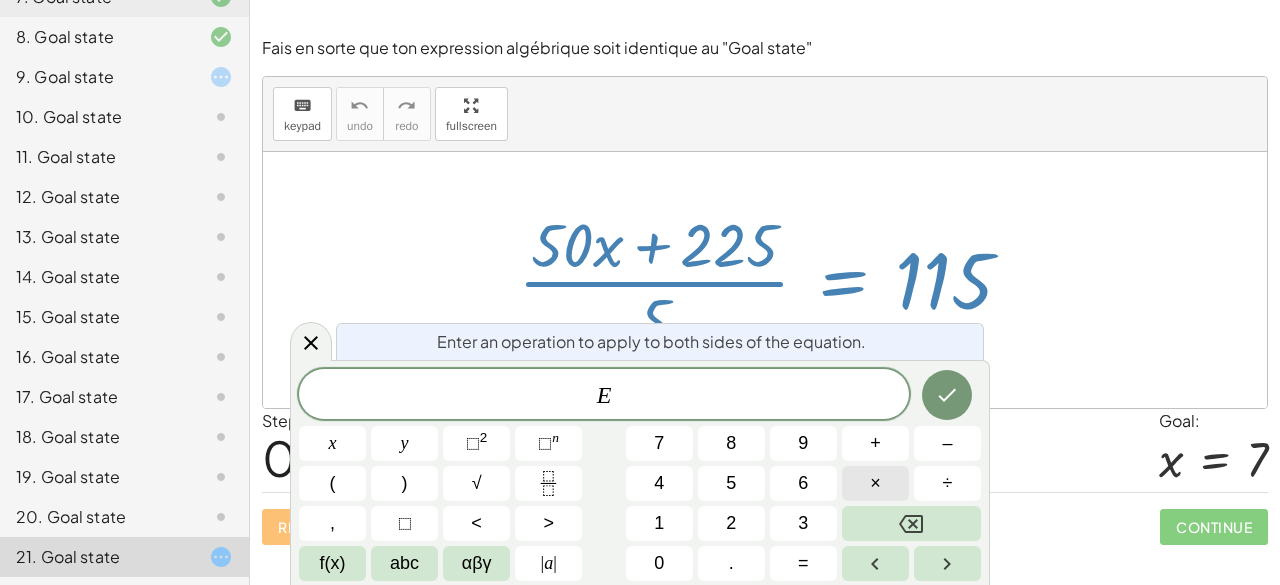 click on "×" at bounding box center [875, 483] 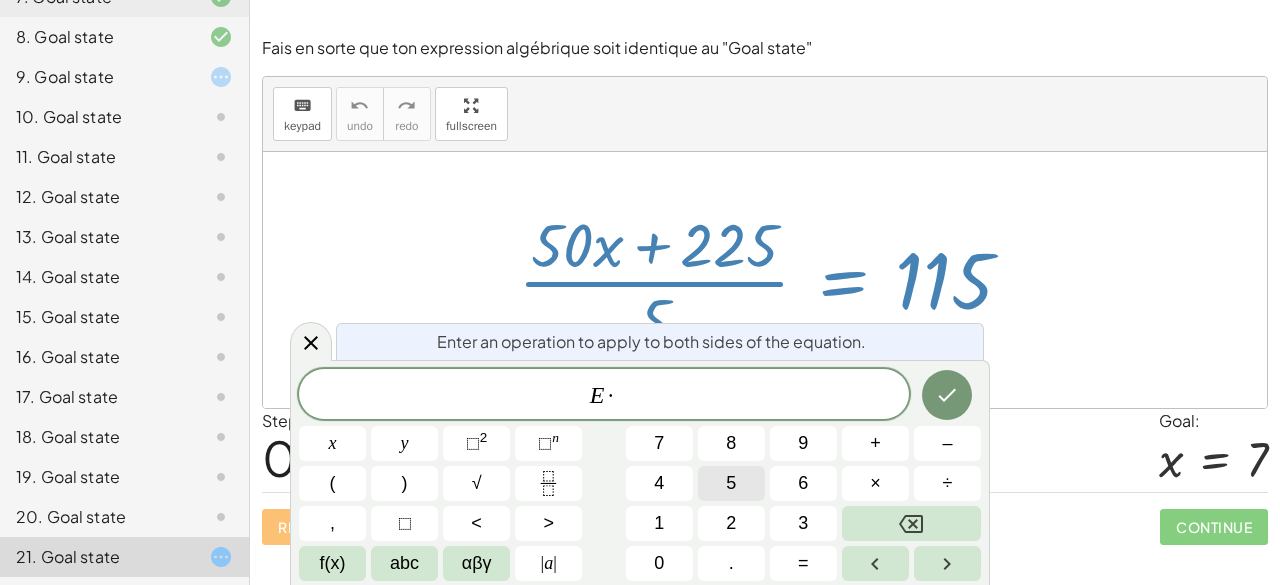 click on "5" at bounding box center (731, 483) 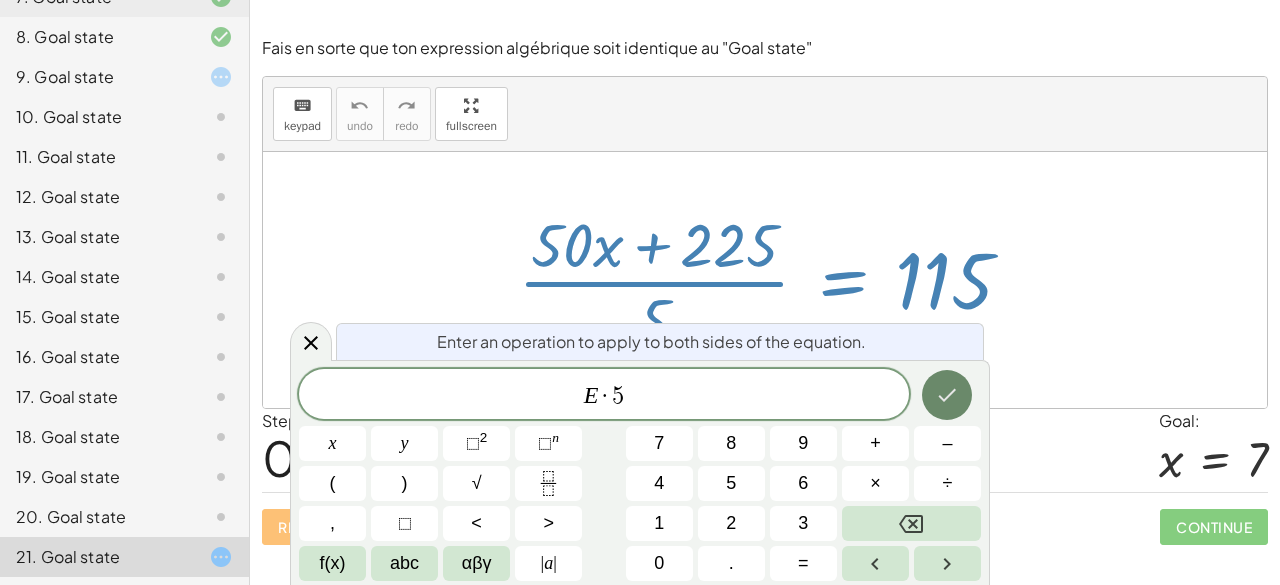 click 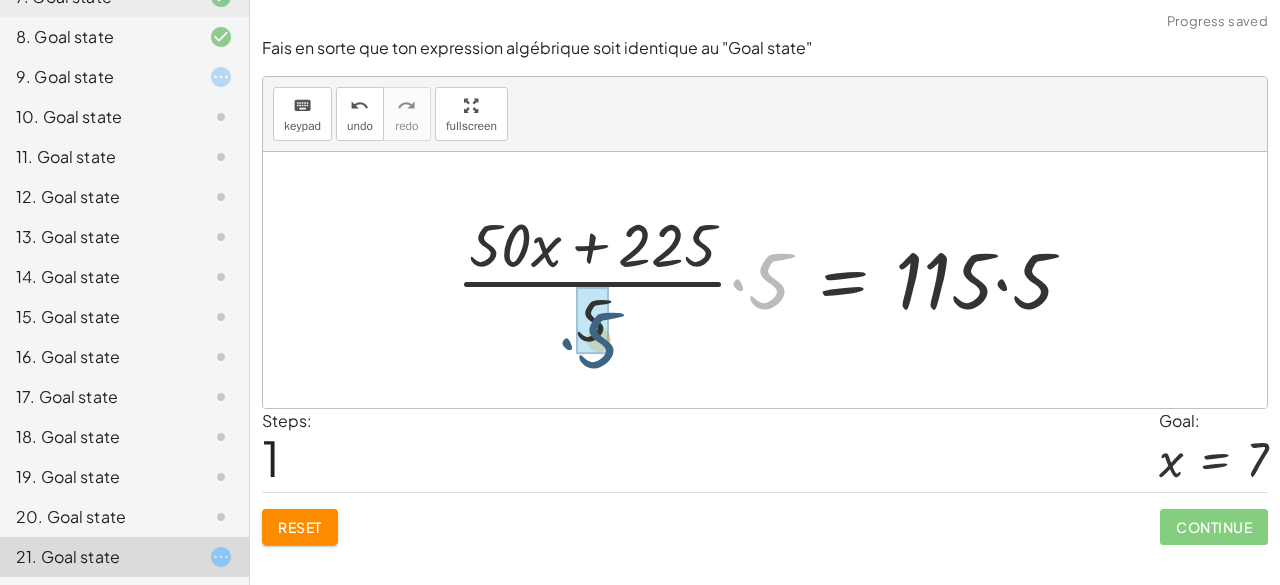 drag, startPoint x: 752, startPoint y: 280, endPoint x: 575, endPoint y: 337, distance: 185.9516 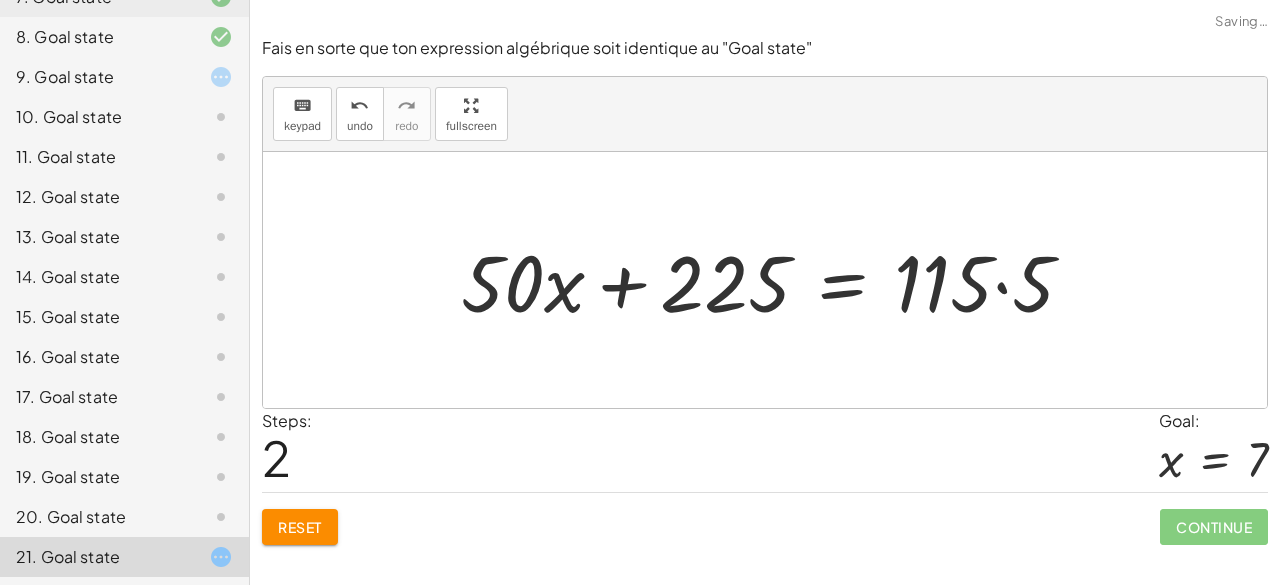 click at bounding box center (775, 280) 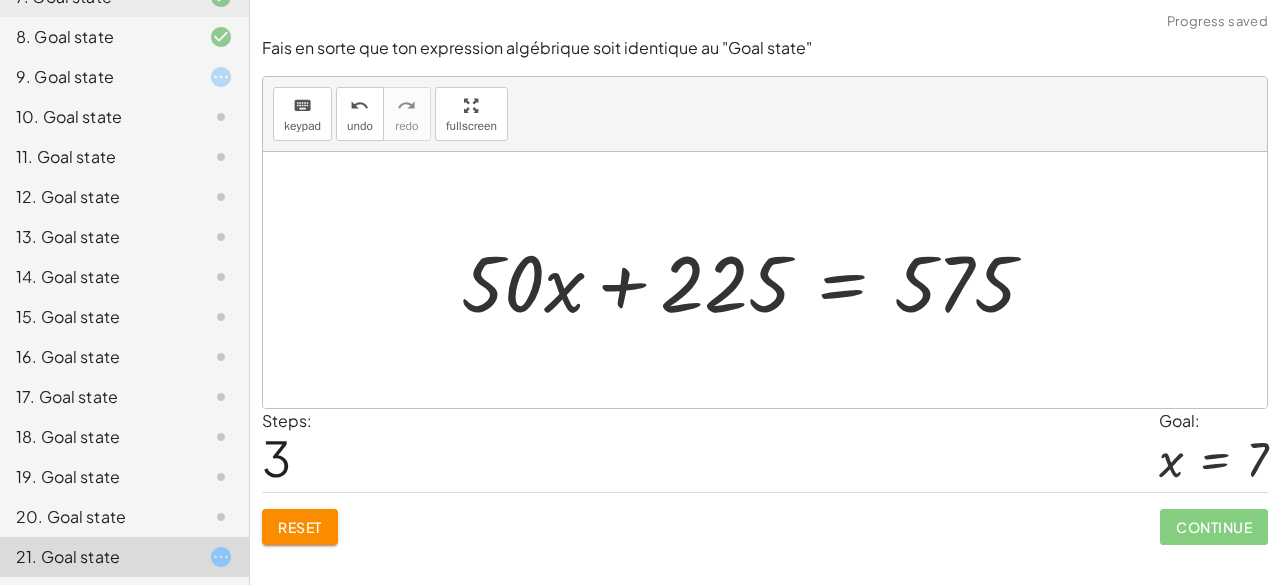 click at bounding box center (756, 280) 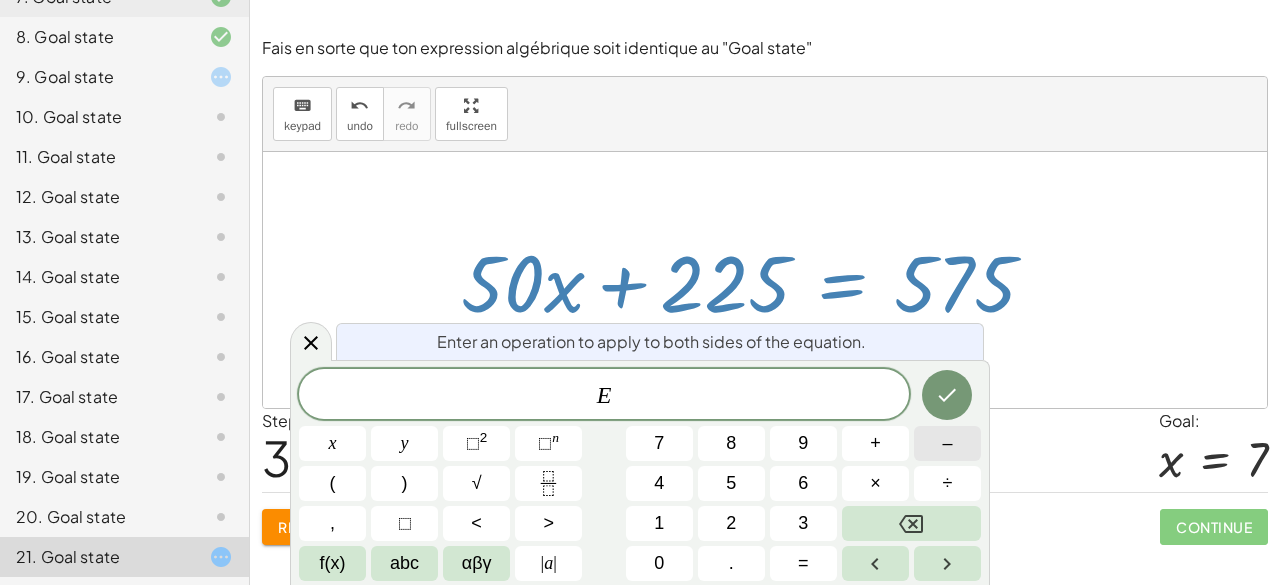 click on "–" at bounding box center [947, 443] 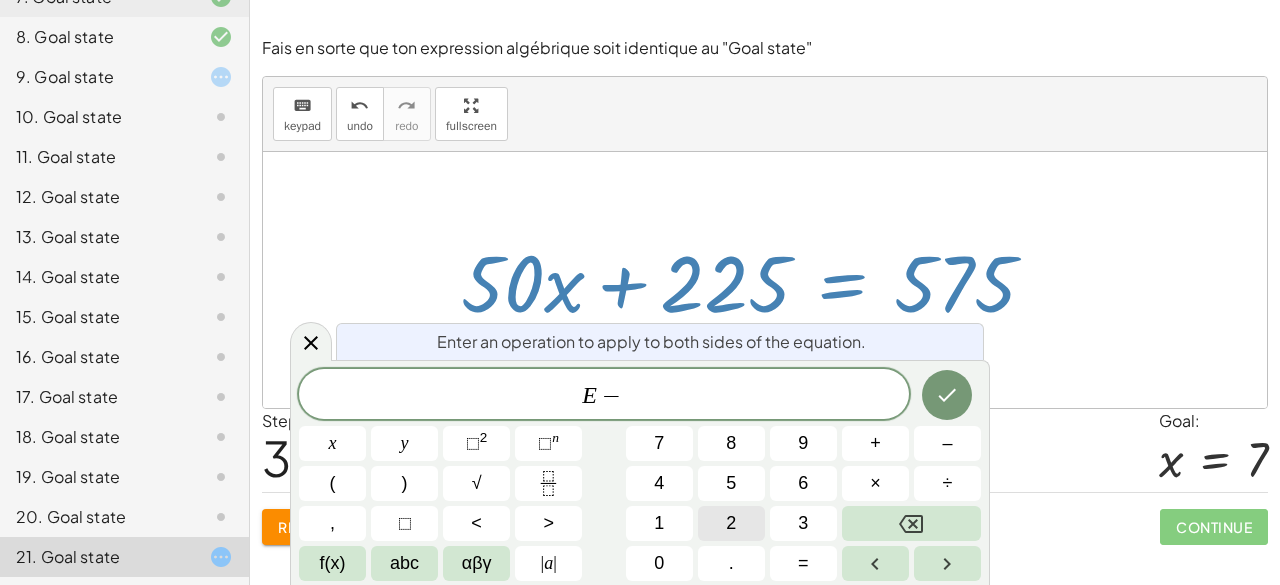 click on "2" at bounding box center [731, 523] 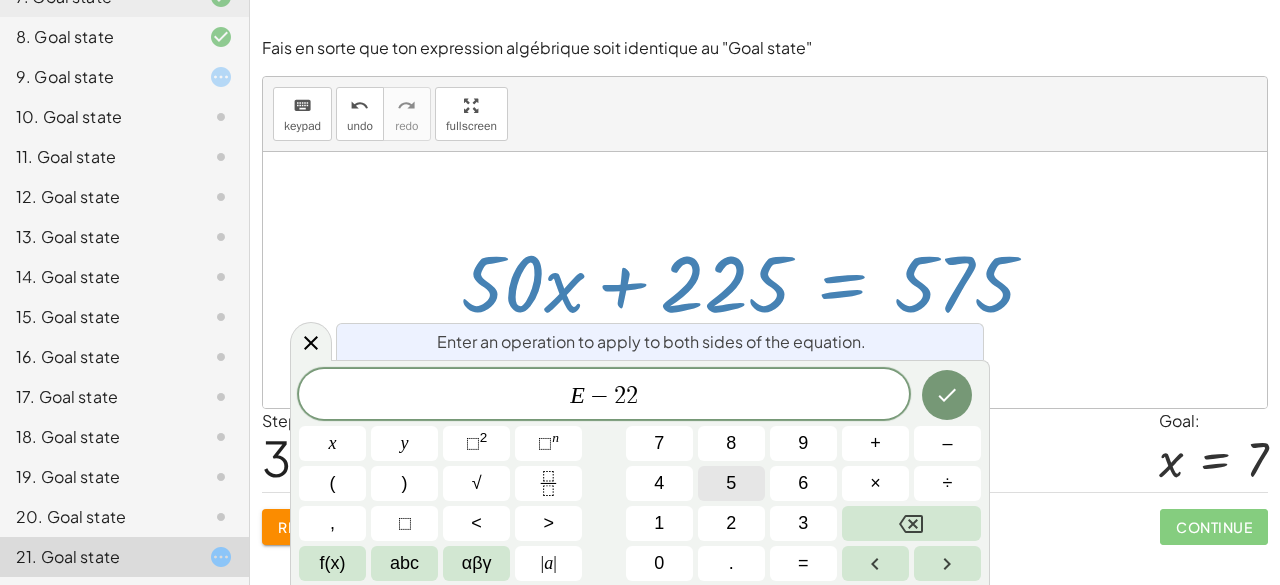 click on "5" at bounding box center (731, 483) 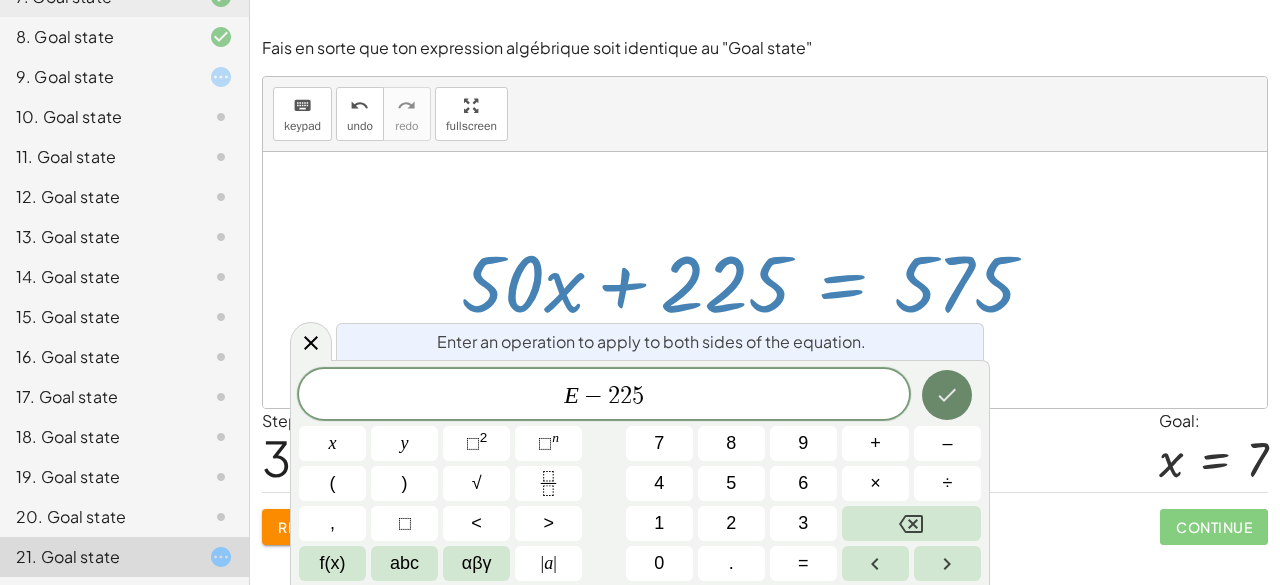 click at bounding box center (947, 395) 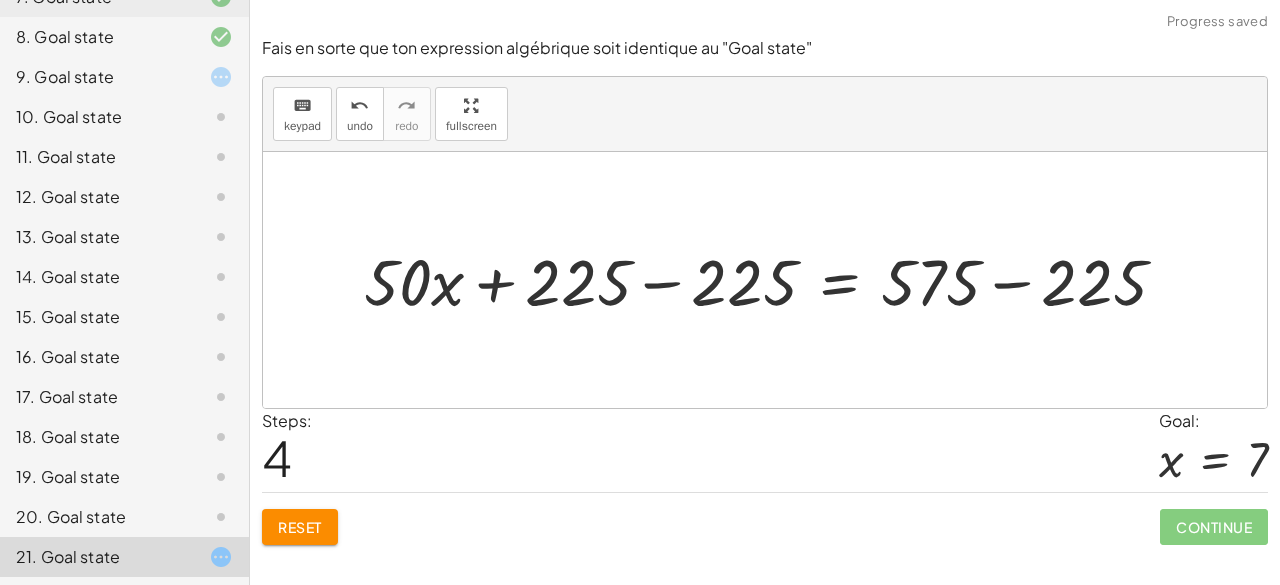 click at bounding box center [773, 279] 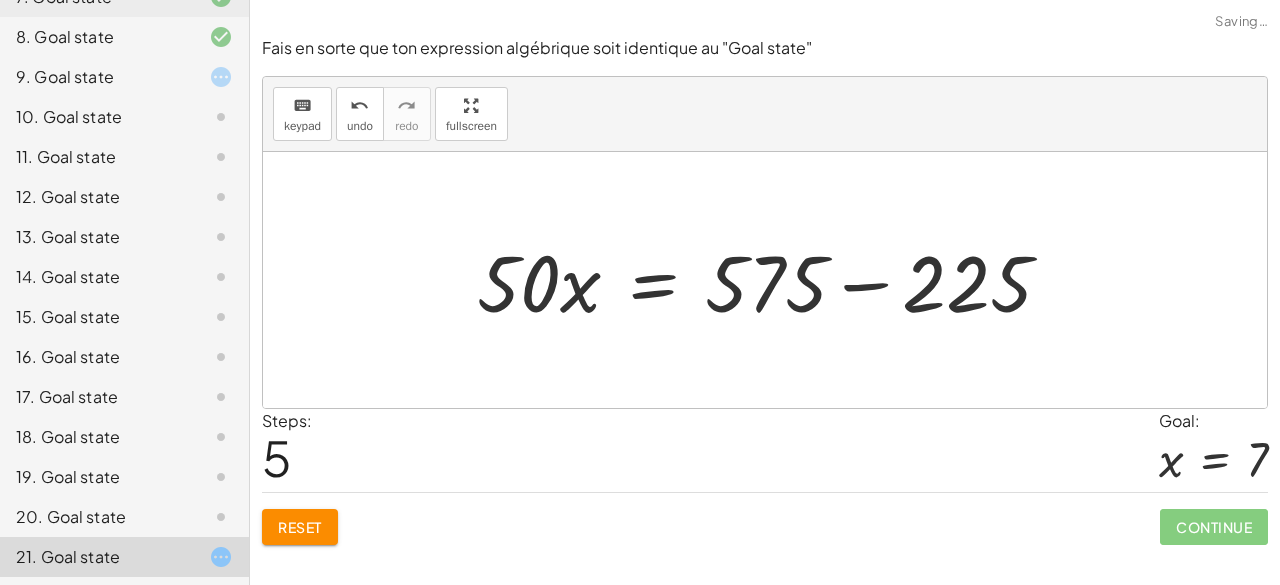 click at bounding box center (772, 280) 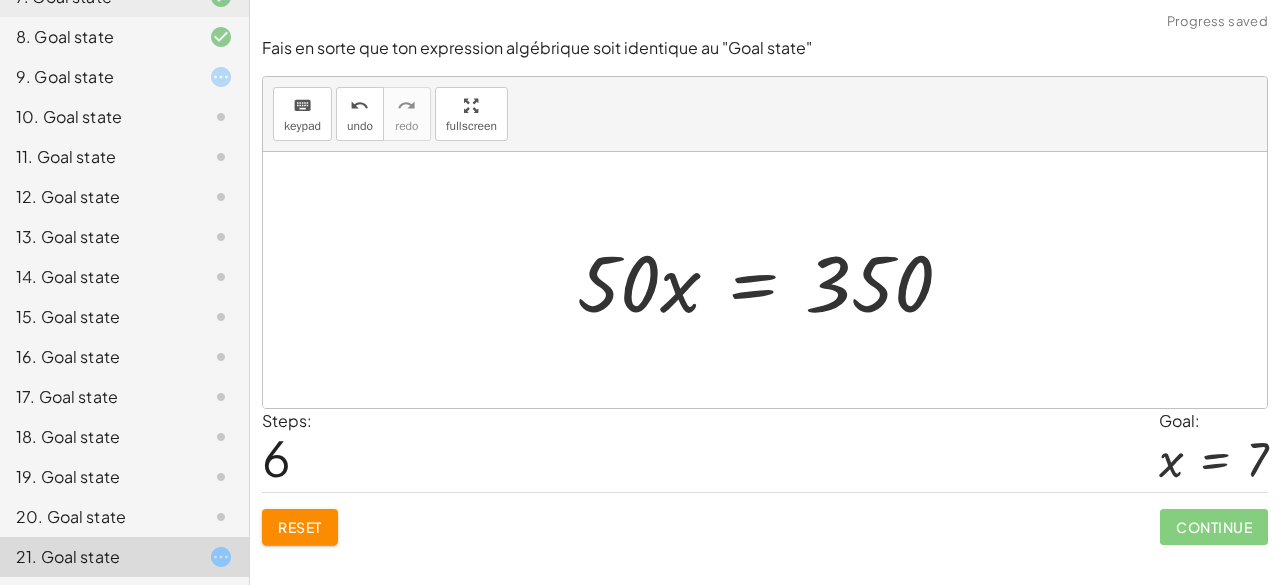 click at bounding box center [773, 280] 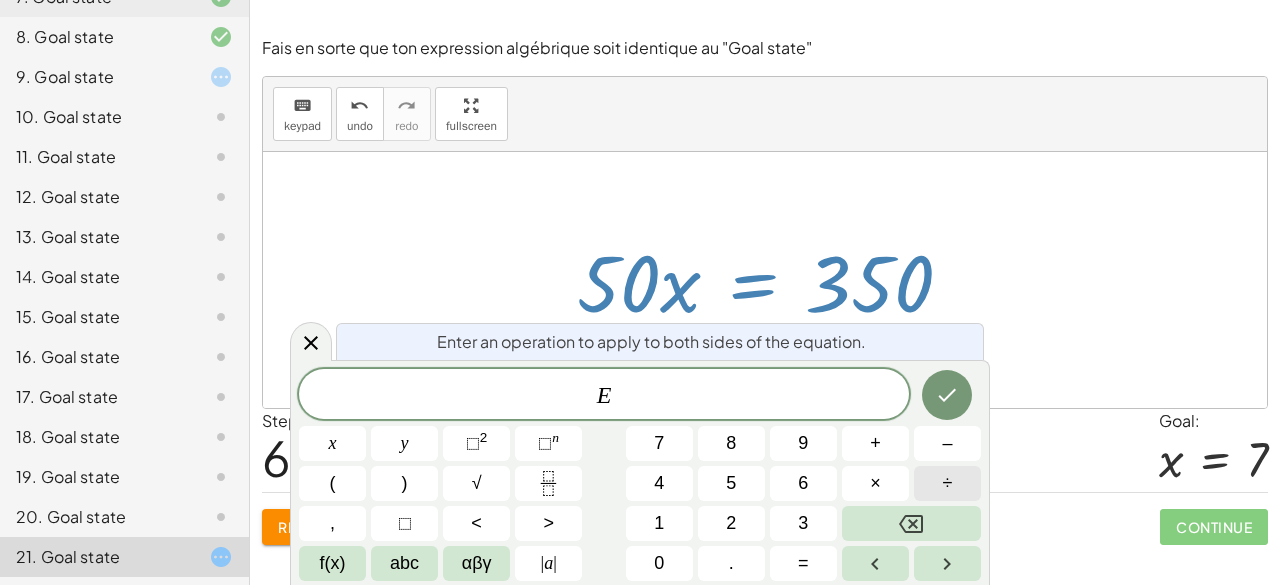 click on "÷" at bounding box center [947, 483] 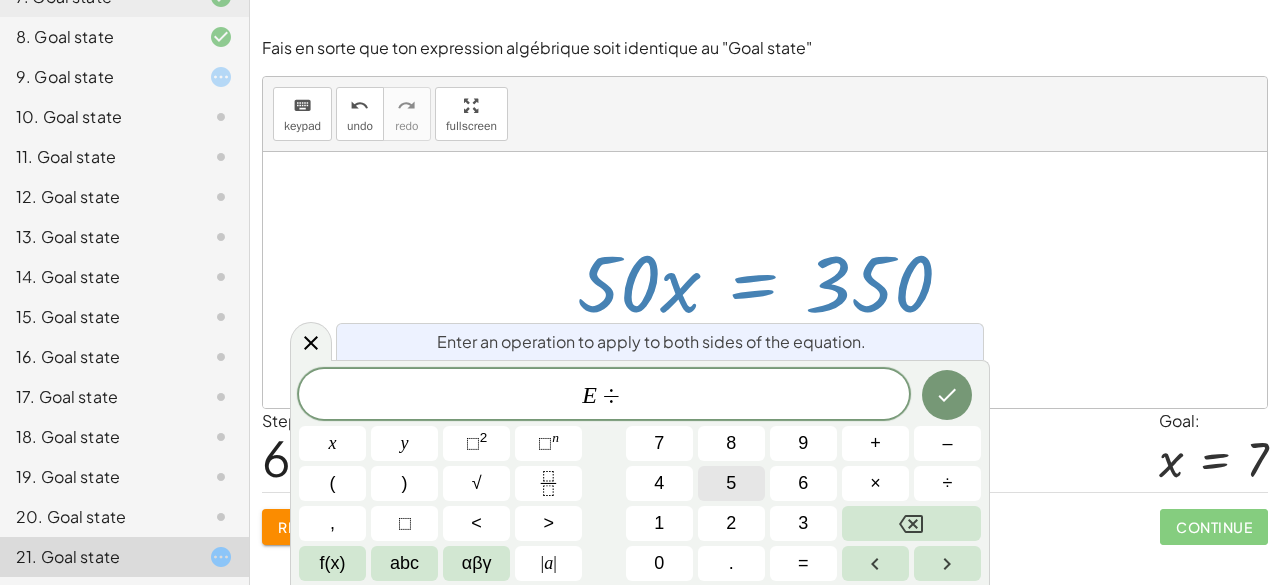 click on "5" at bounding box center [731, 483] 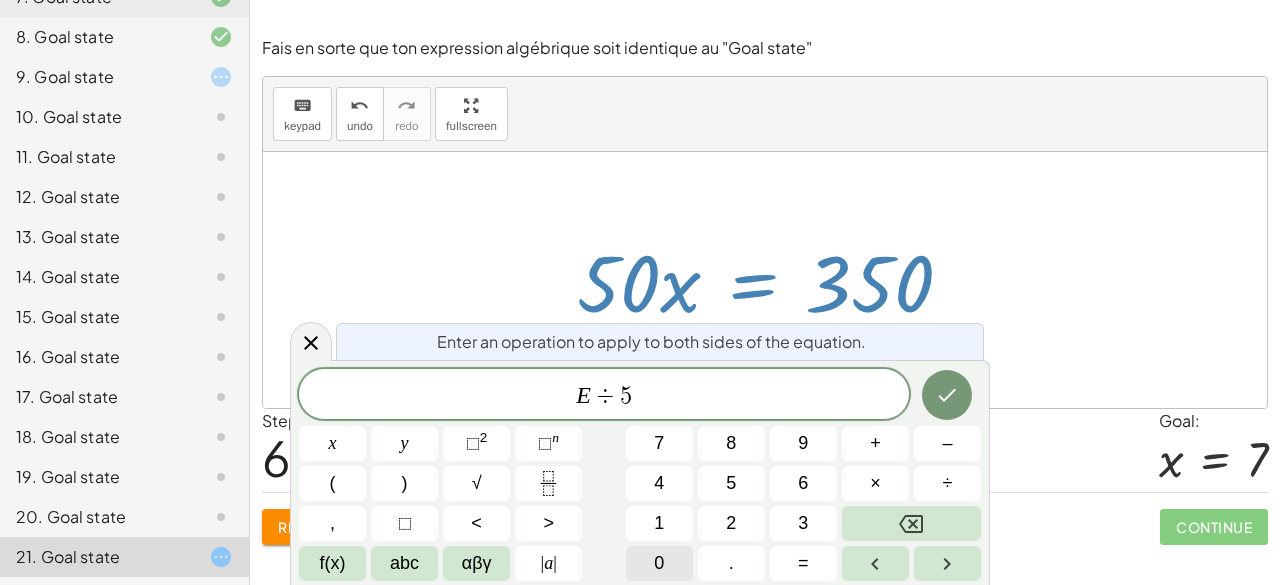 click on "0" at bounding box center [659, 563] 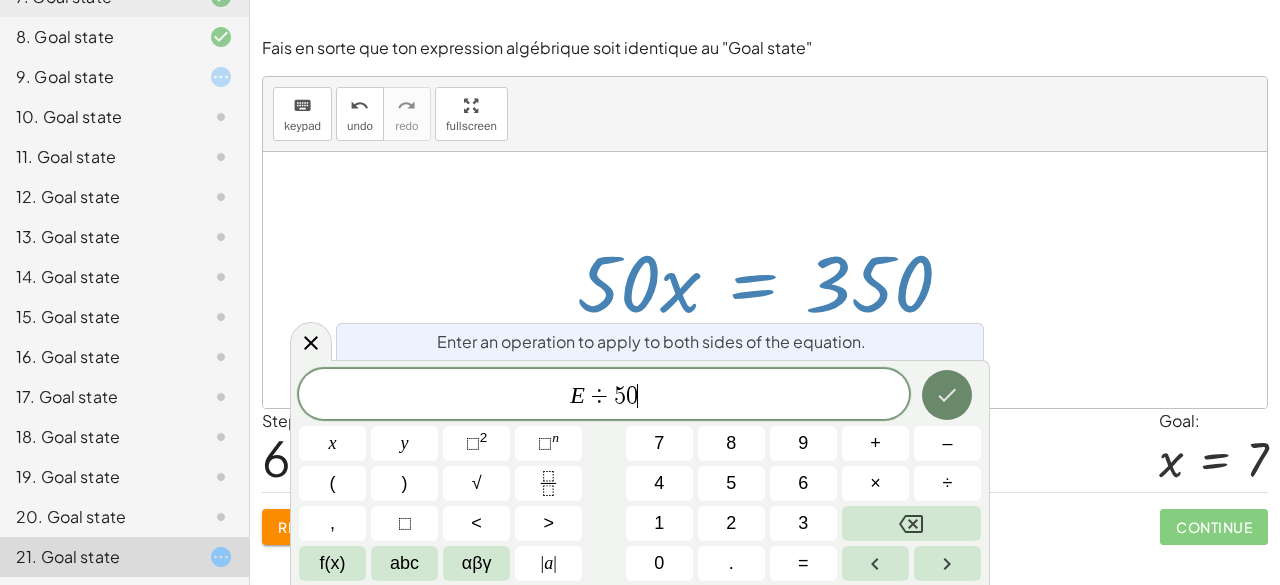 click 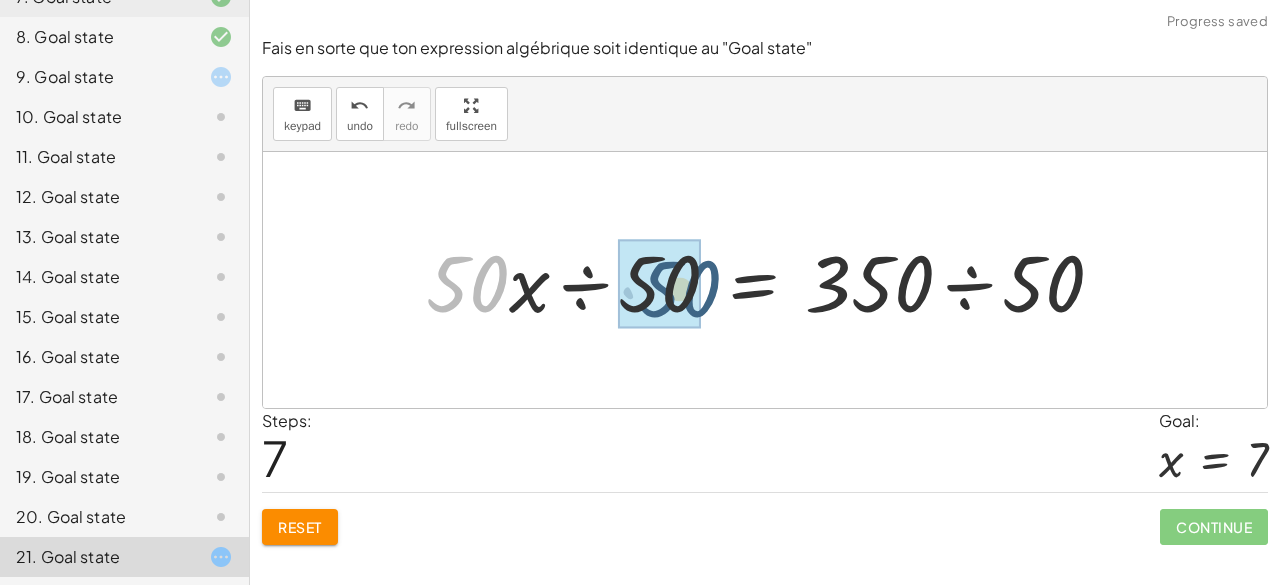 drag, startPoint x: 476, startPoint y: 286, endPoint x: 701, endPoint y: 291, distance: 225.05554 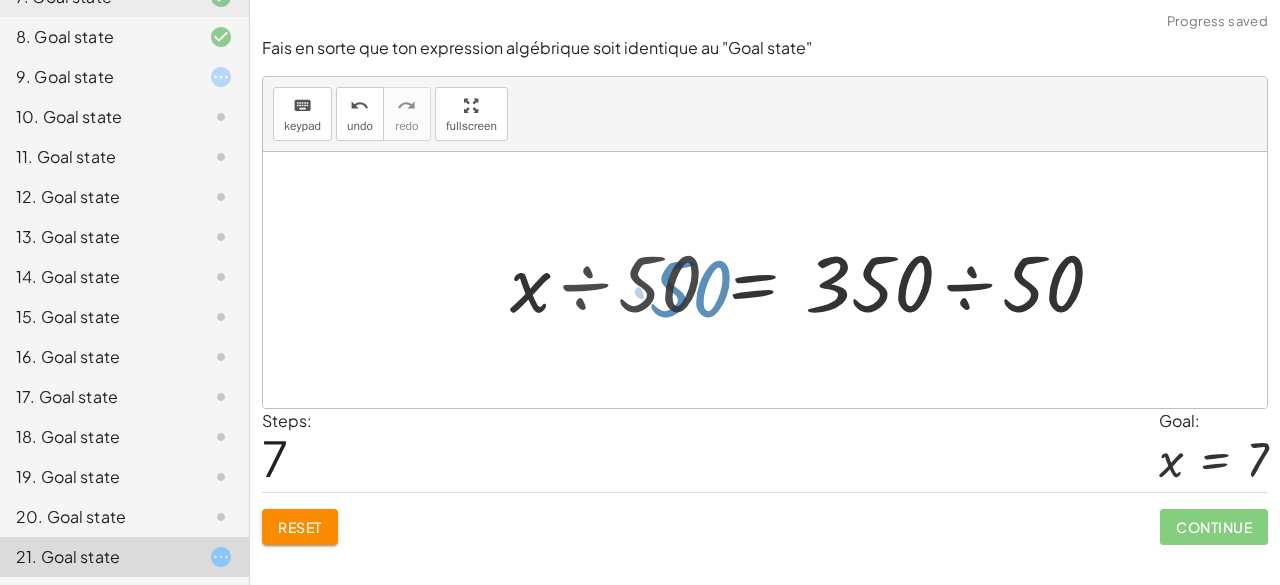 click at bounding box center [890, 280] 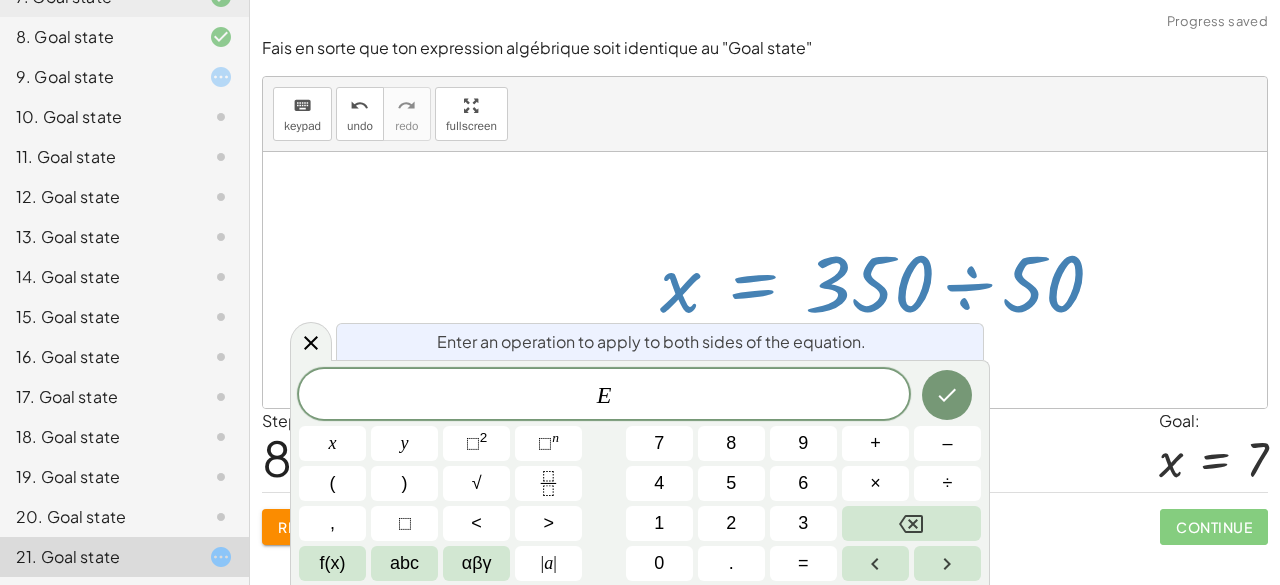 click at bounding box center [890, 280] 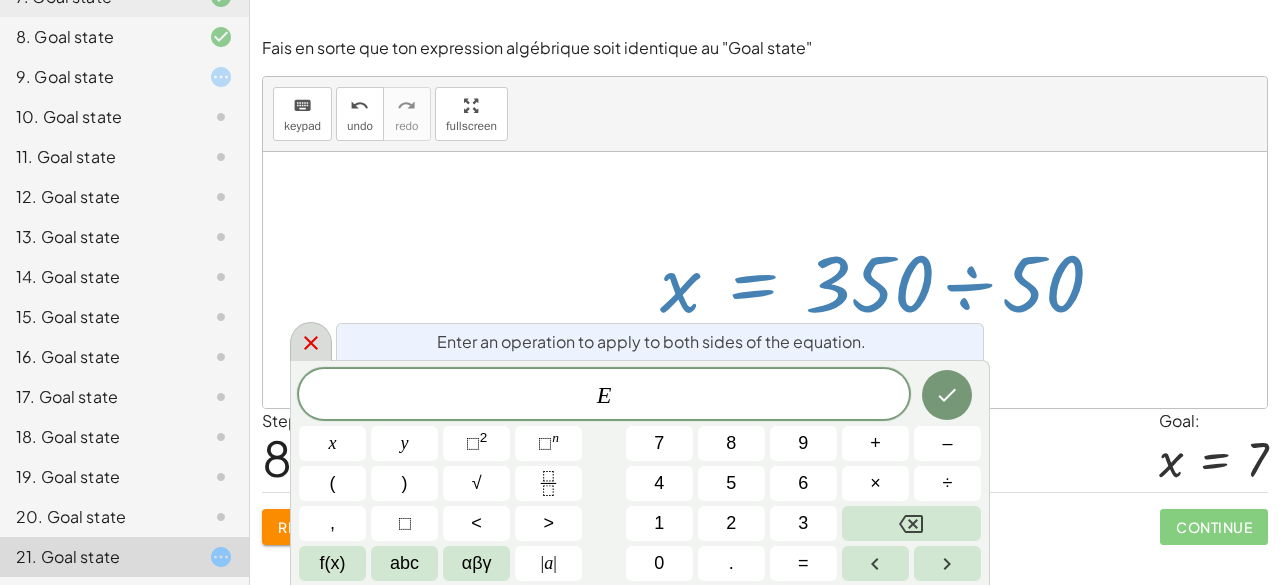 click 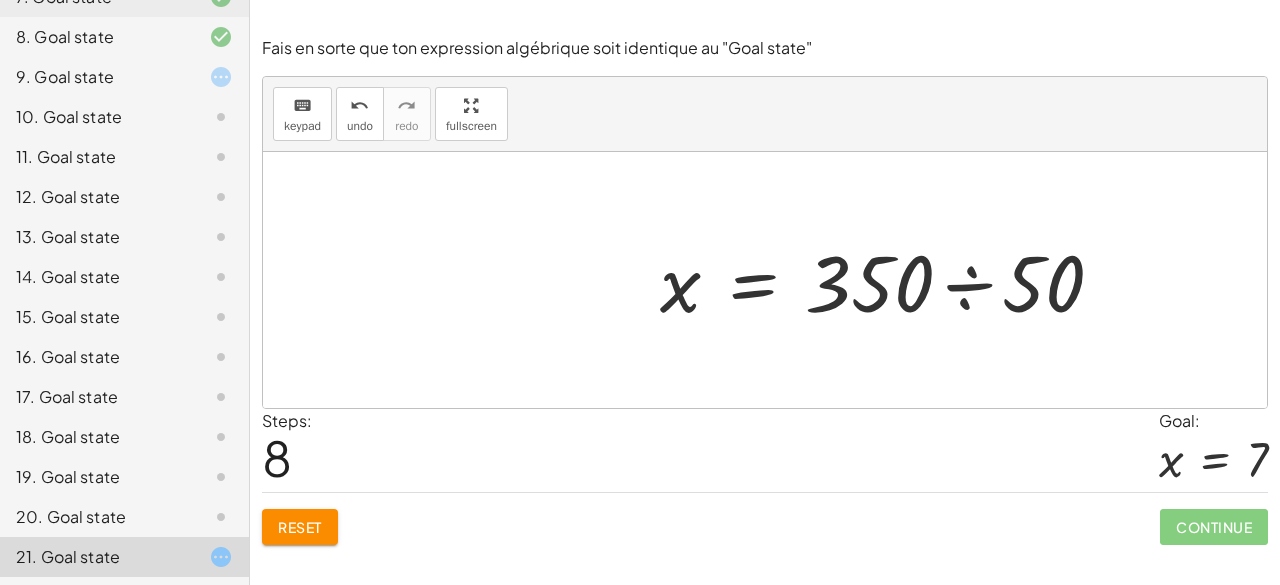click at bounding box center (890, 280) 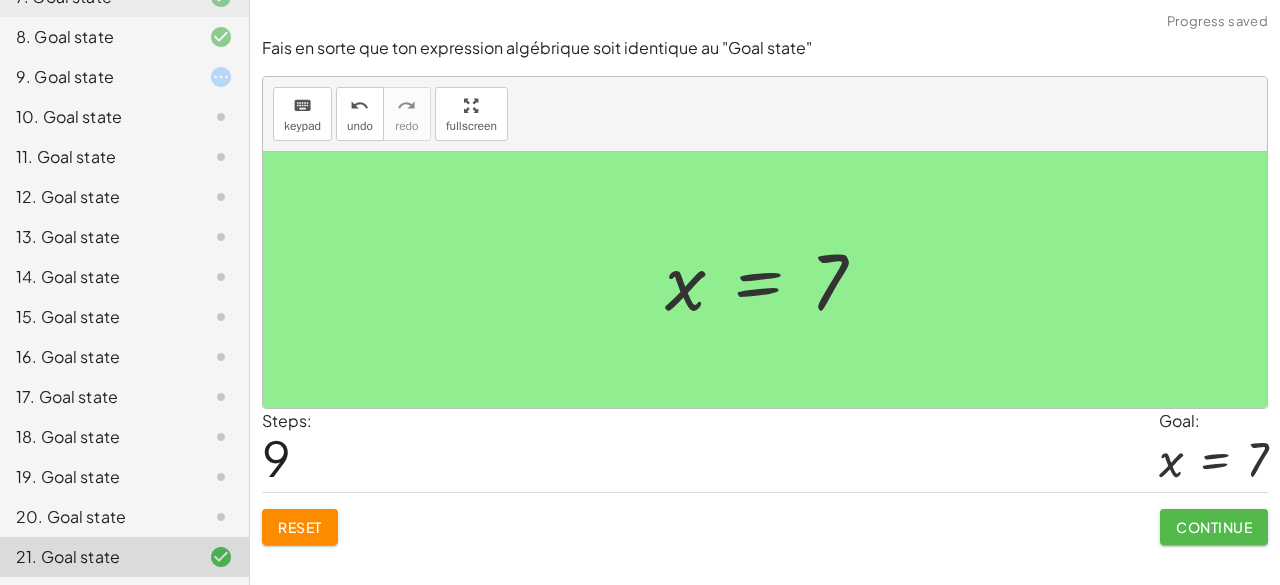 click on "Continue" 